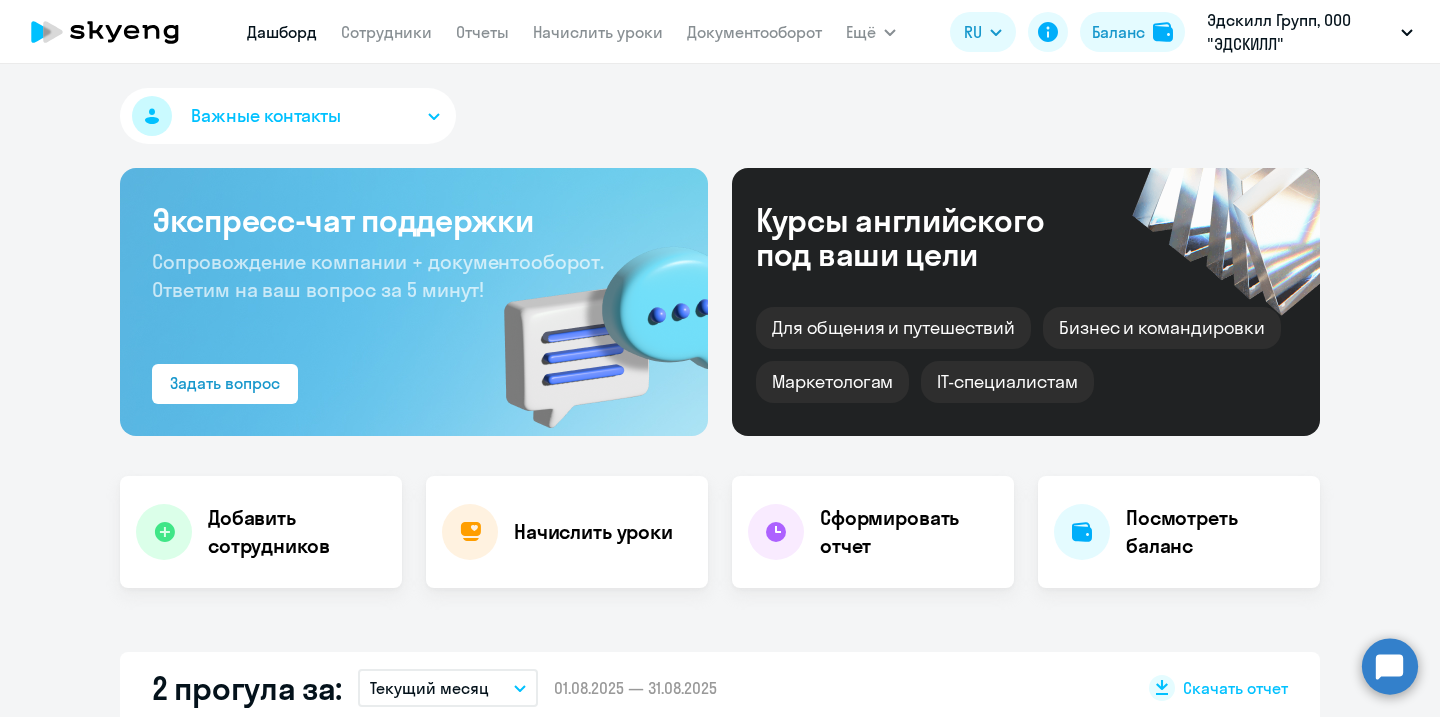 select on "30" 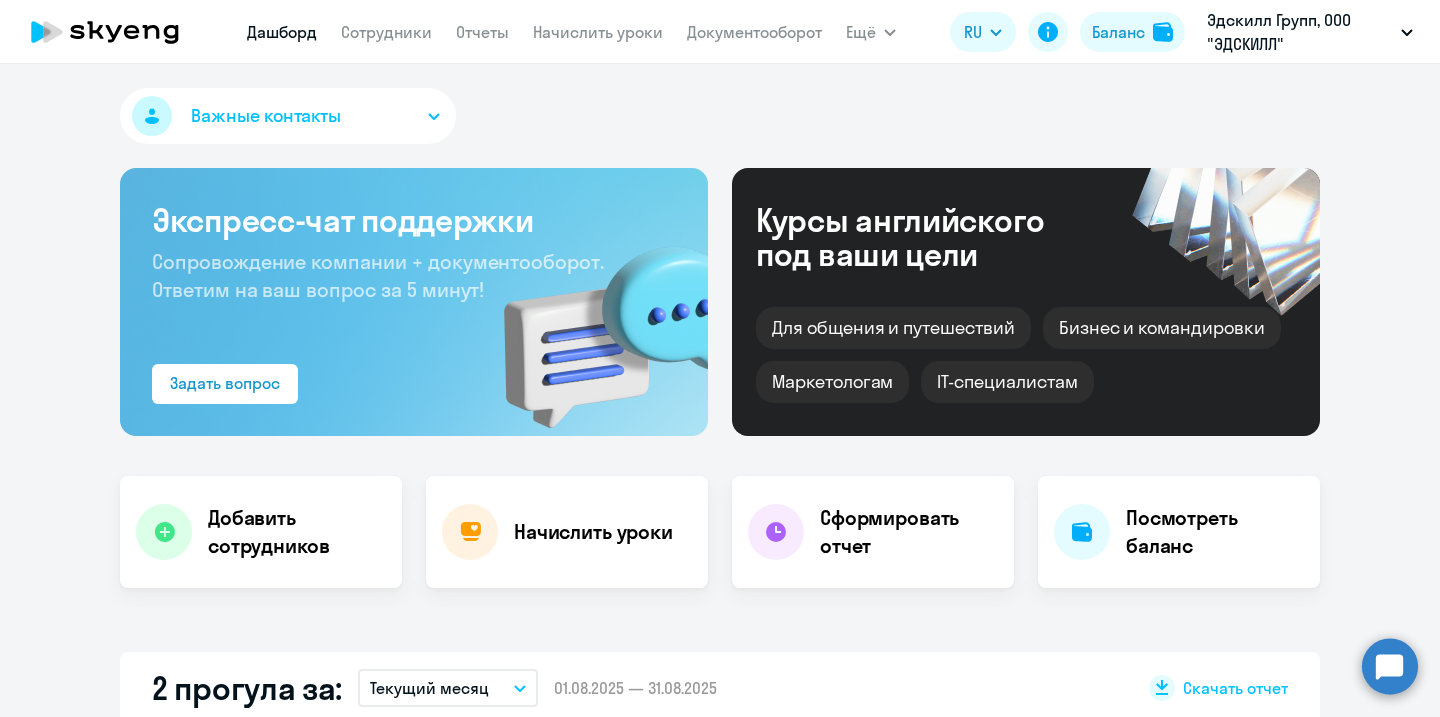 scroll, scrollTop: 0, scrollLeft: 0, axis: both 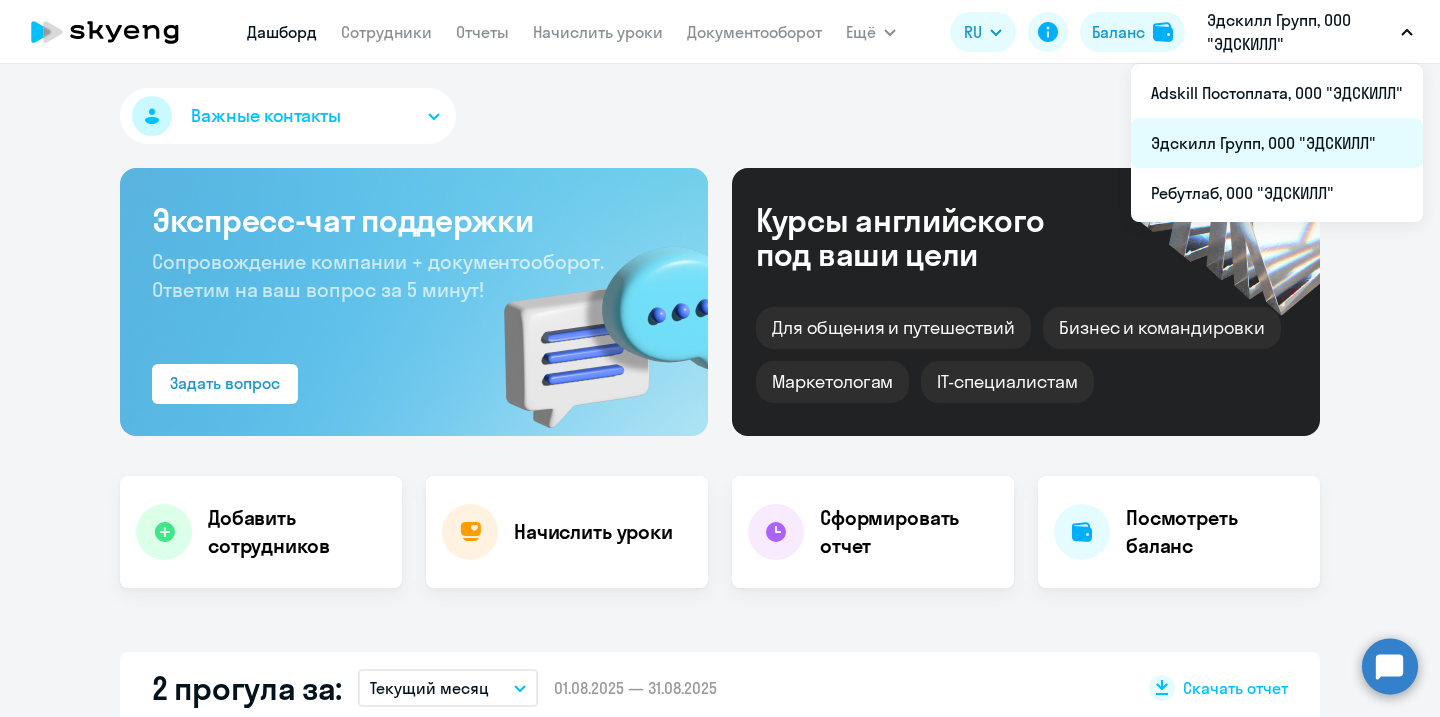 click on "Эдскилл Групп, ООО "ЭДСКИЛЛ"" at bounding box center (1277, 143) 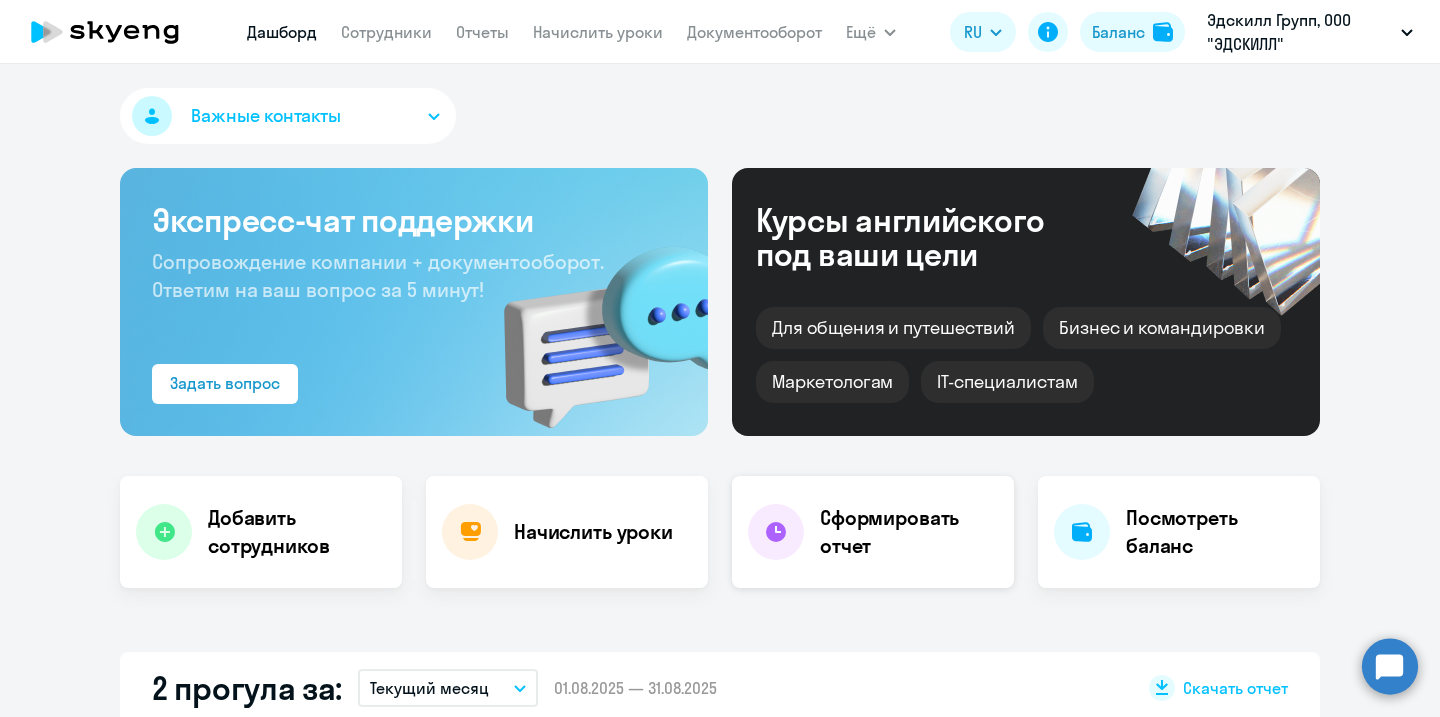 click on "Сформировать отчет" 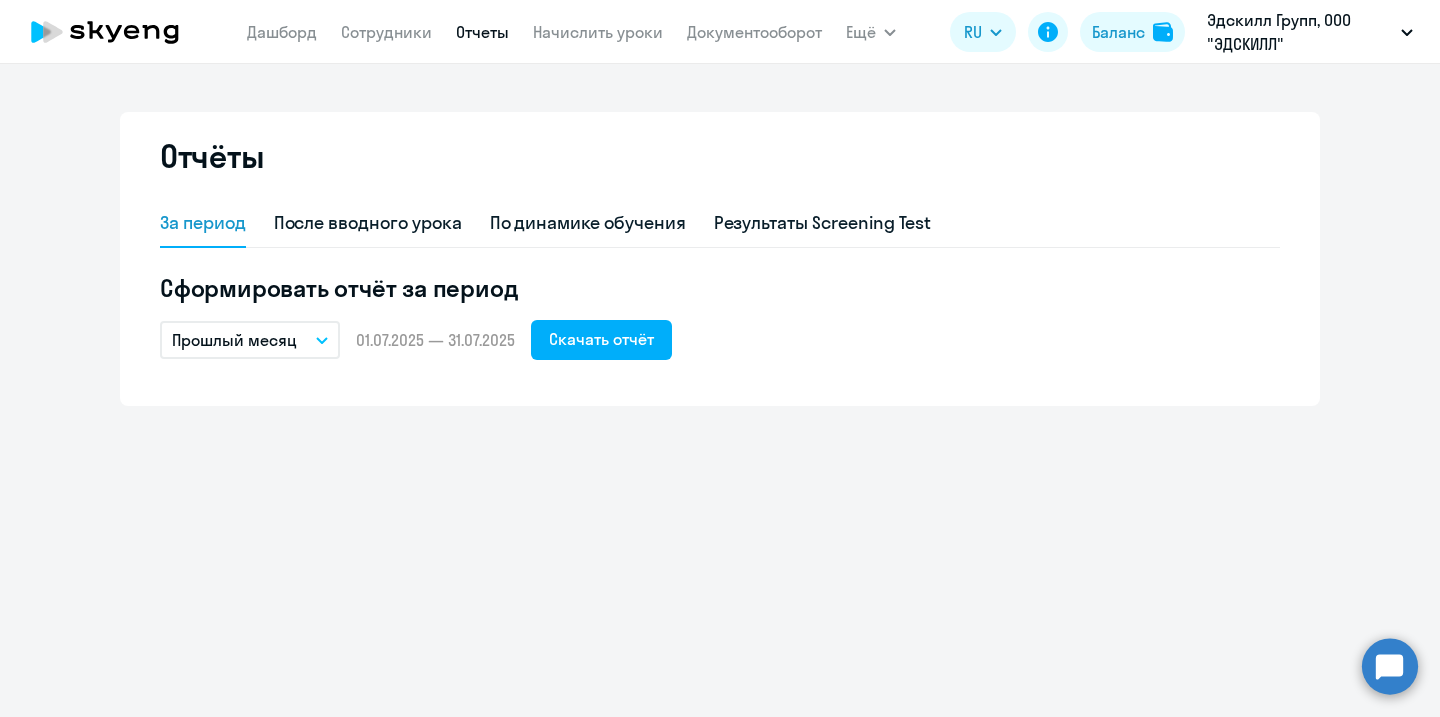 click 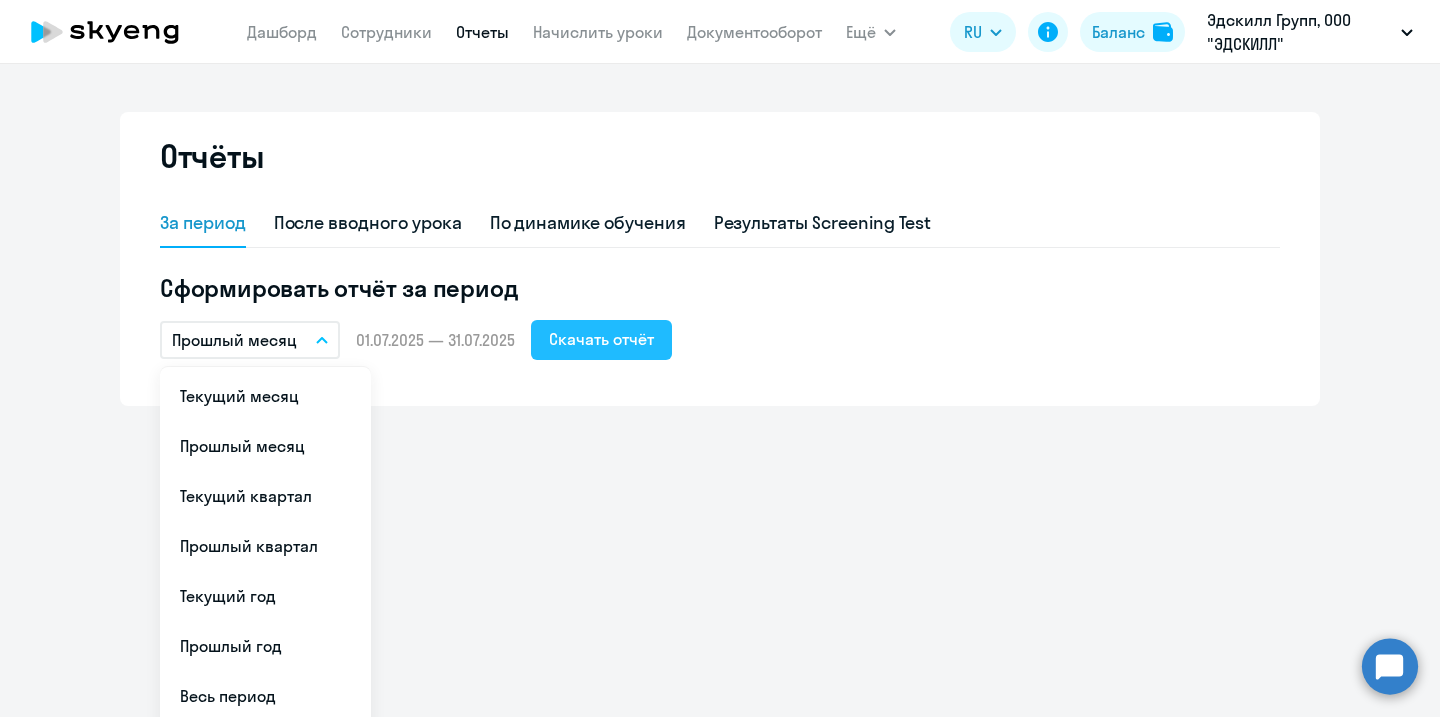 click on "Скачать отчёт" 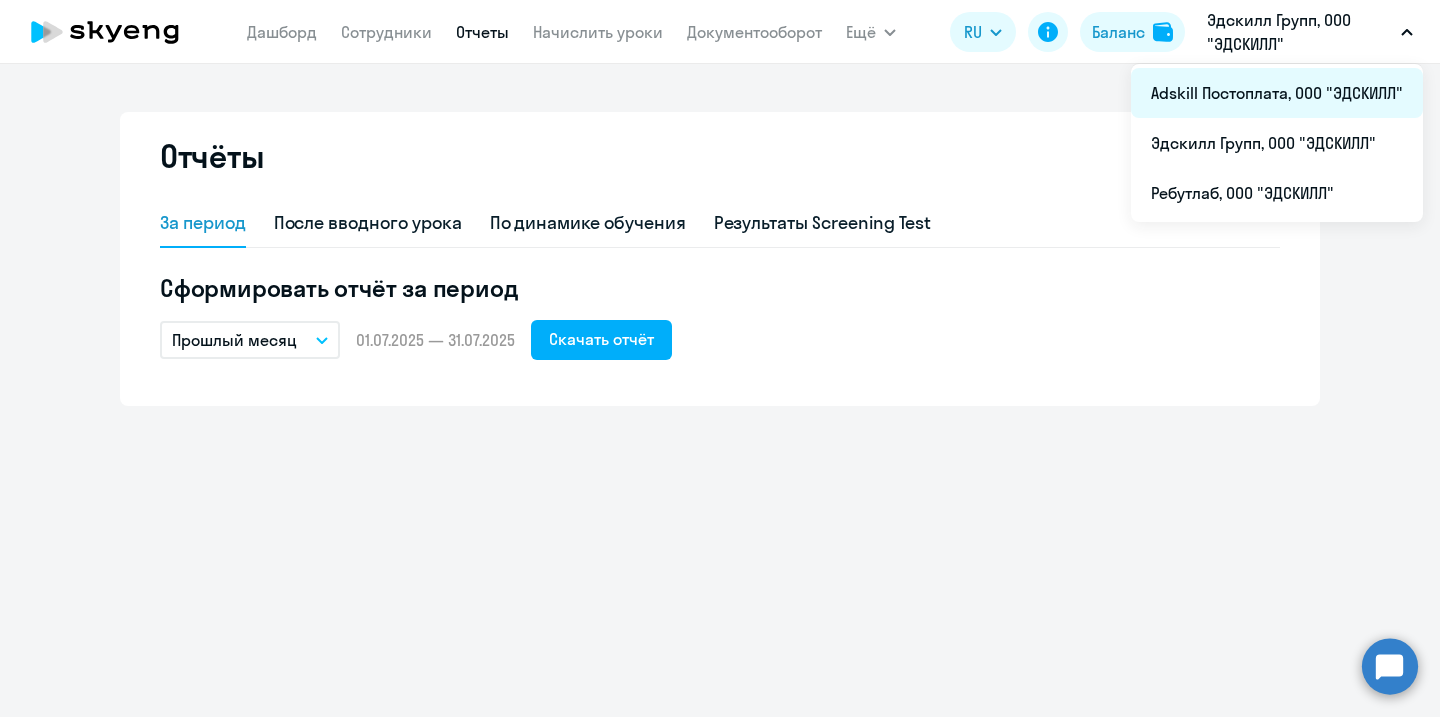 click on "Adskill Постоплата, ООО "ЭДСКИЛЛ"" at bounding box center (1277, 93) 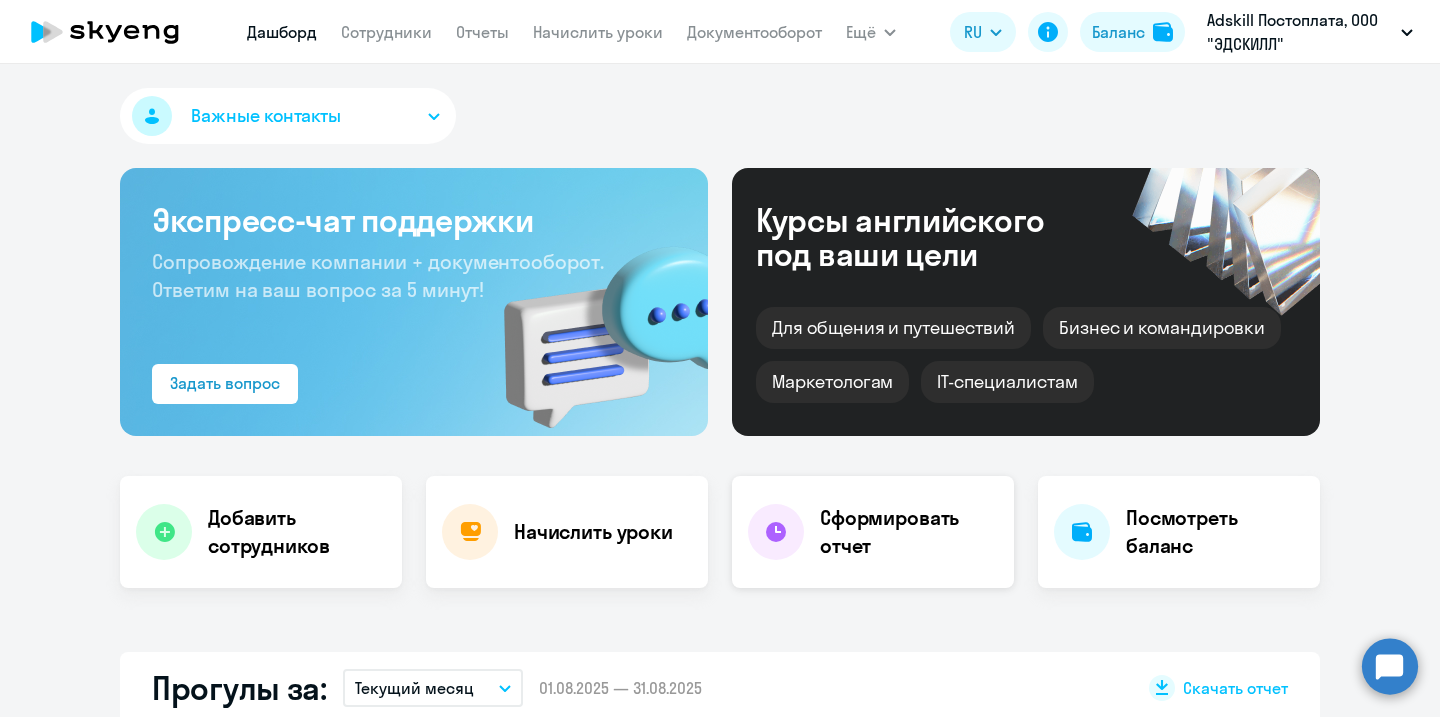 click 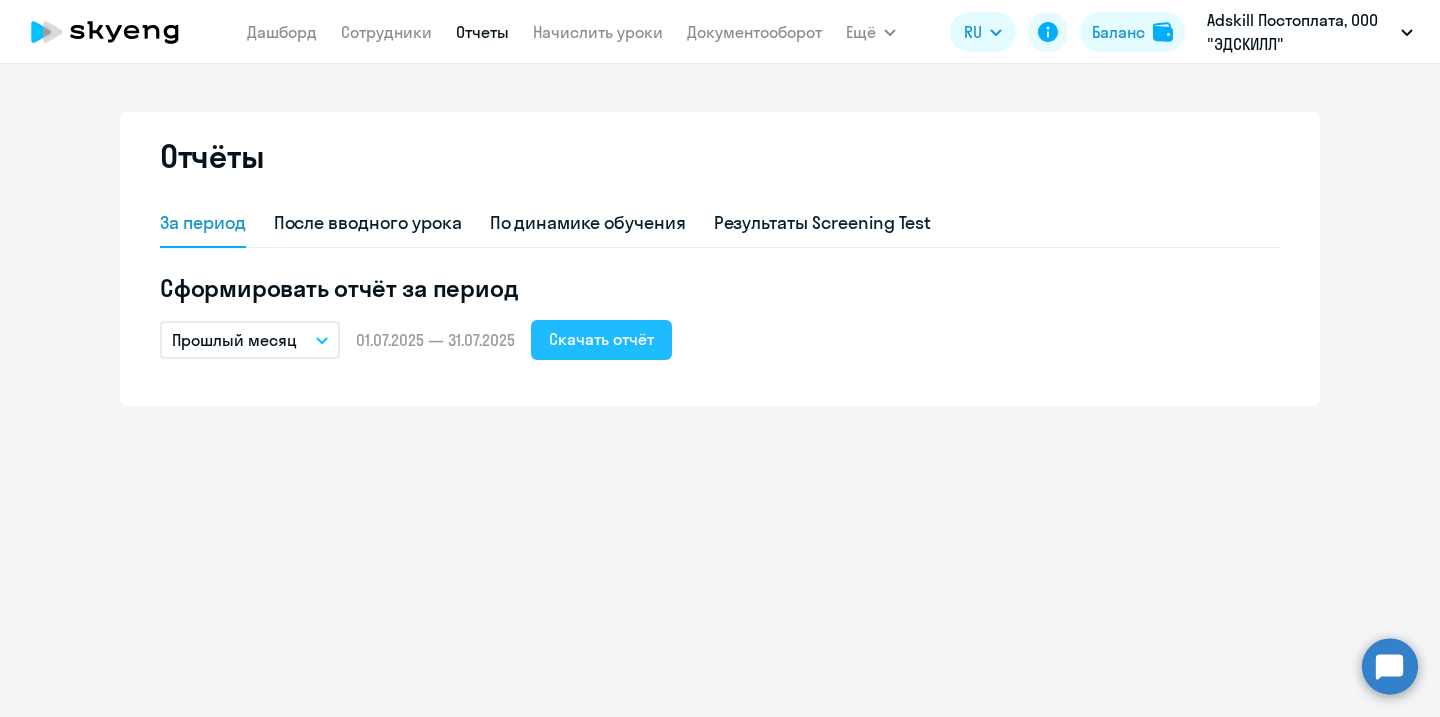 click on "Скачать отчёт" 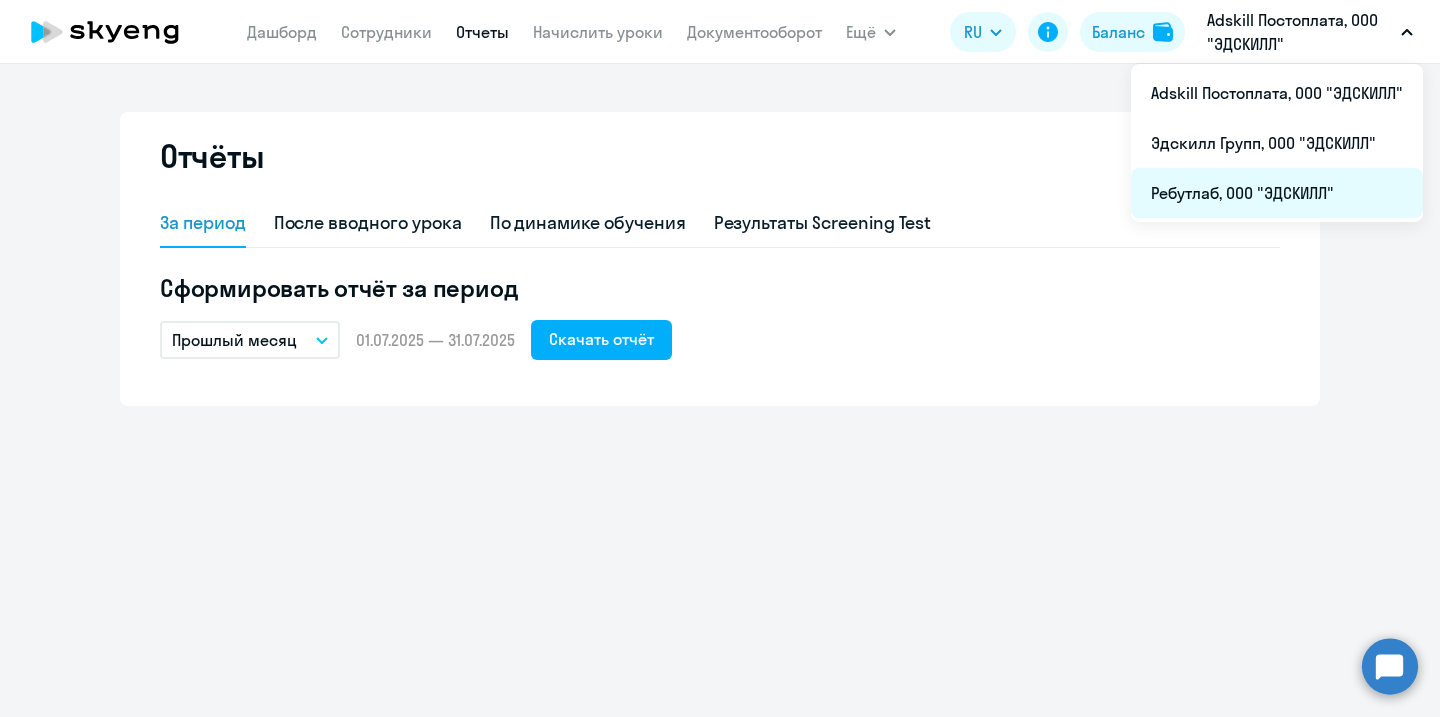 click on "Ребутлаб, ООО "ЭДСКИЛЛ"" at bounding box center [1277, 193] 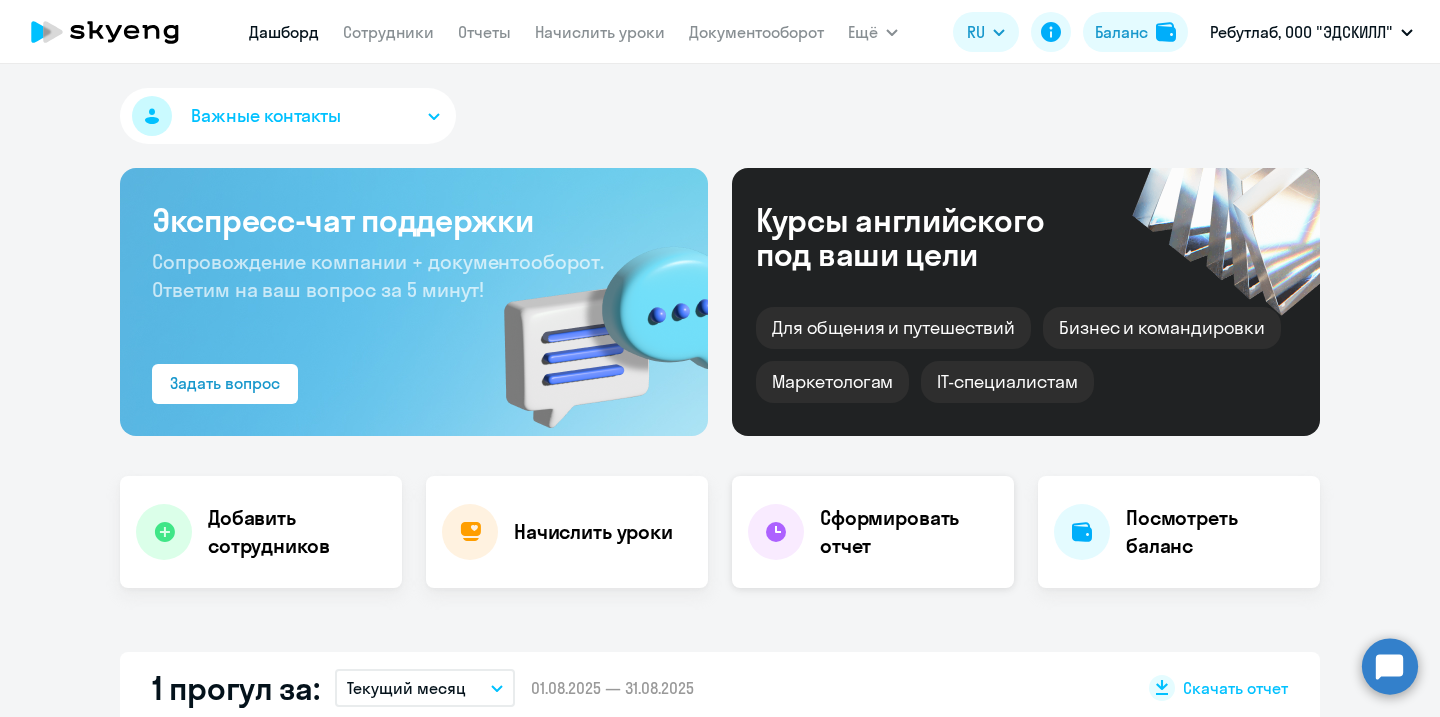 click on "Сформировать отчет" 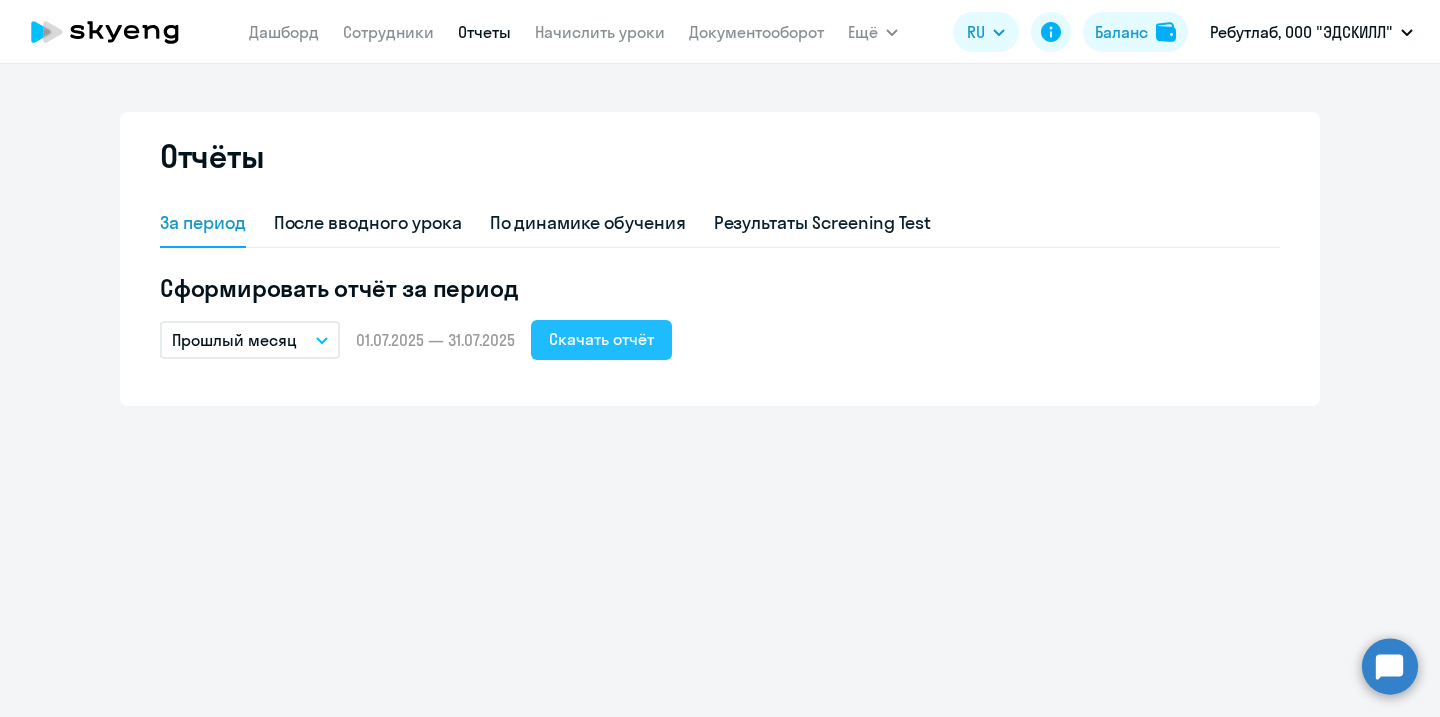 click on "Скачать отчёт" 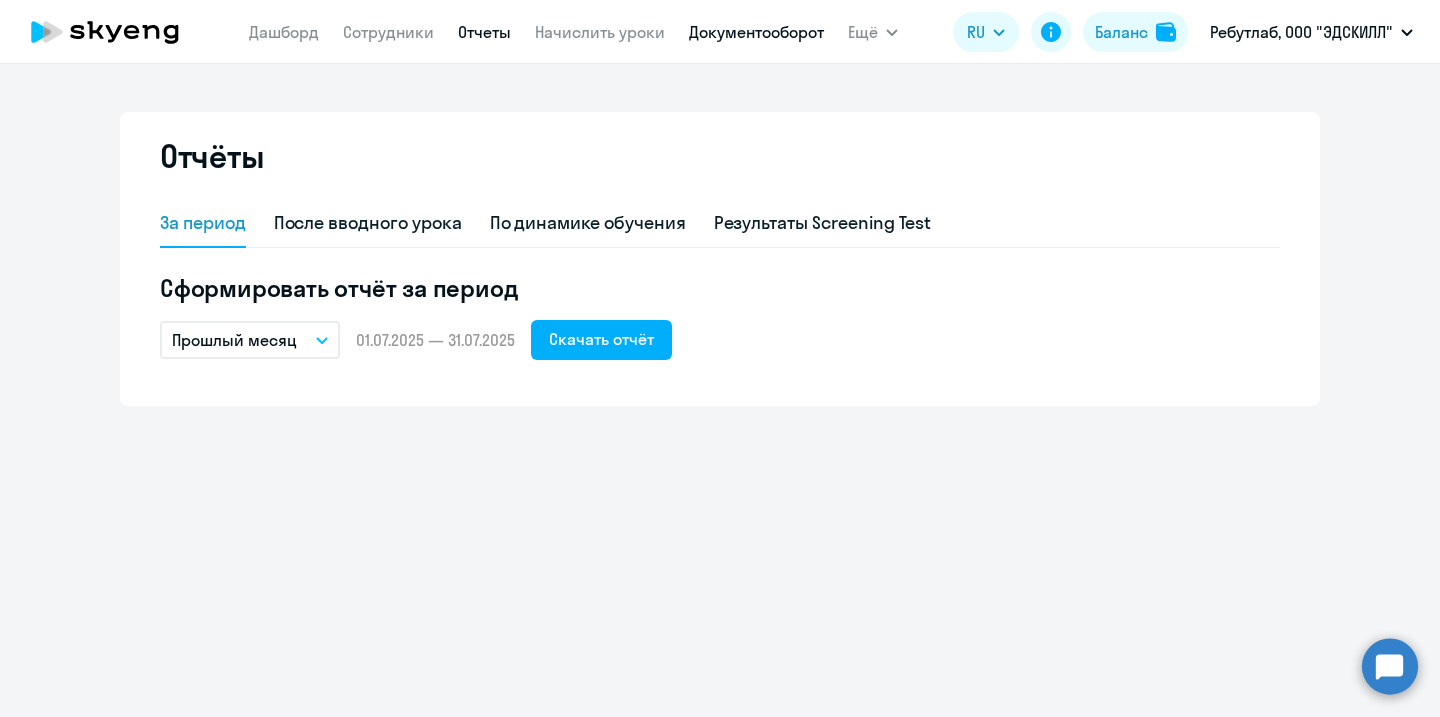 click on "Документооборот" at bounding box center [756, 32] 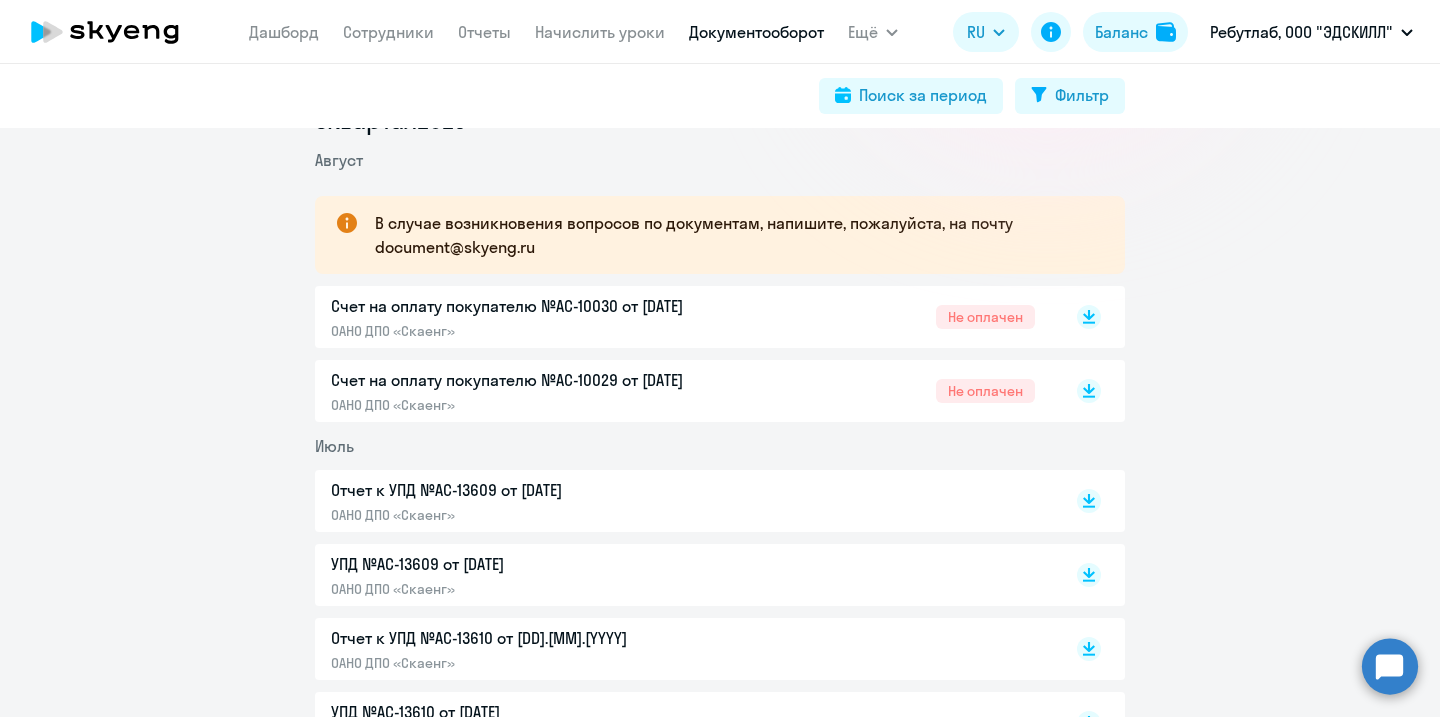 scroll, scrollTop: 284, scrollLeft: 0, axis: vertical 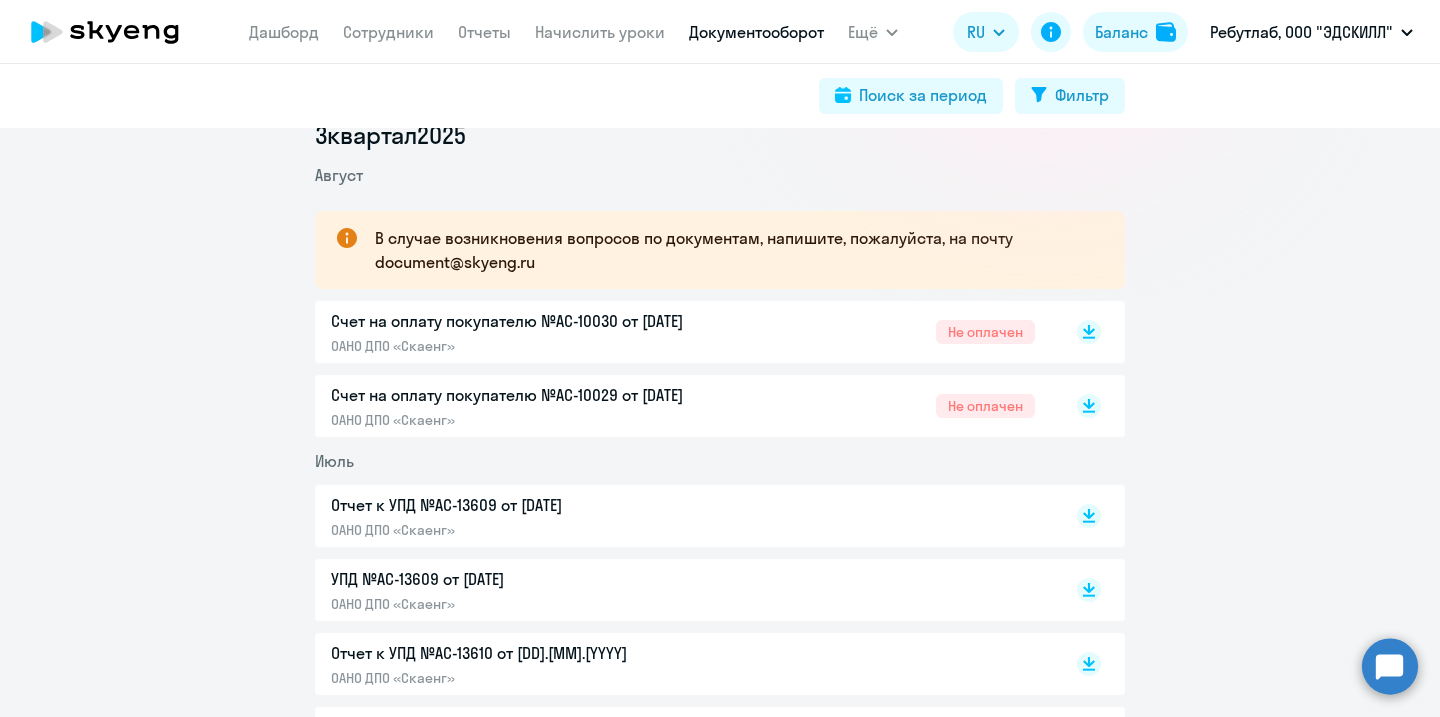 click on "Счет на оплату покупателю №AC-10030 от [DATE]" 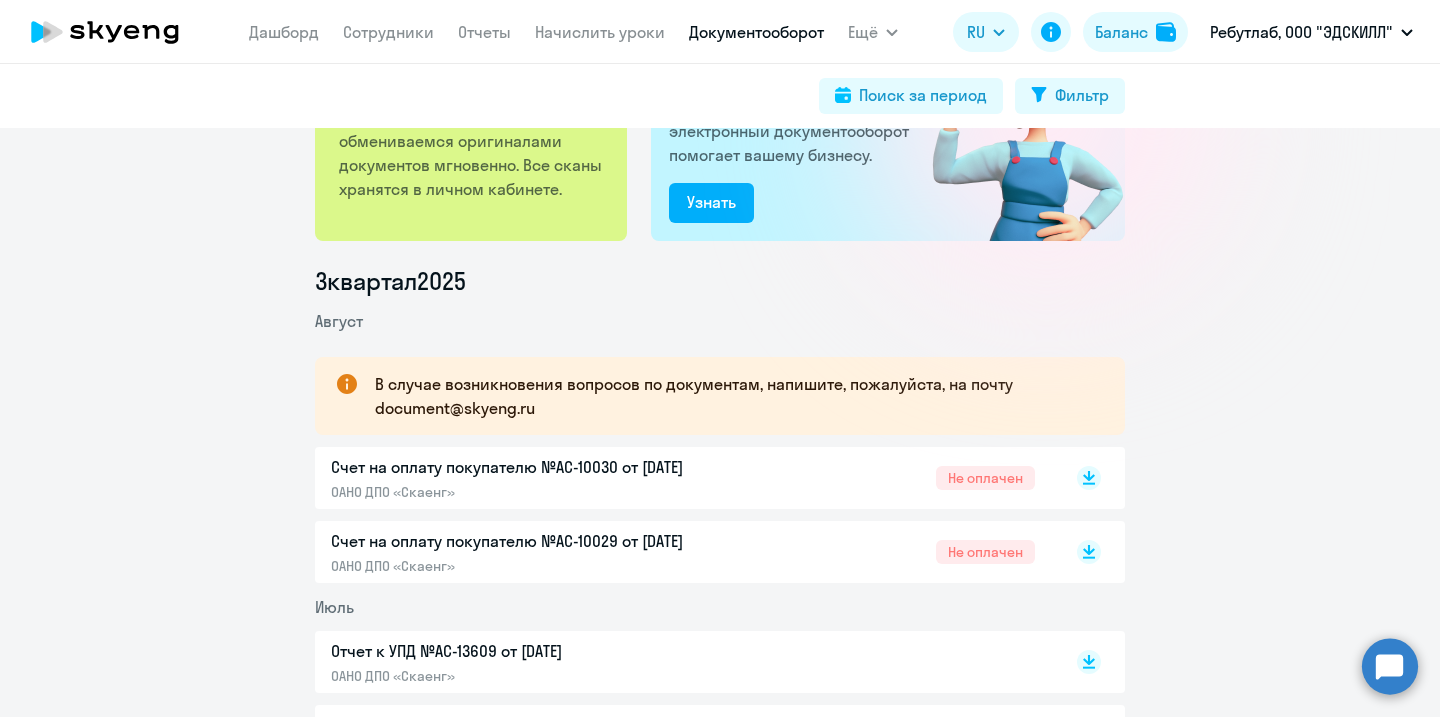 scroll, scrollTop: 0, scrollLeft: 0, axis: both 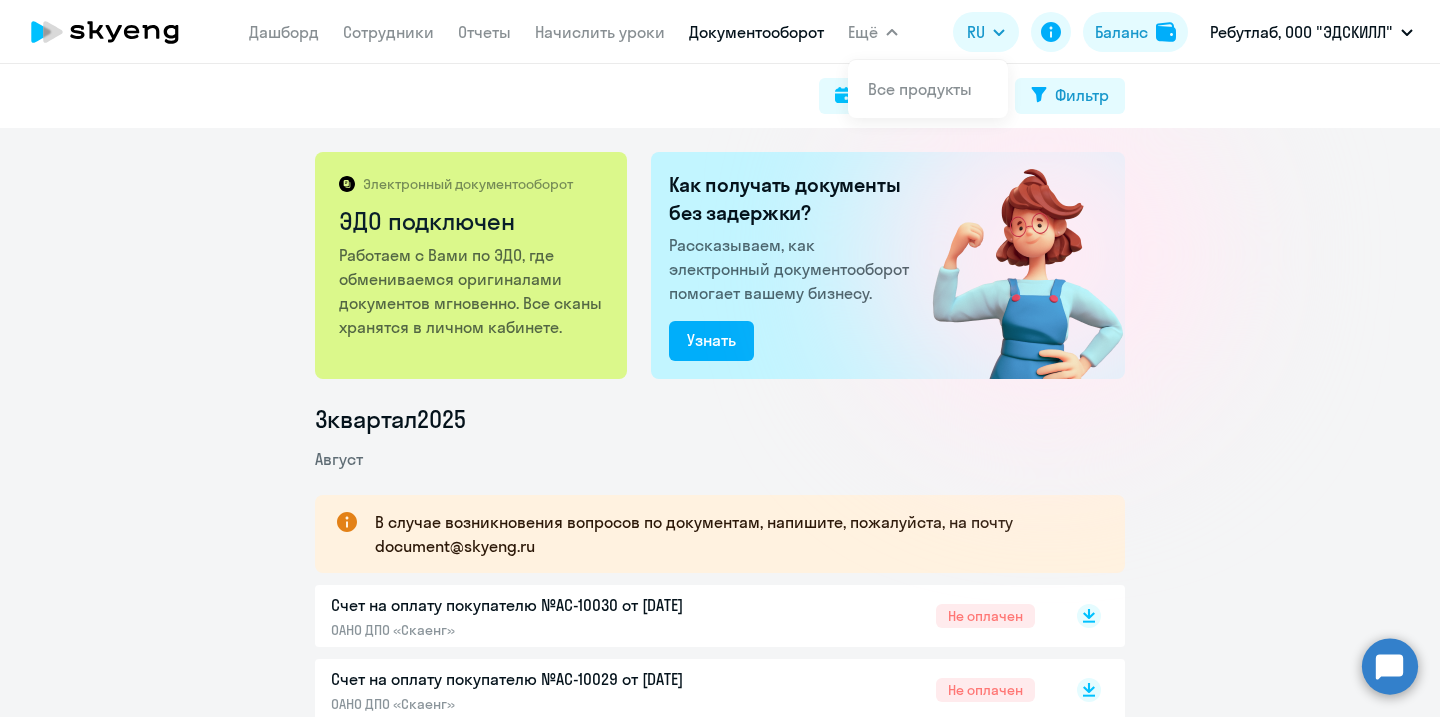 click on "Ещё" at bounding box center (863, 32) 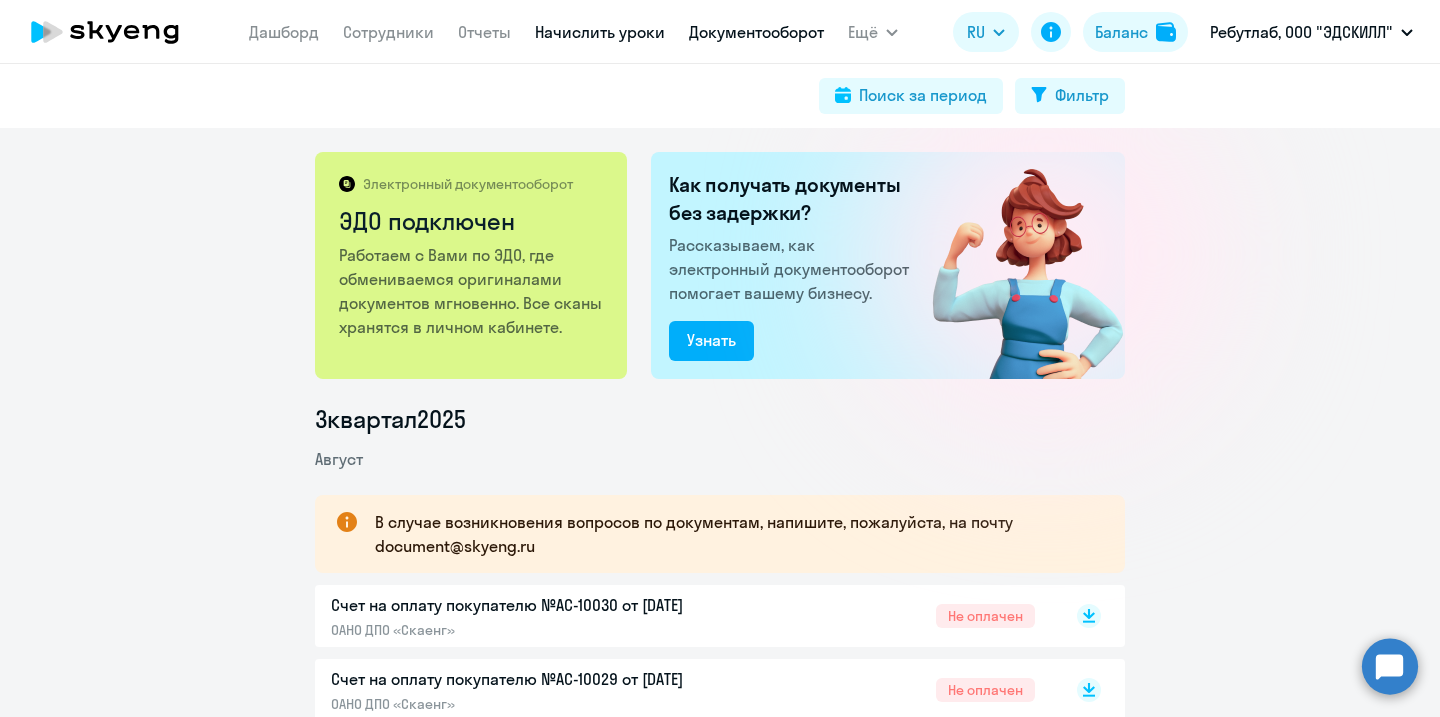 click on "Начислить уроки" at bounding box center [600, 32] 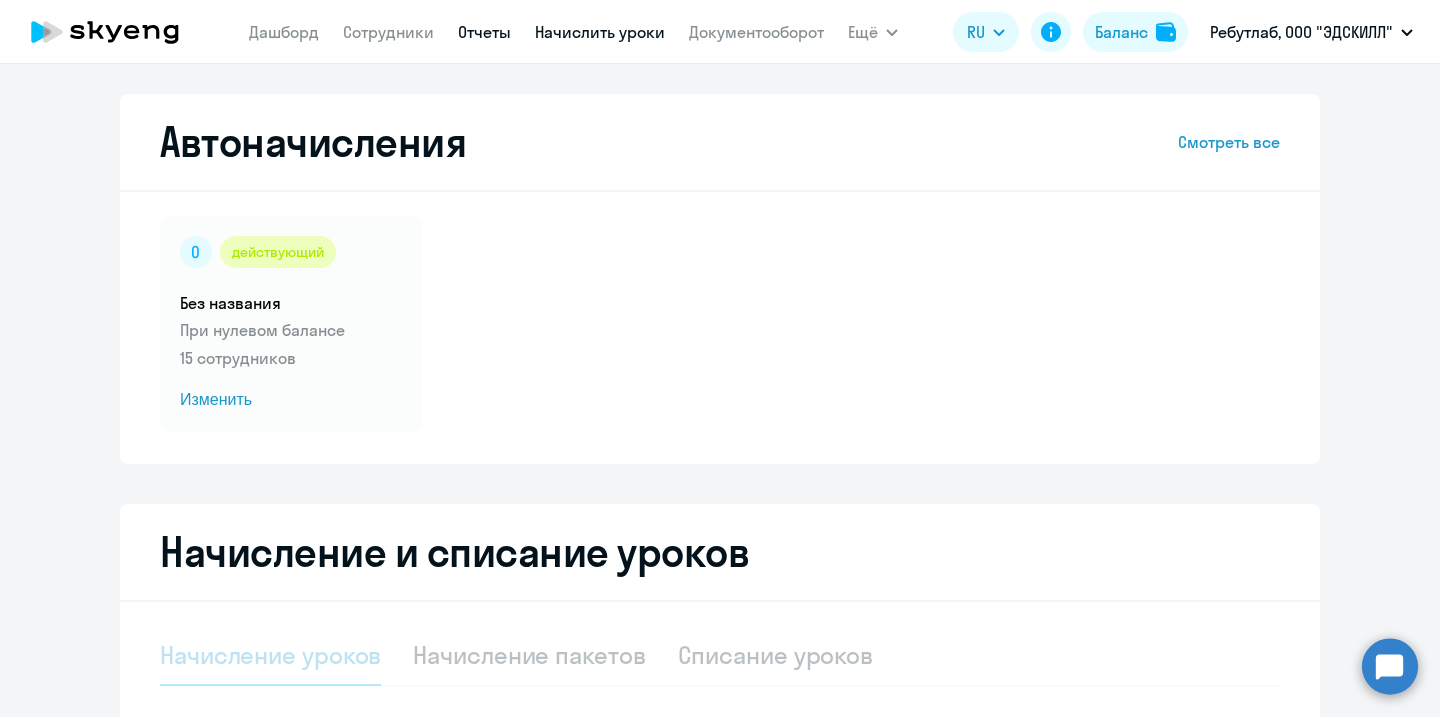 select on "10" 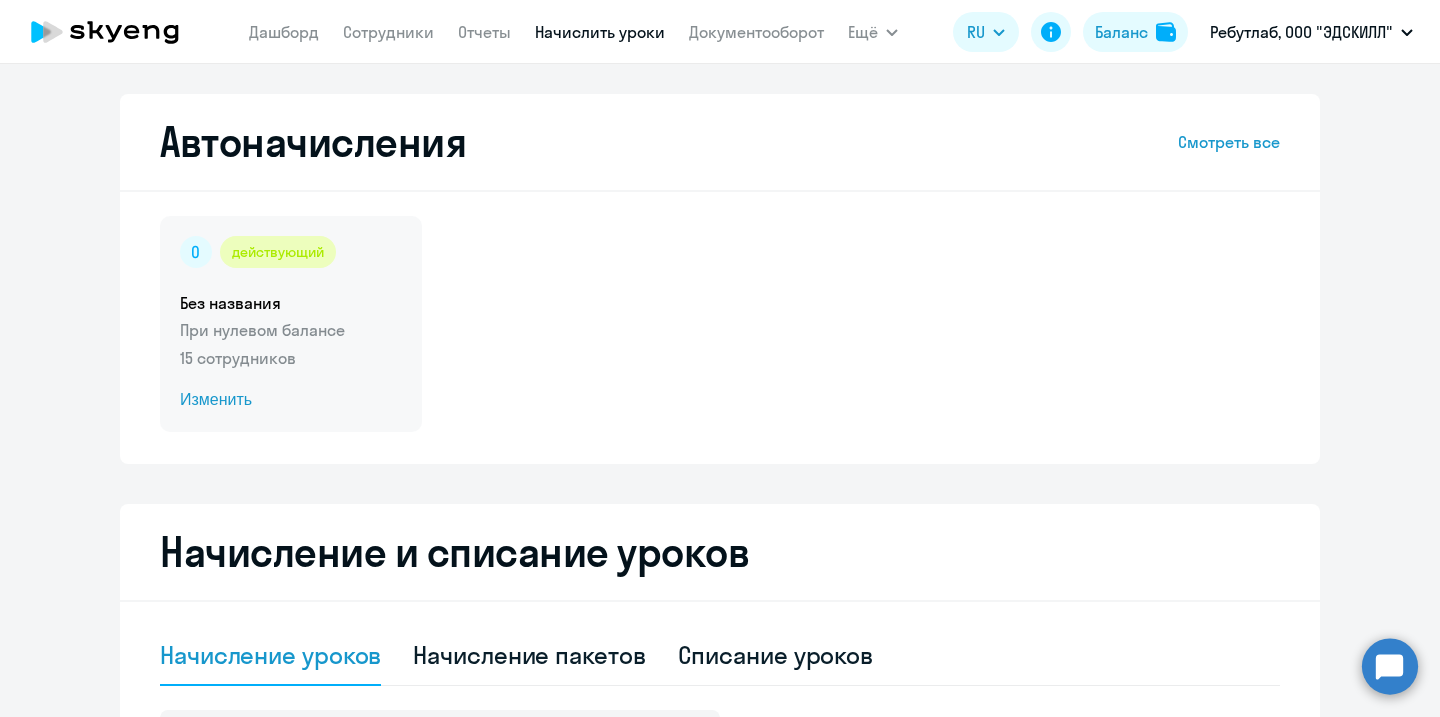 click on "При нулевом балансе" 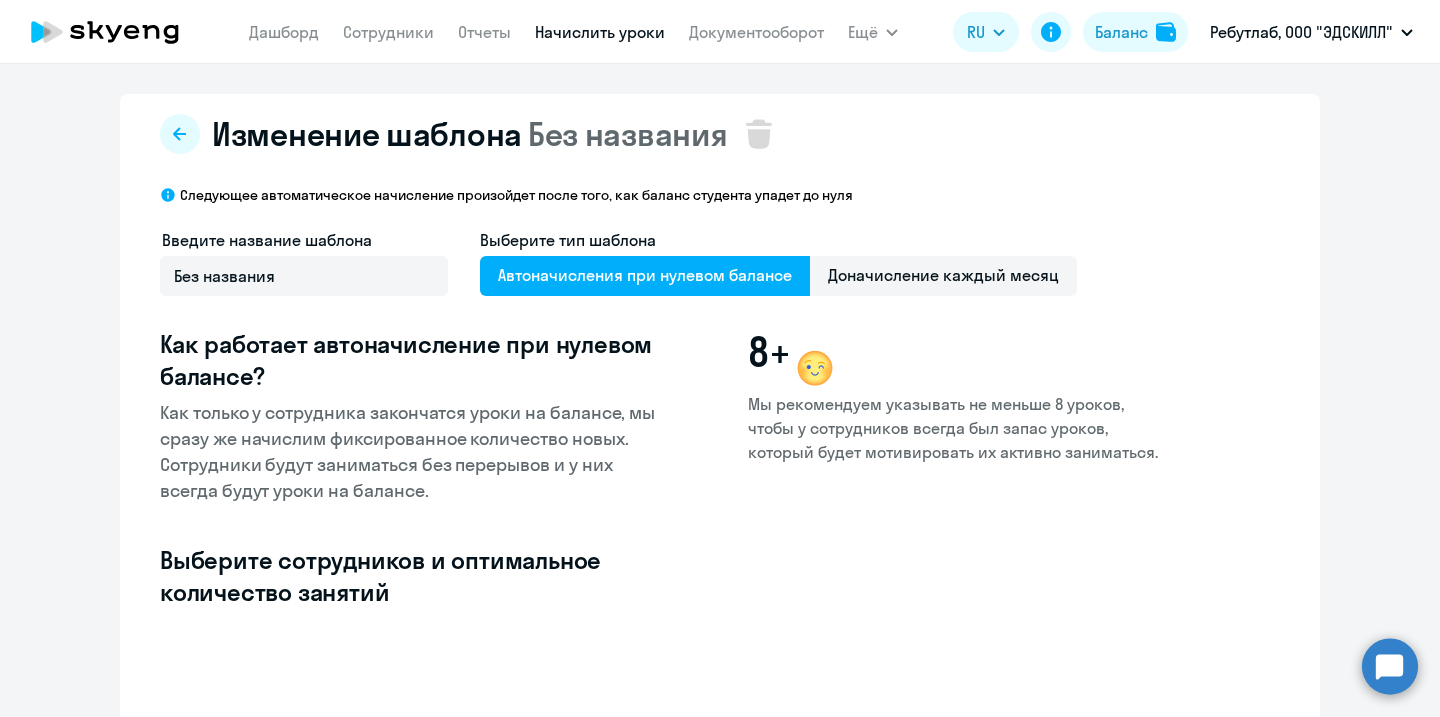 select on "10" 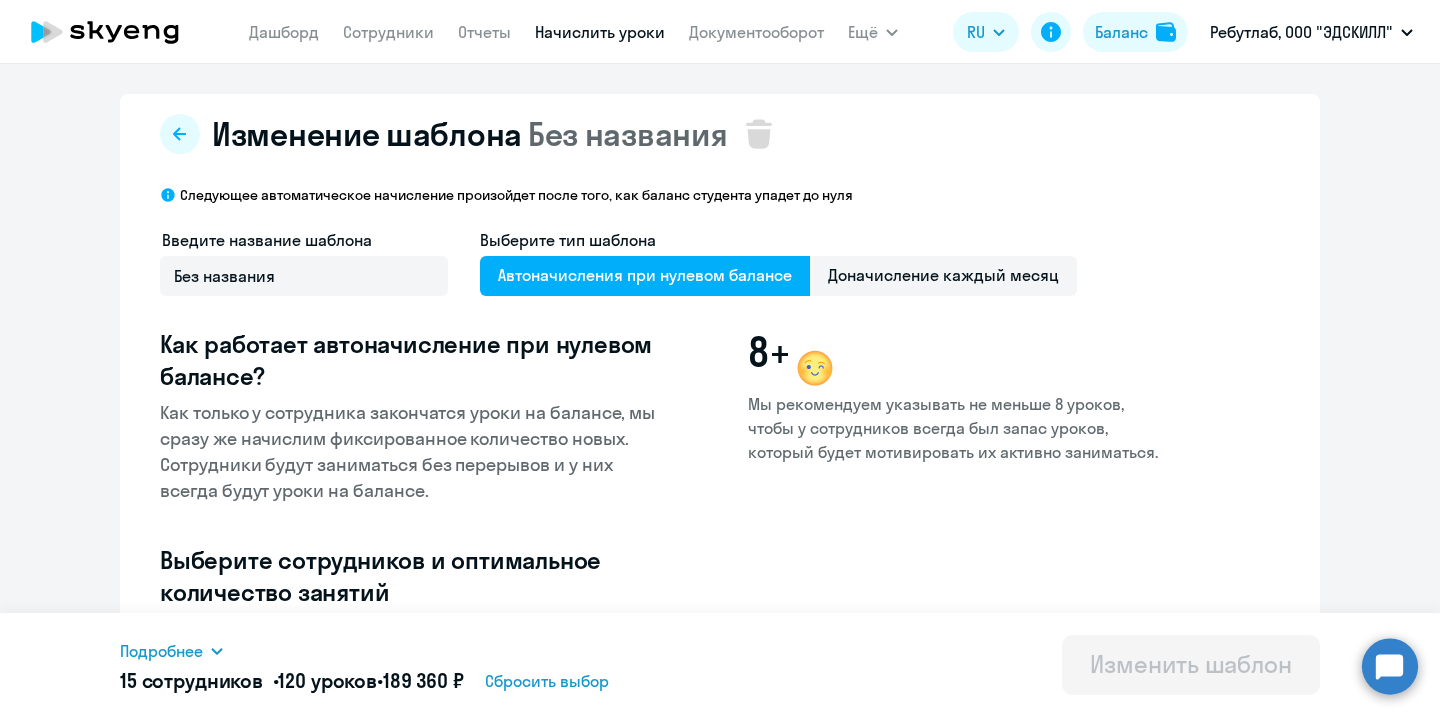 scroll, scrollTop: 349, scrollLeft: 0, axis: vertical 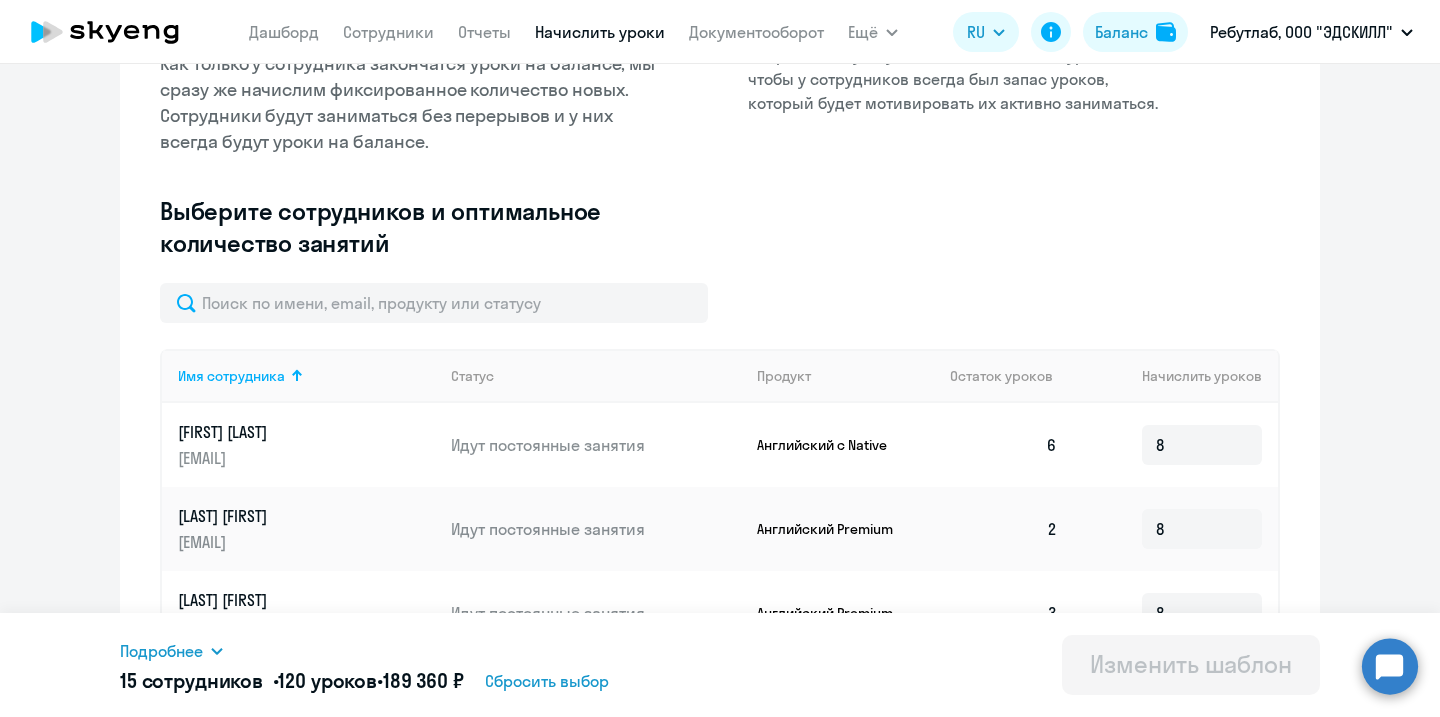 click on "Подробнее
Имя сотрудника   Продукт   Начислить уроков  [FIRST] [LAST] Английский Premium 8
[FIRST] [LAST] Английский с Native 8
[LAST] [FIRST] Английский Premium 8
[LAST] [FIRST] Английский Premium 8
[LAST] [FIRST] Английский Premium 8
[LAST] [FIRST] Английский с Native 8
[LAST] [FIRST] Английский Premium 8
[LAST] [FIRST] Английский с Native 8
[LAST] [FIRST] Английский Premium 8
[LAST] [FIRST] Английский Premium 8
[LAST] [FIRST] Английский Premium 8
[LAST] [FIRST] Английский Premium 8
[LAST] [FIRST] Английский Premium 8
[LAST] [FIRST] Английский Premium 8
[LAST] [FIRST] Английский Premium 8
15 сотрудников  •   120 уроков   •    189 360 ₽" at bounding box center [411, 667] 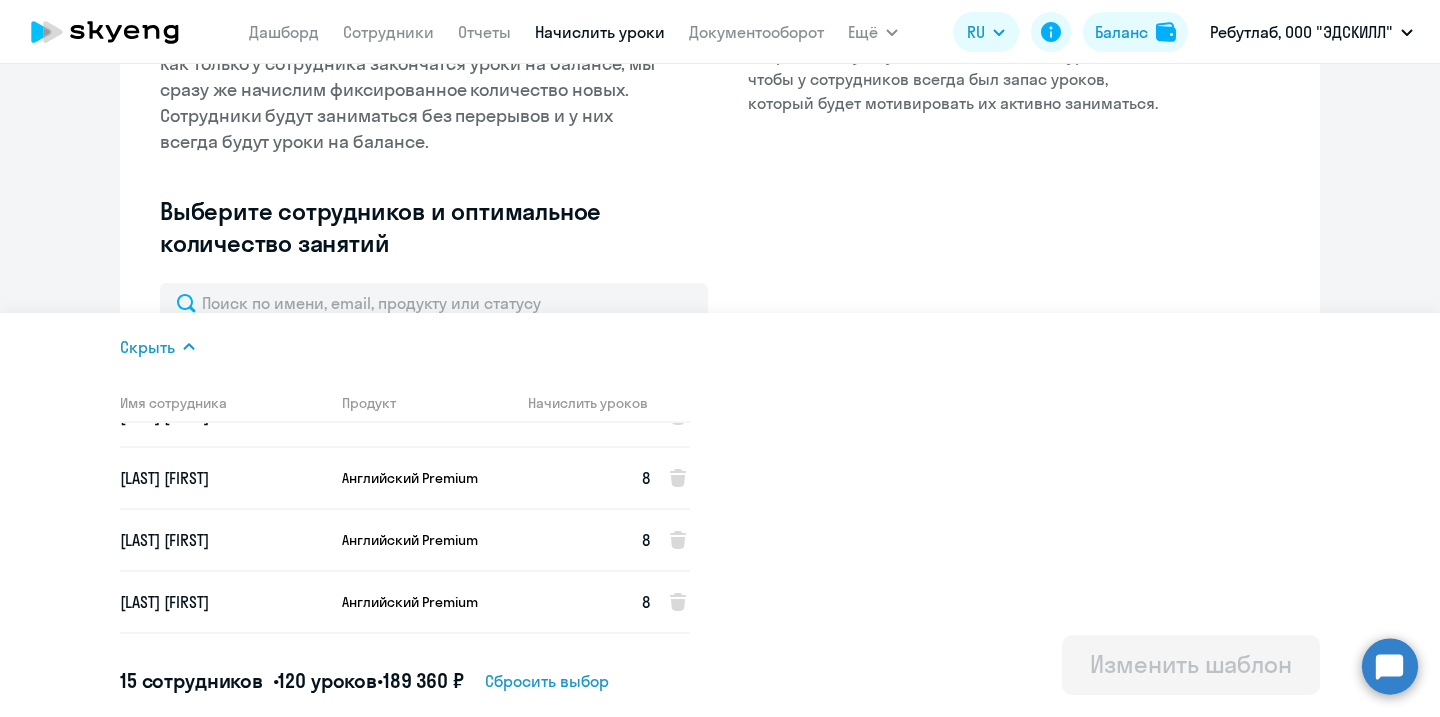 scroll, scrollTop: 708, scrollLeft: 0, axis: vertical 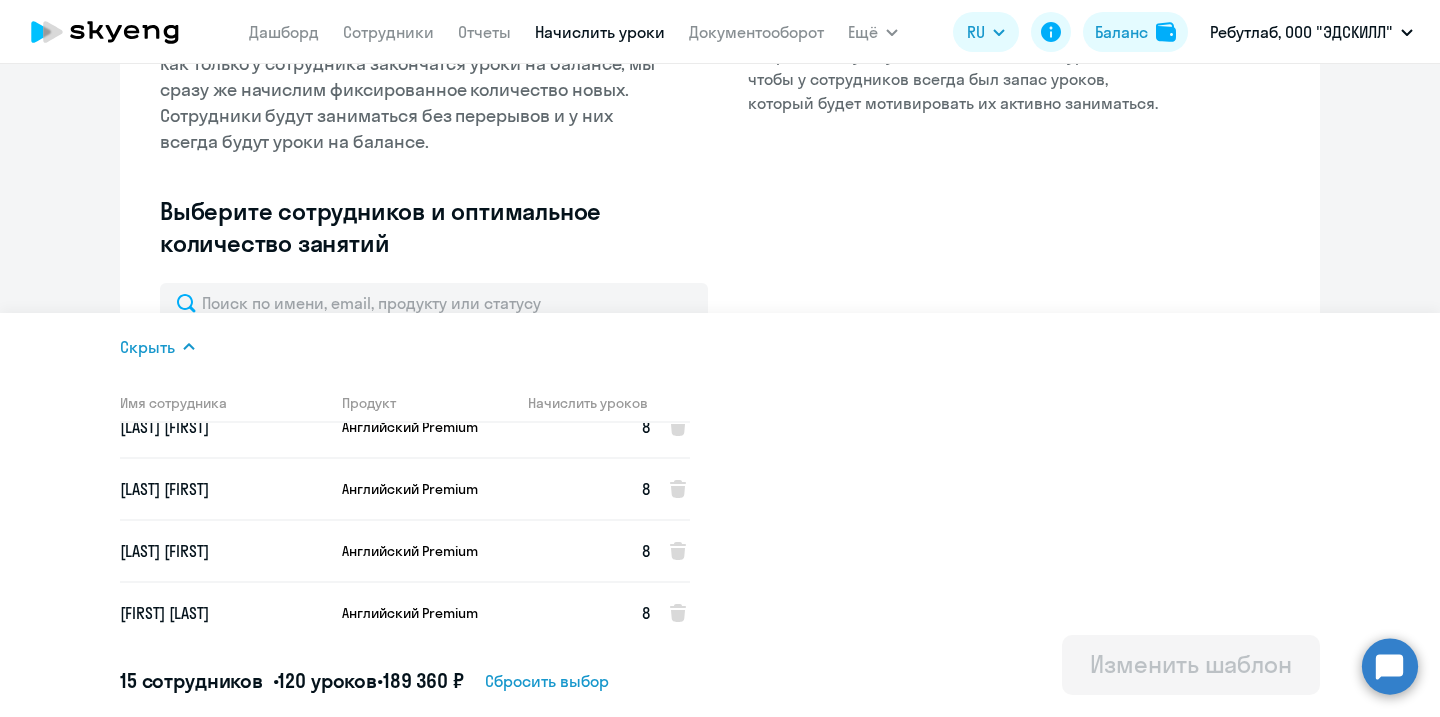 click 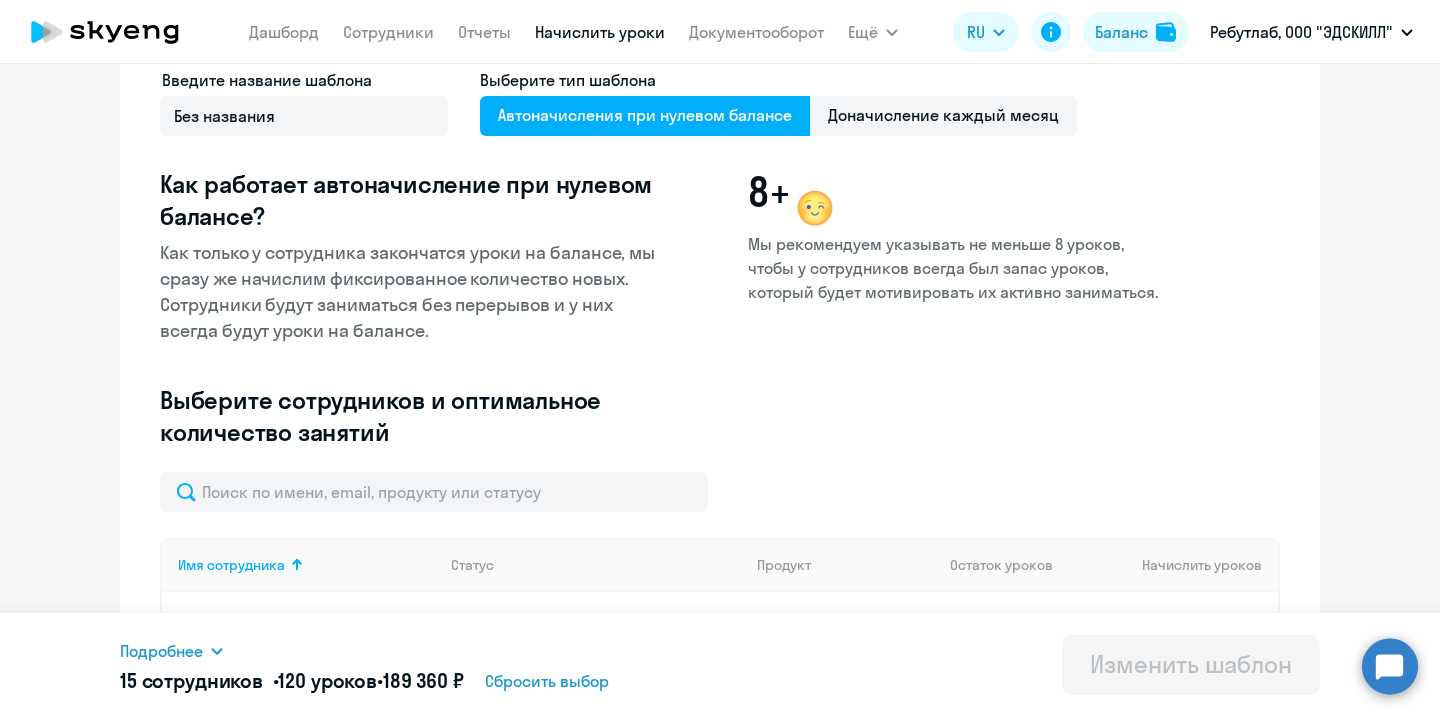 scroll, scrollTop: 0, scrollLeft: 0, axis: both 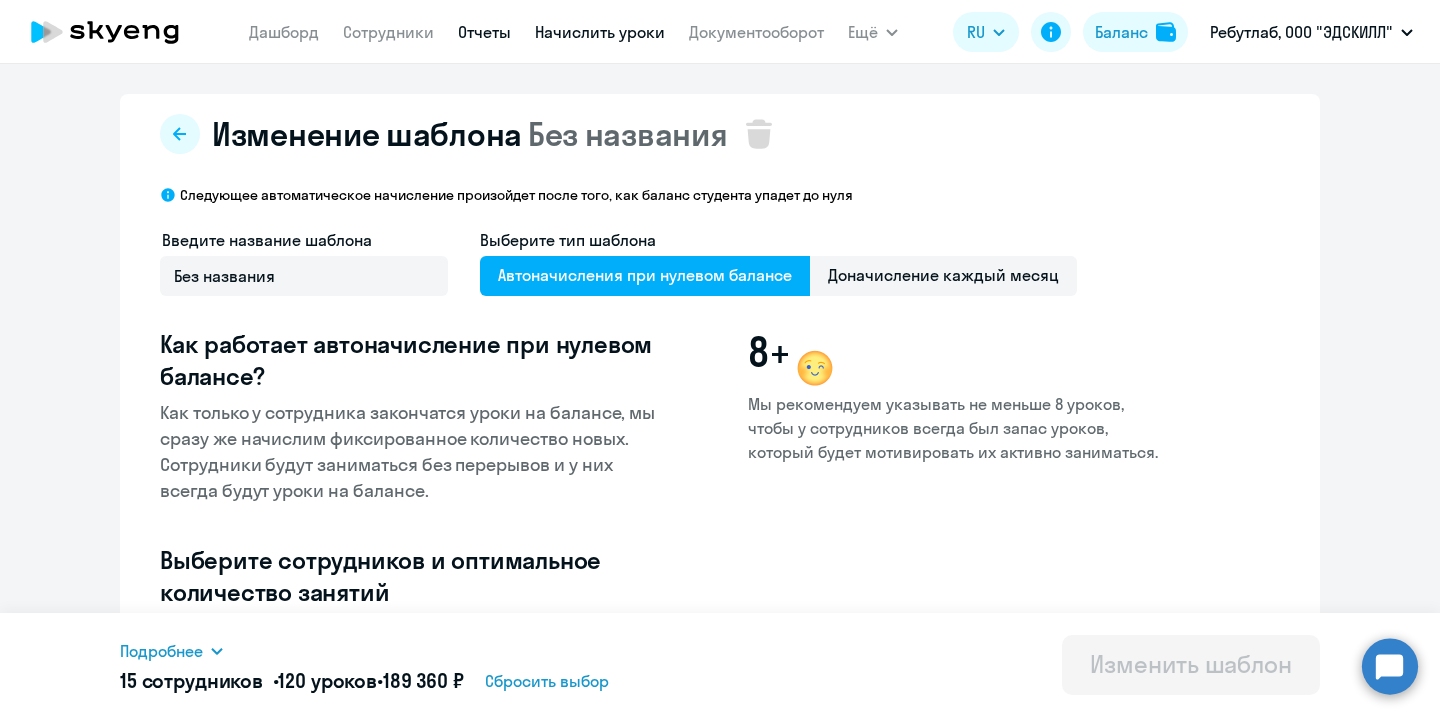 click on "Отчеты" at bounding box center [484, 32] 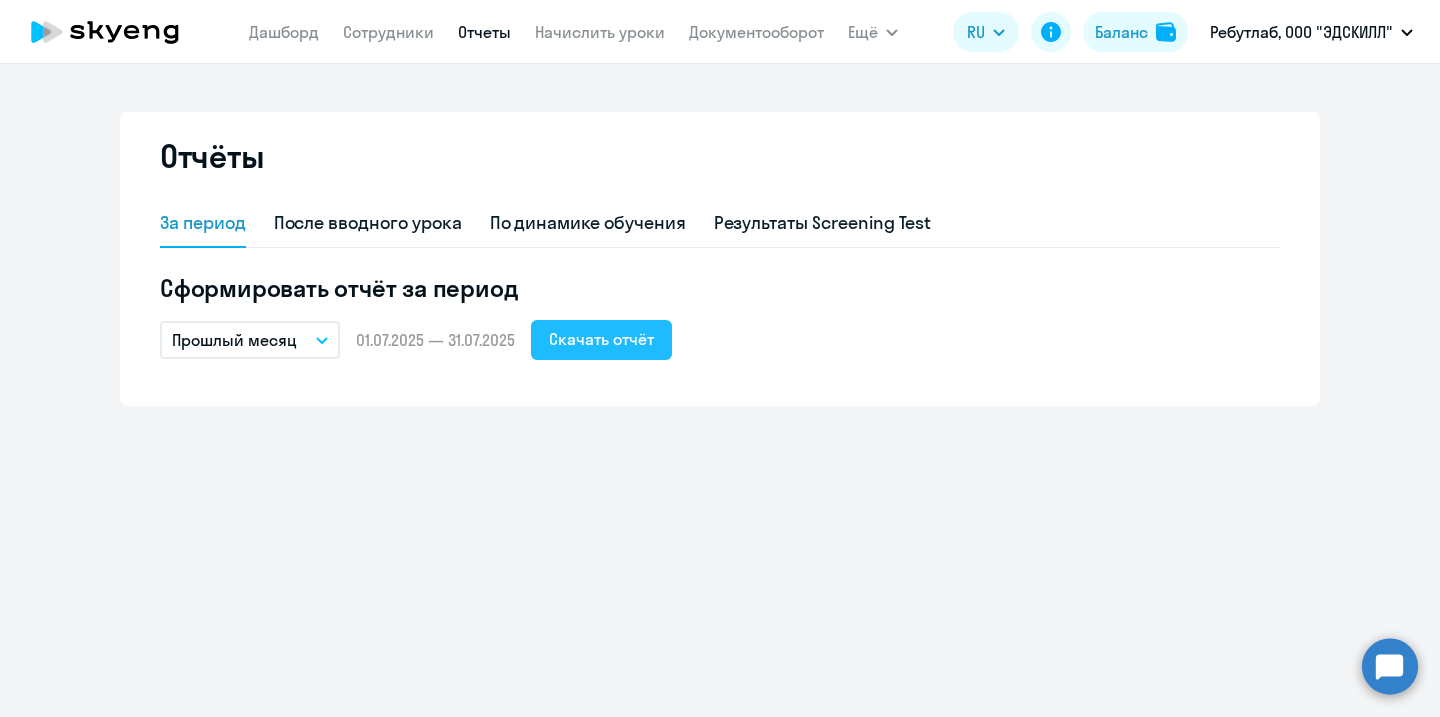 click on "Скачать отчёт" 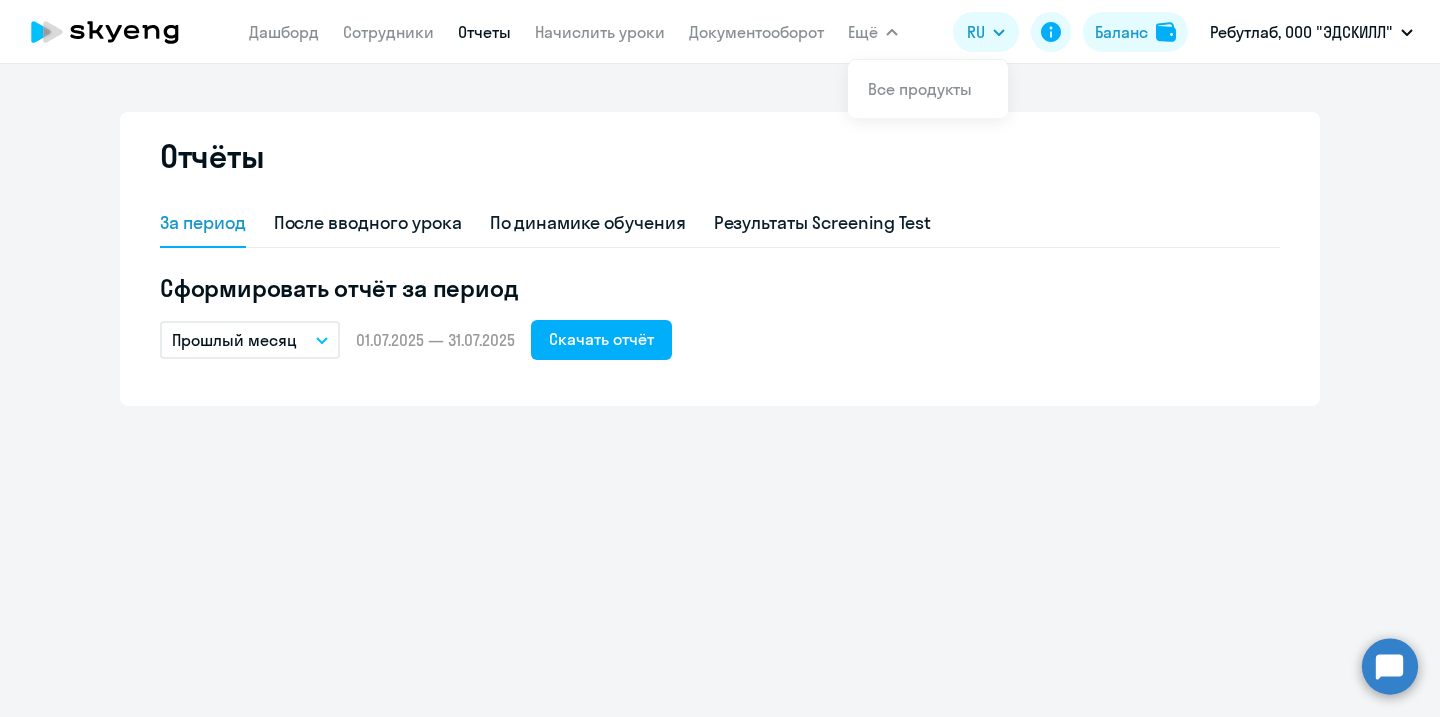 click on "Дашборд
Сотрудники
Отчеты
Начислить уроки
Документооборот" 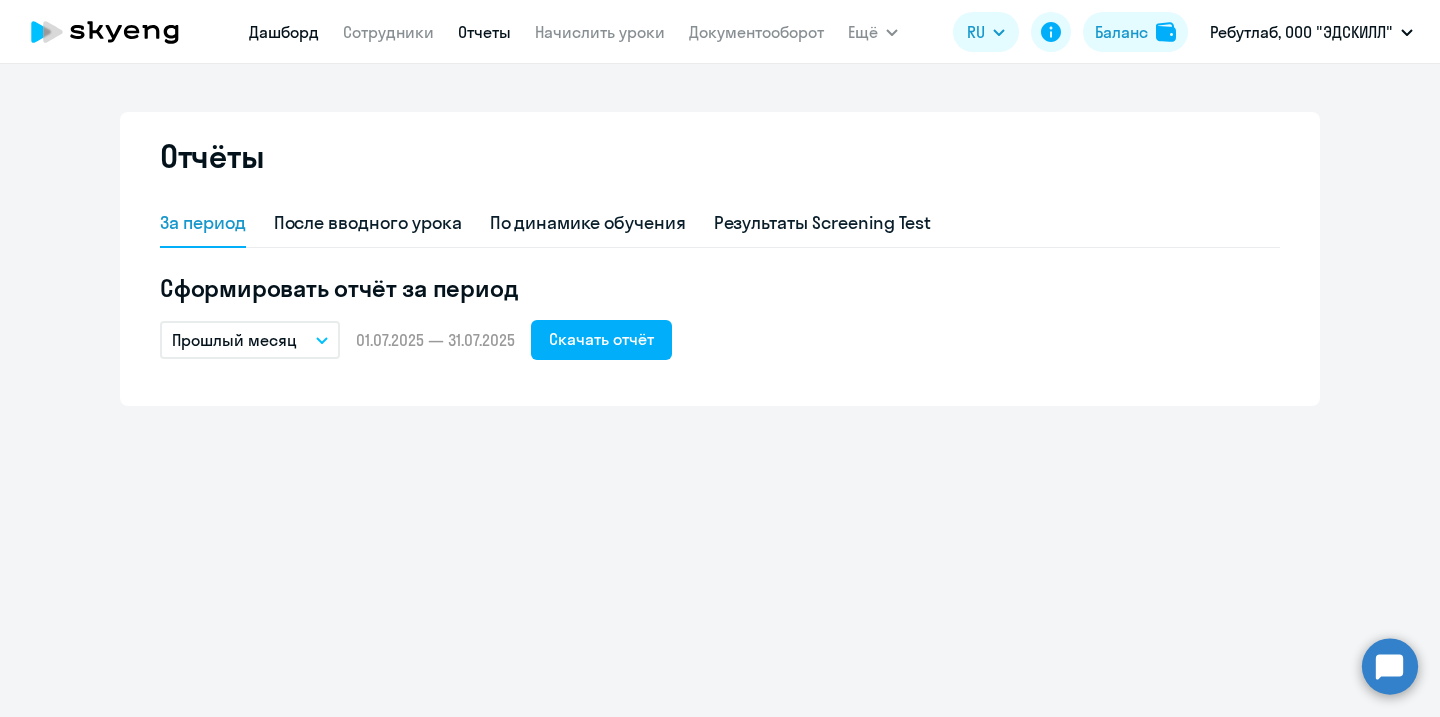 click on "Дашборд" at bounding box center (284, 32) 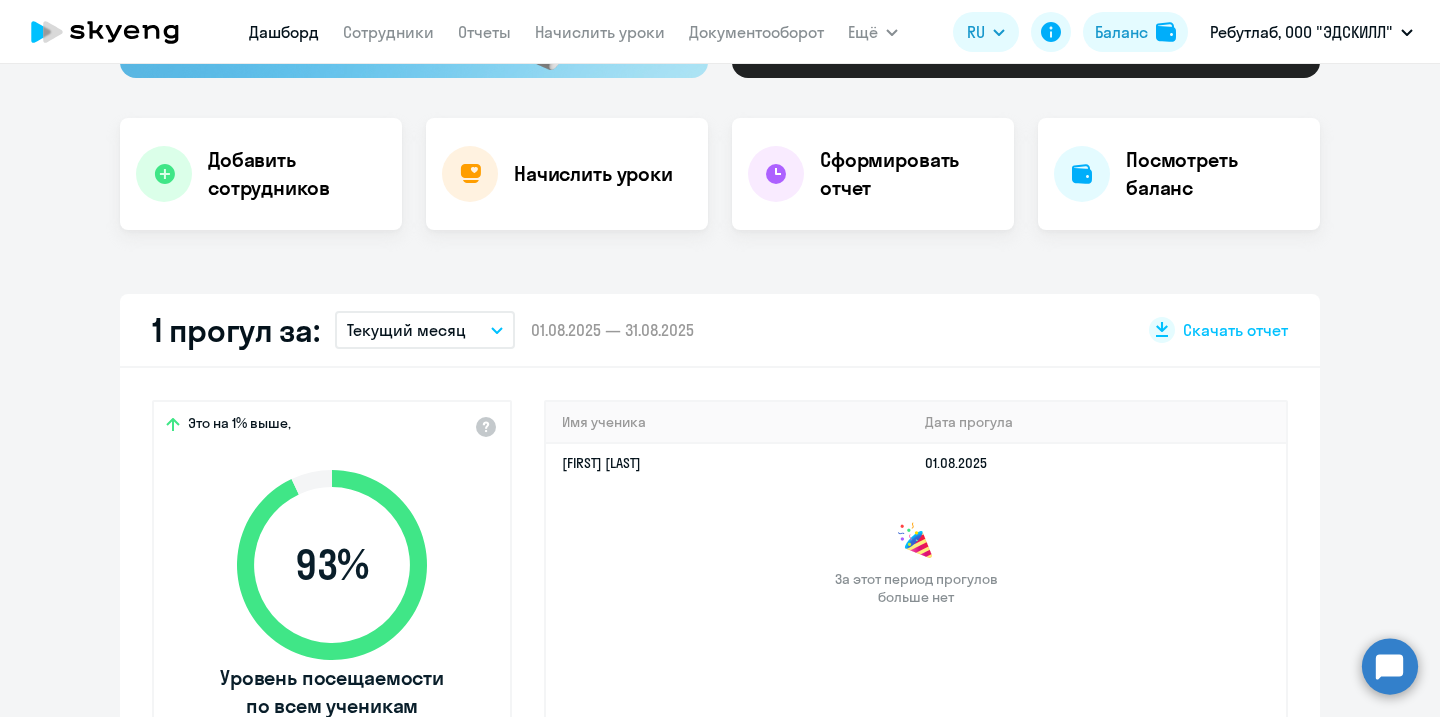 select on "30" 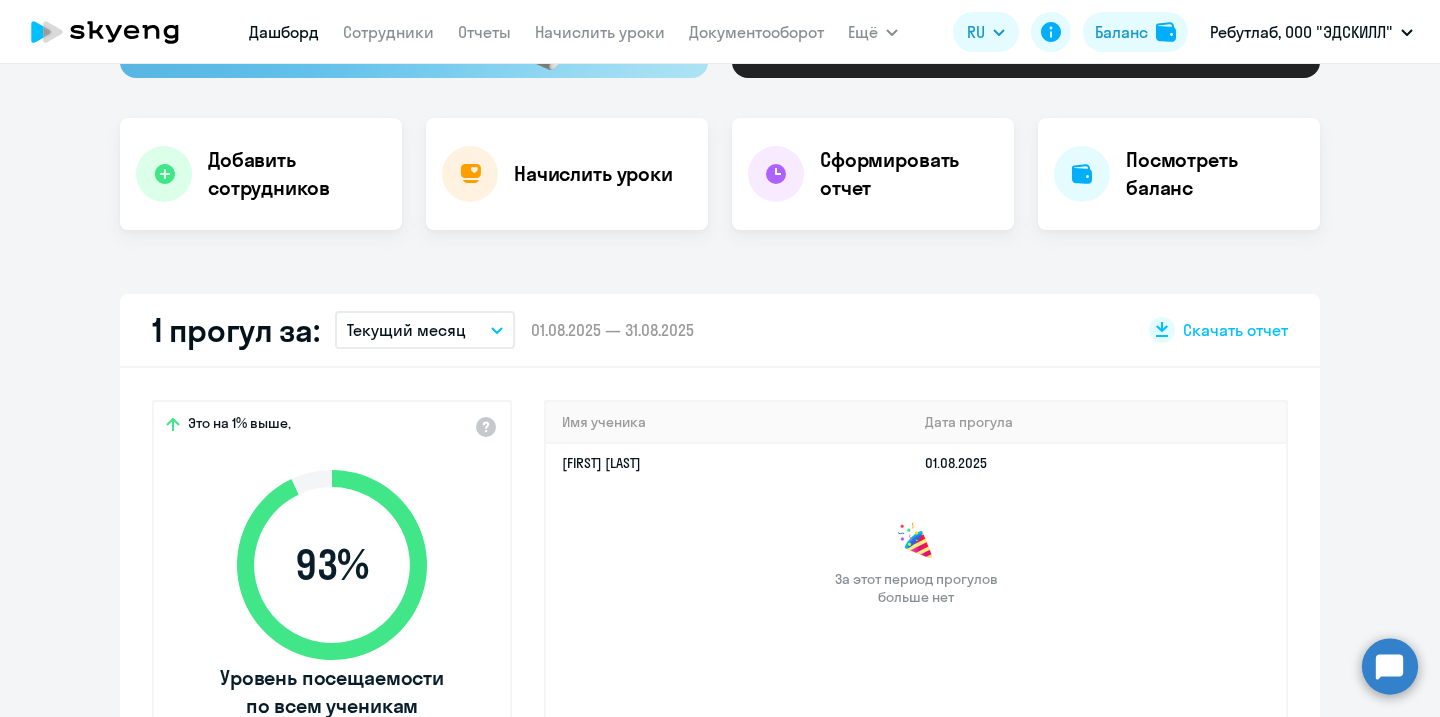 scroll, scrollTop: 376, scrollLeft: 0, axis: vertical 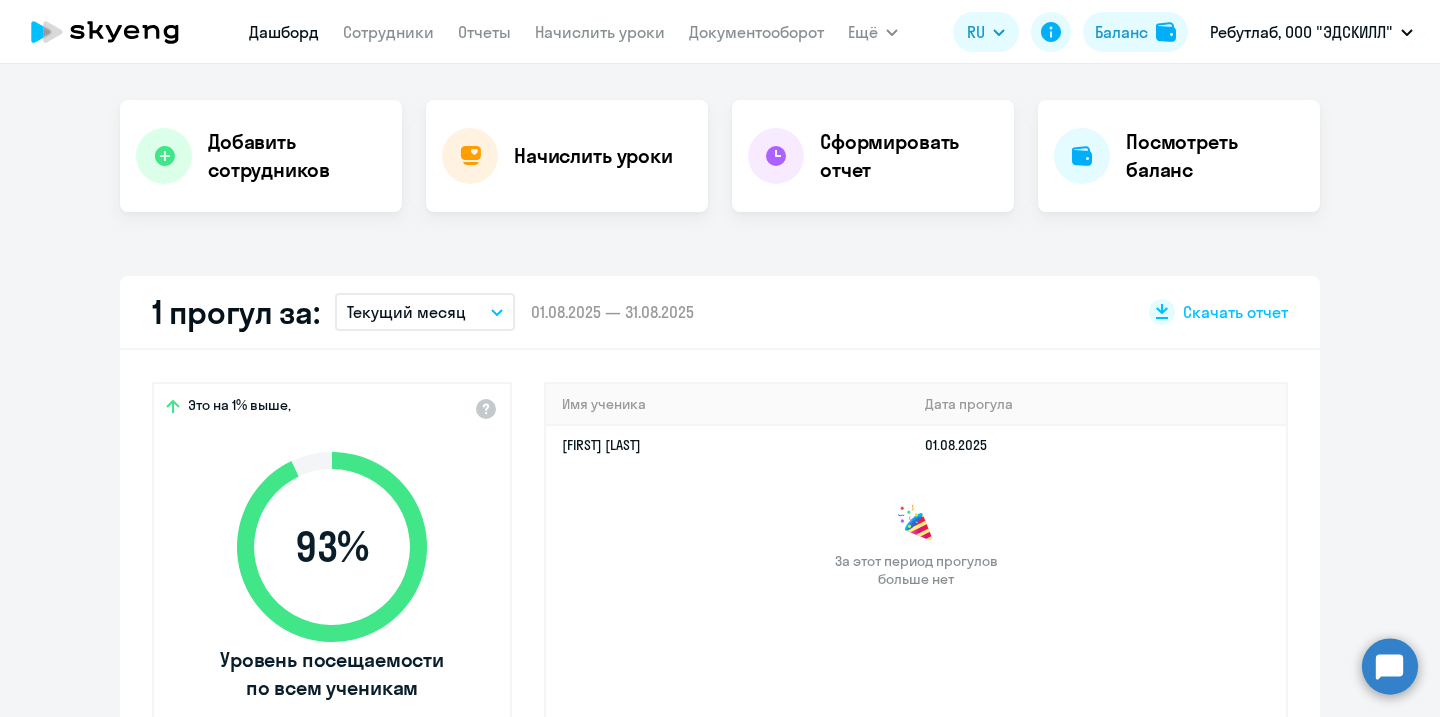click on "Текущий месяц" at bounding box center [406, 312] 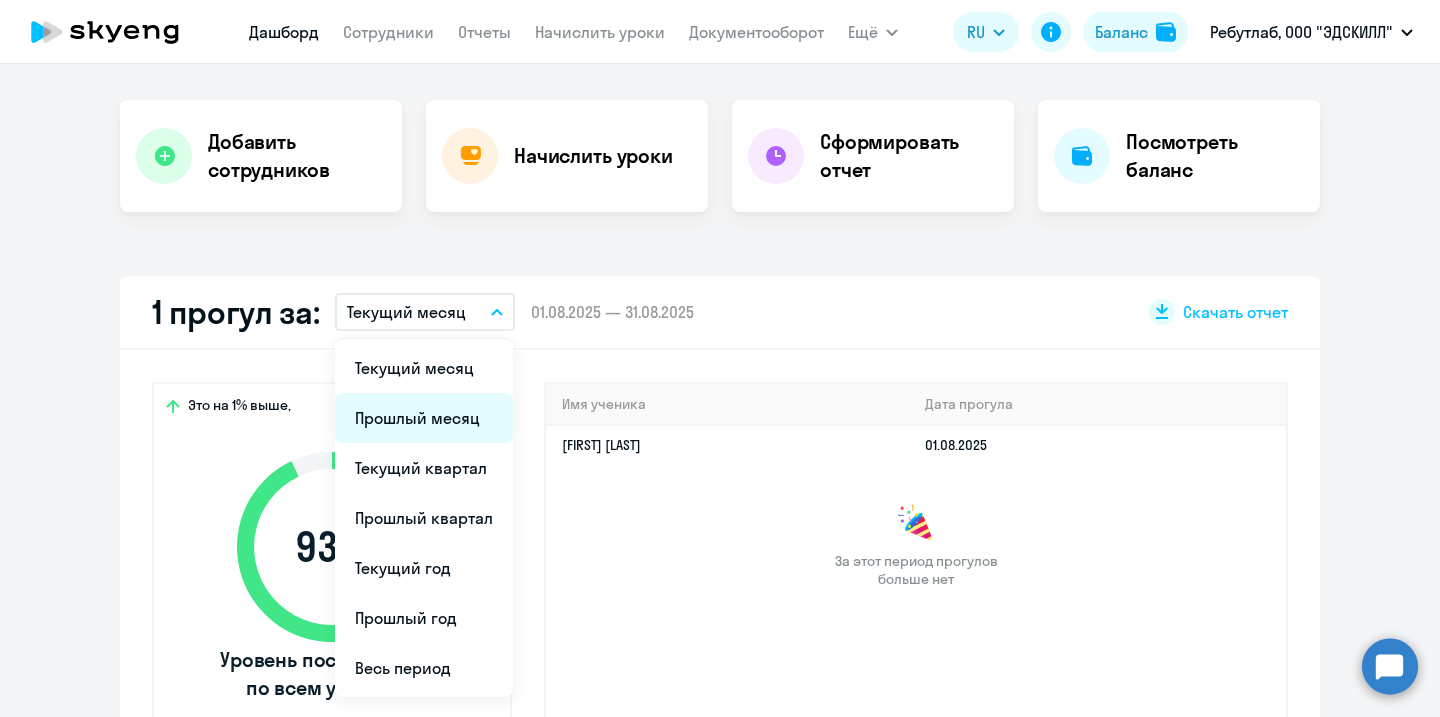 click on "Прошлый месяц" at bounding box center [424, 418] 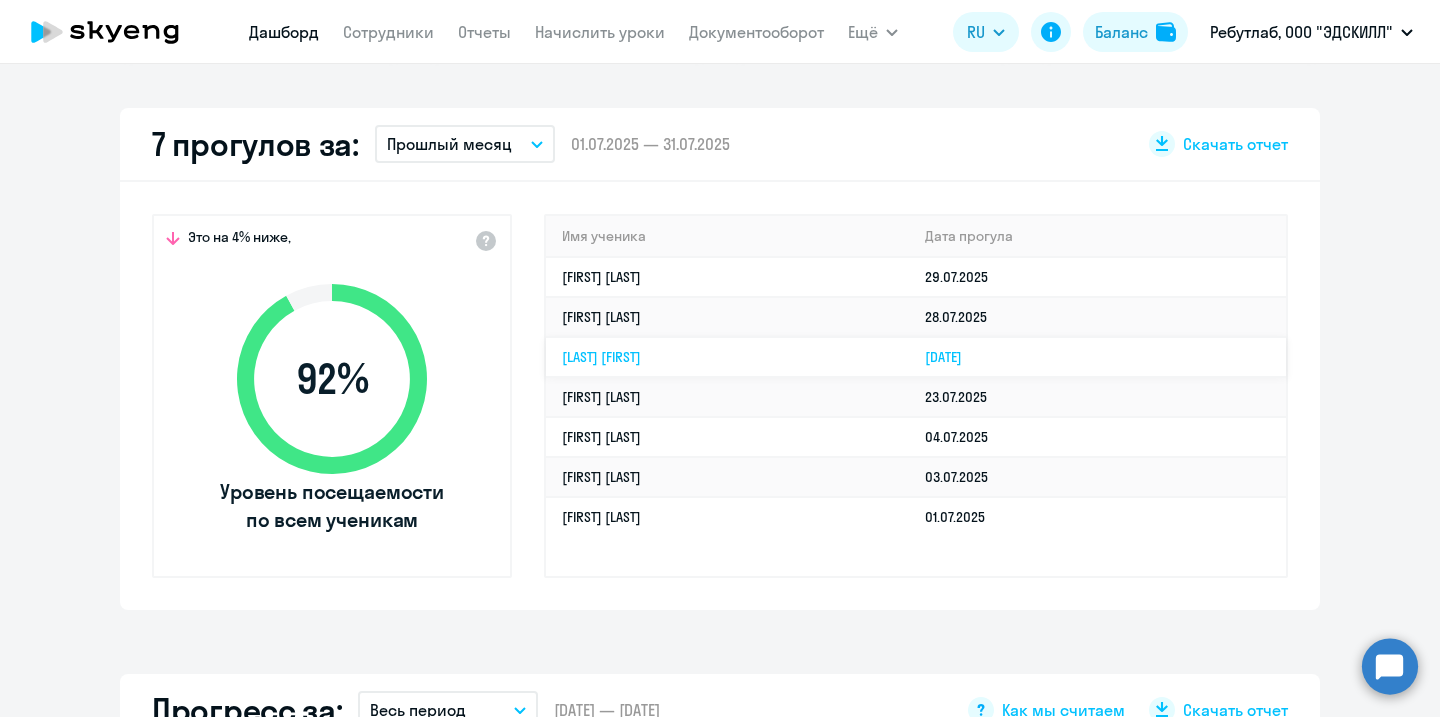 scroll, scrollTop: 540, scrollLeft: 0, axis: vertical 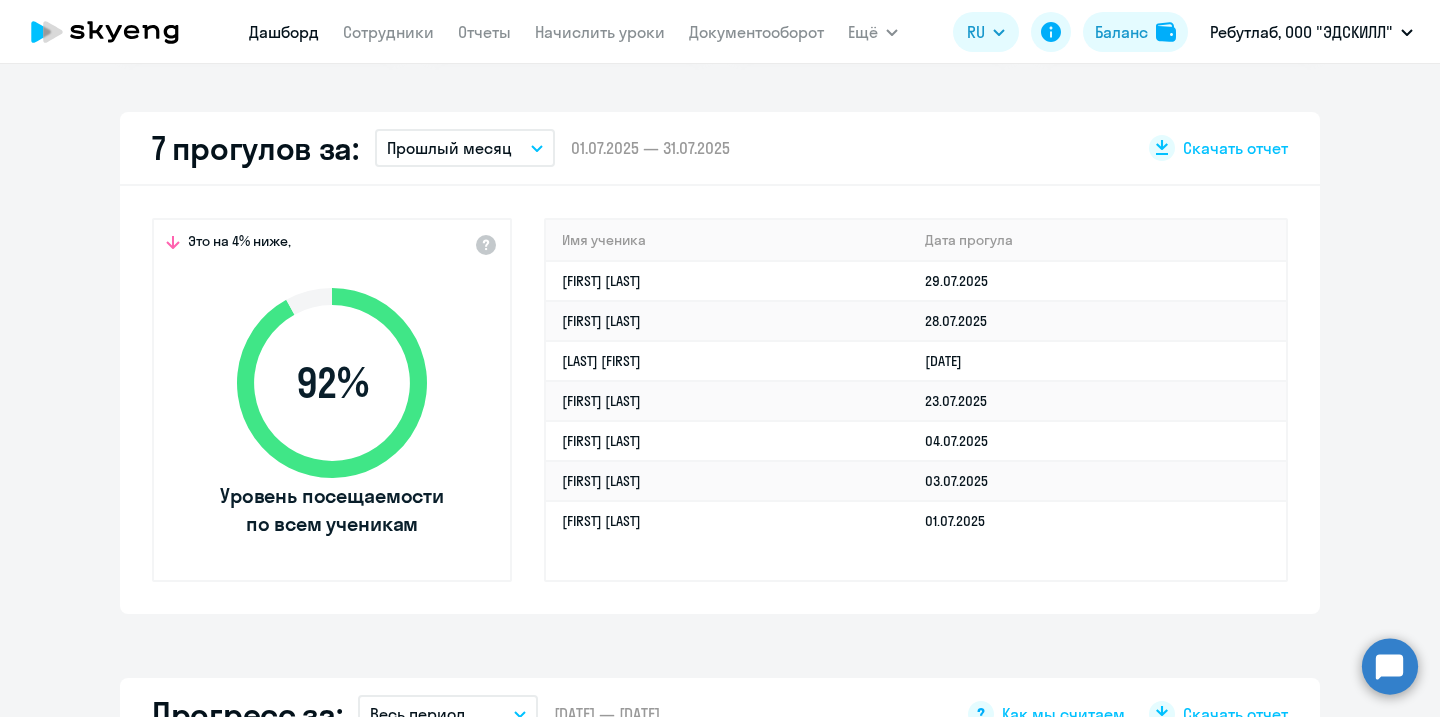 click on "Прошлый месяц" at bounding box center [449, 148] 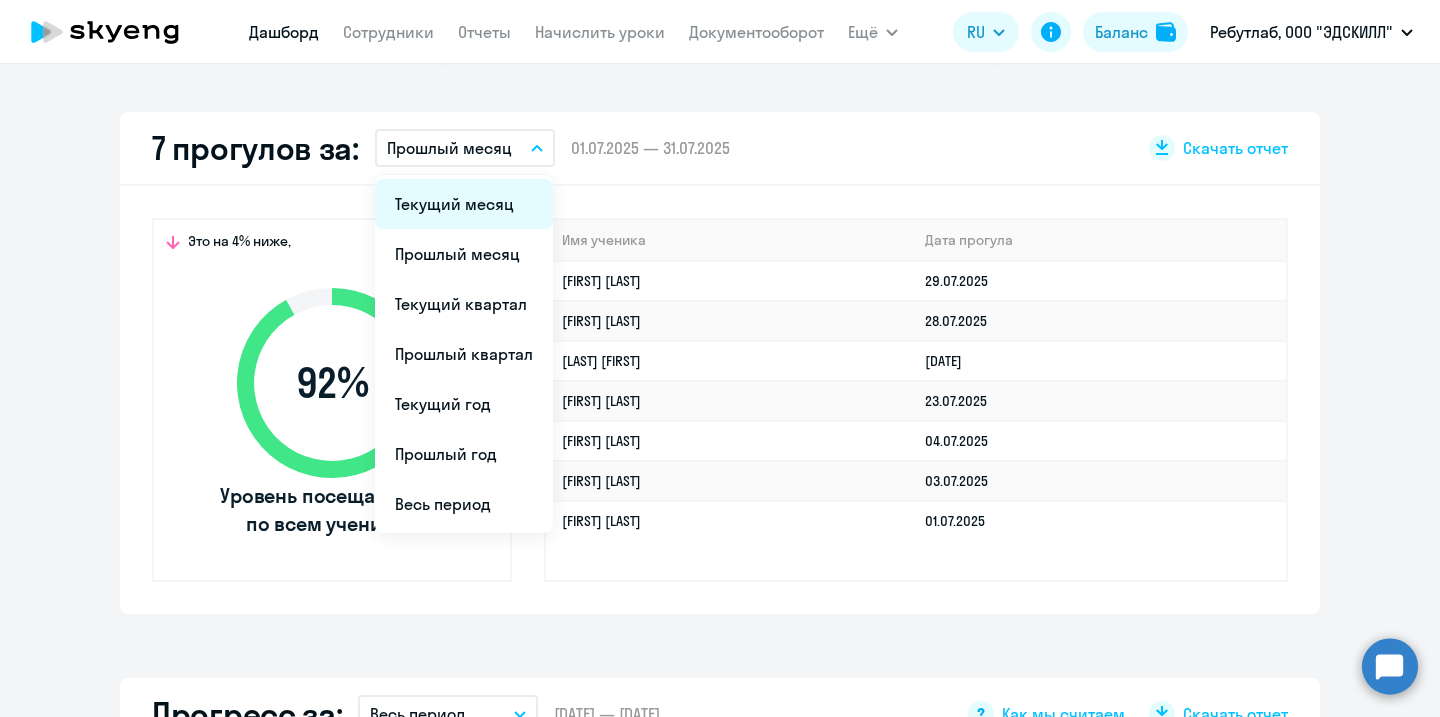 click on "Текущий месяц" at bounding box center [464, 204] 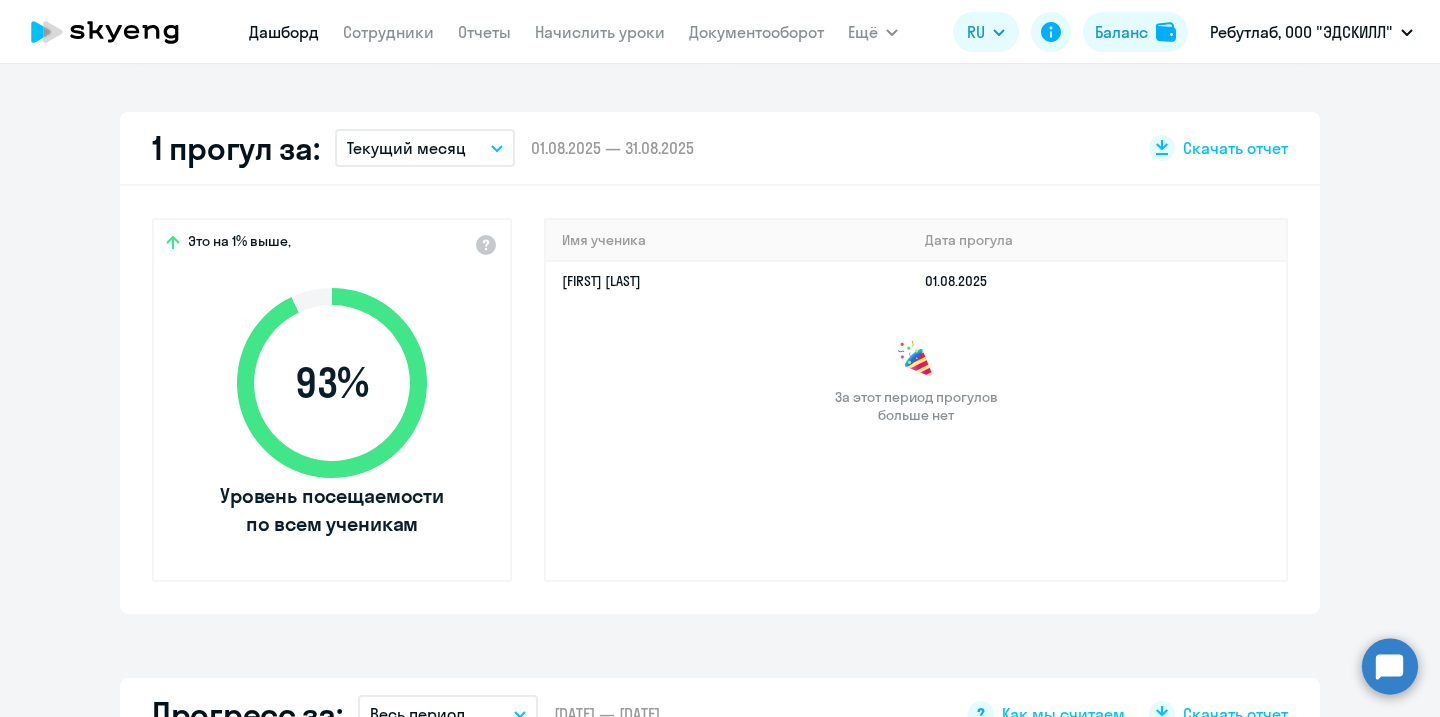 click on "Текущий месяц" at bounding box center [425, 148] 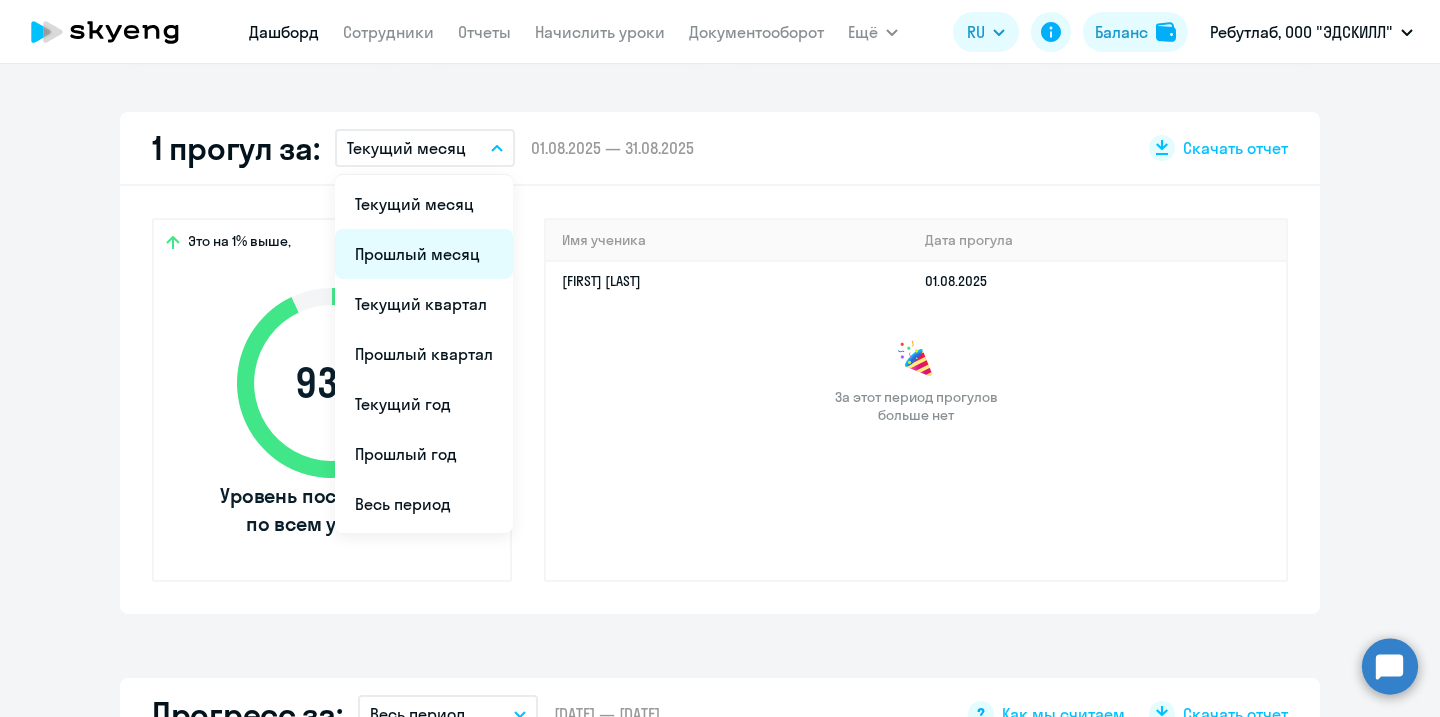 click on "Прошлый месяц" at bounding box center (424, 254) 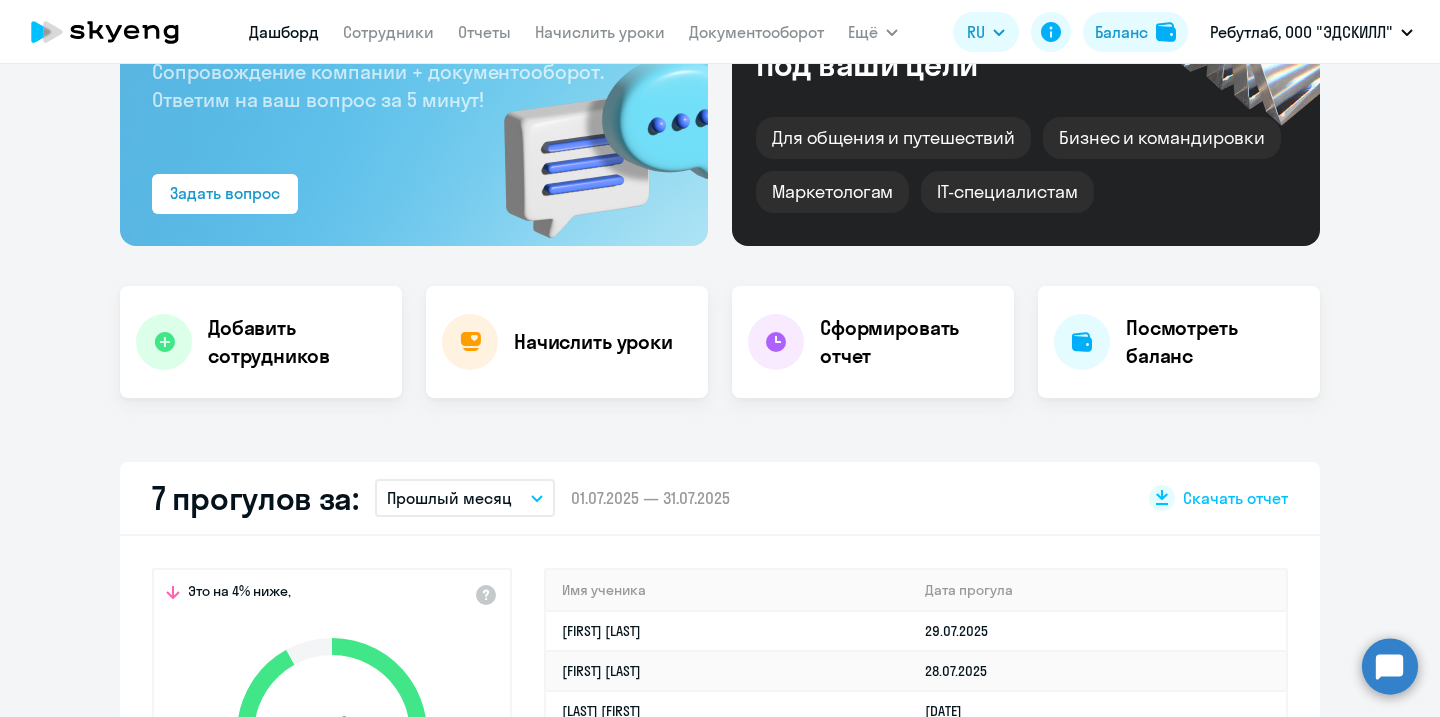 scroll, scrollTop: 0, scrollLeft: 0, axis: both 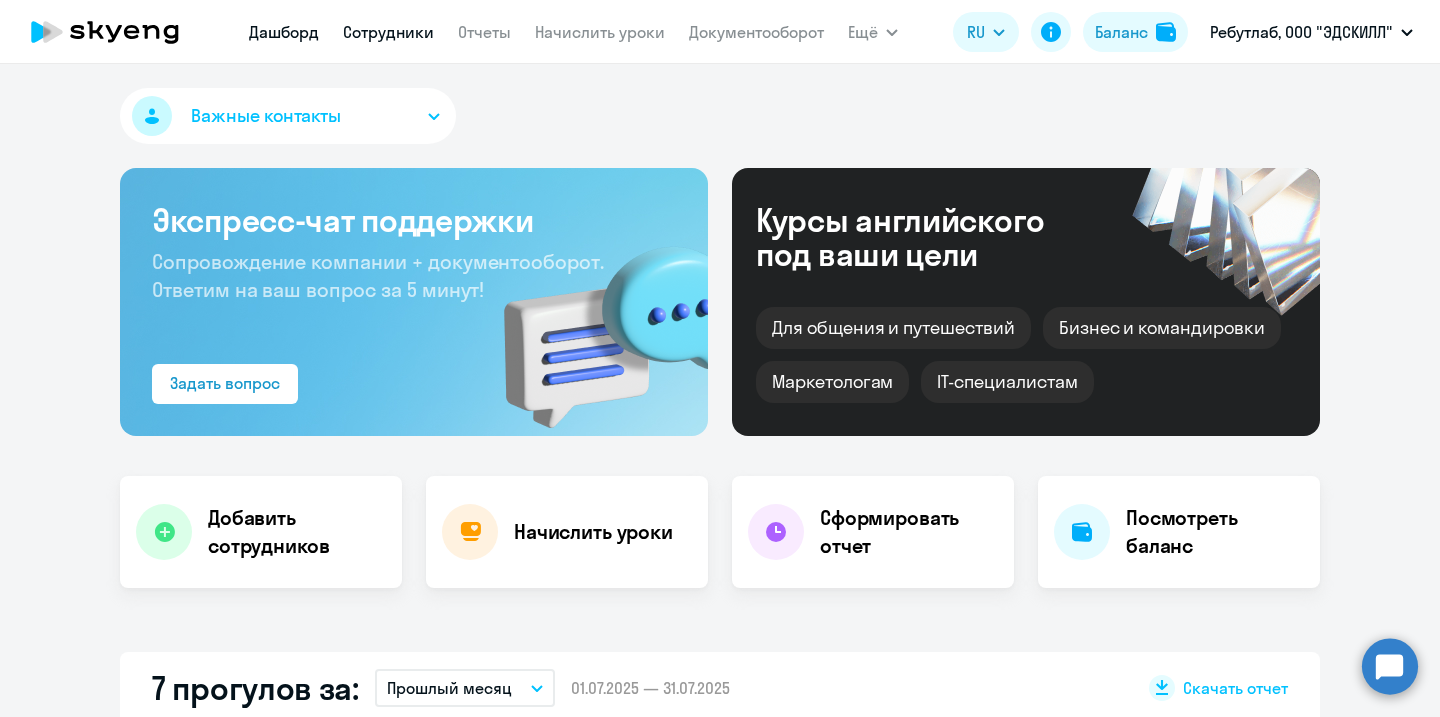 click on "Сотрудники" at bounding box center [388, 32] 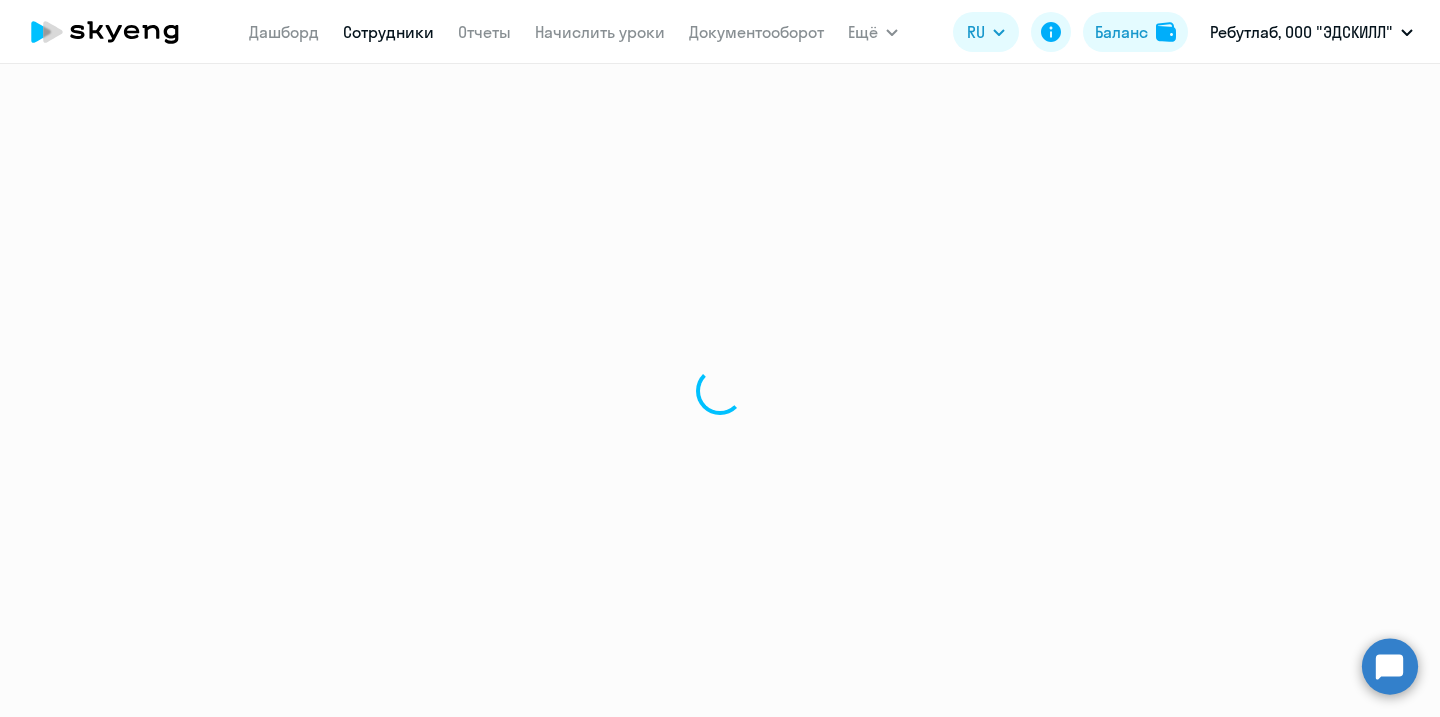 select on "30" 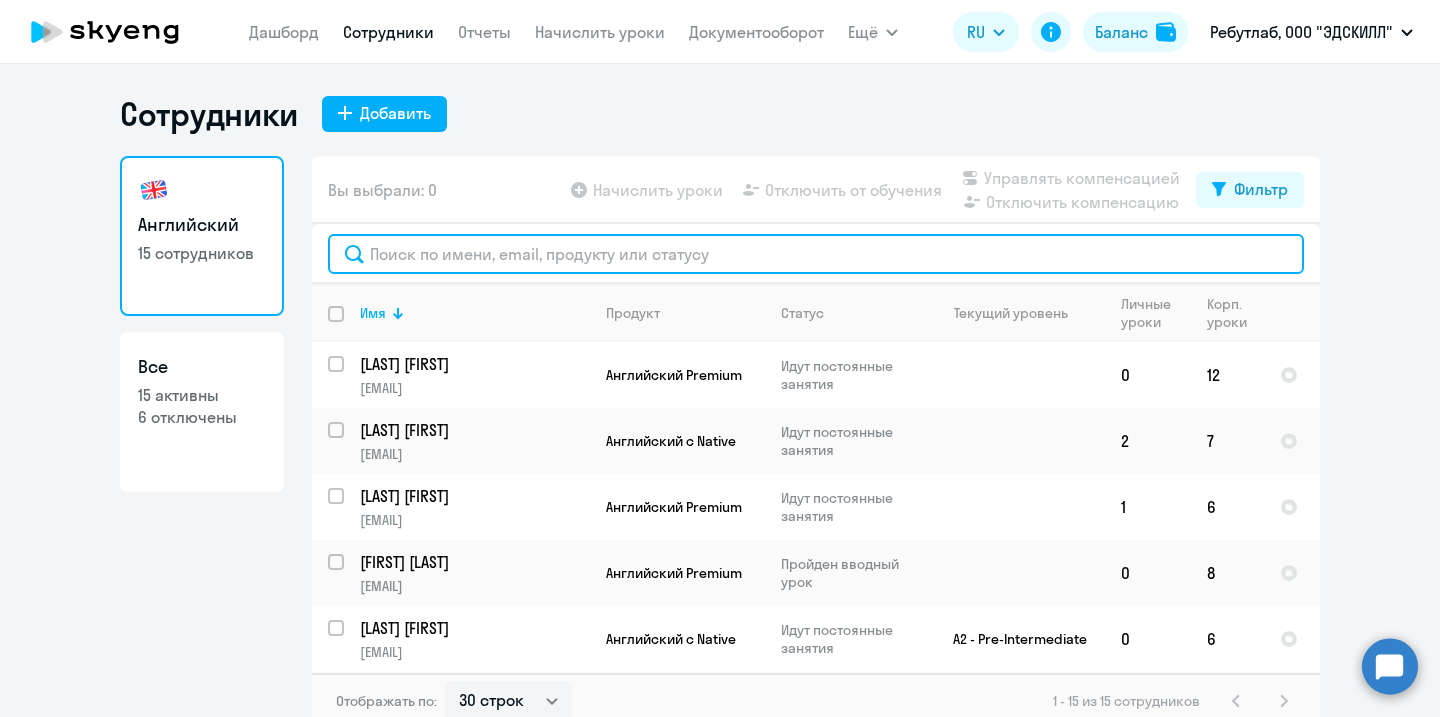 click 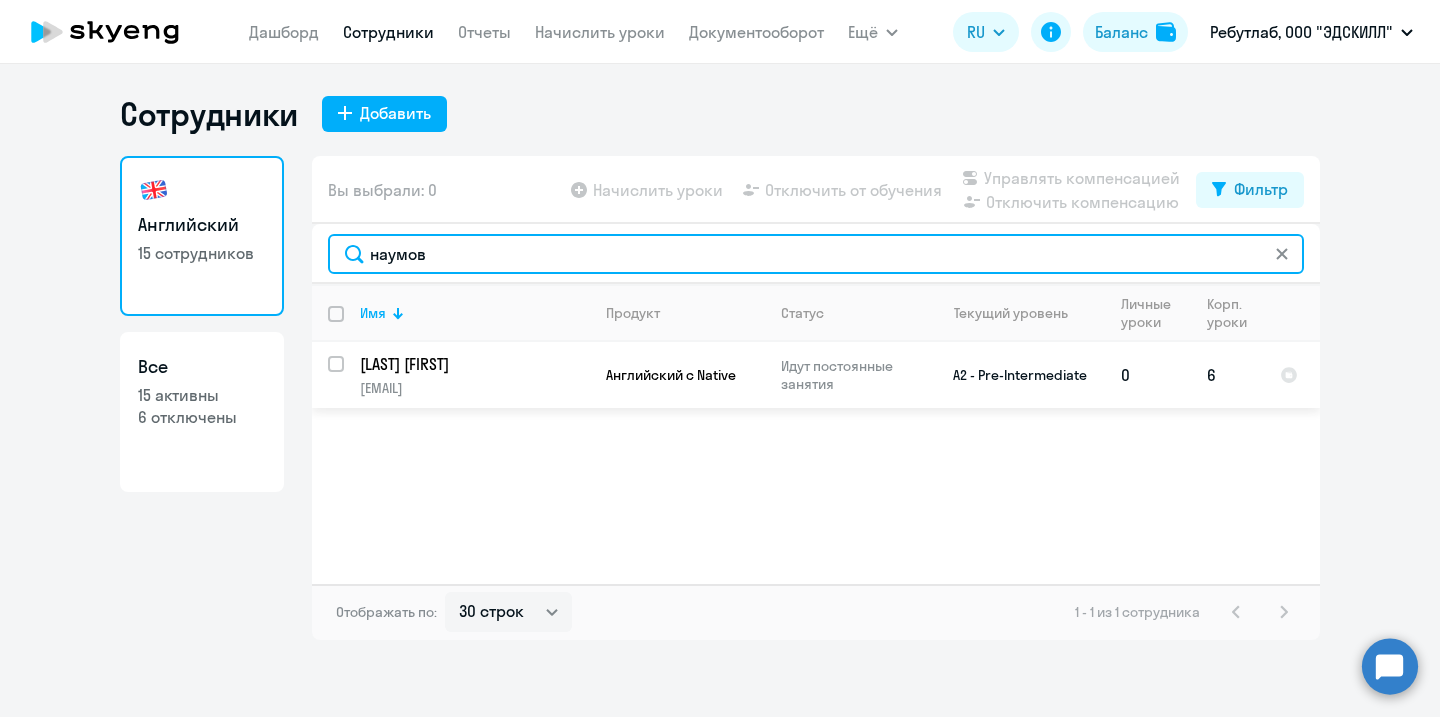 type on "наумов" 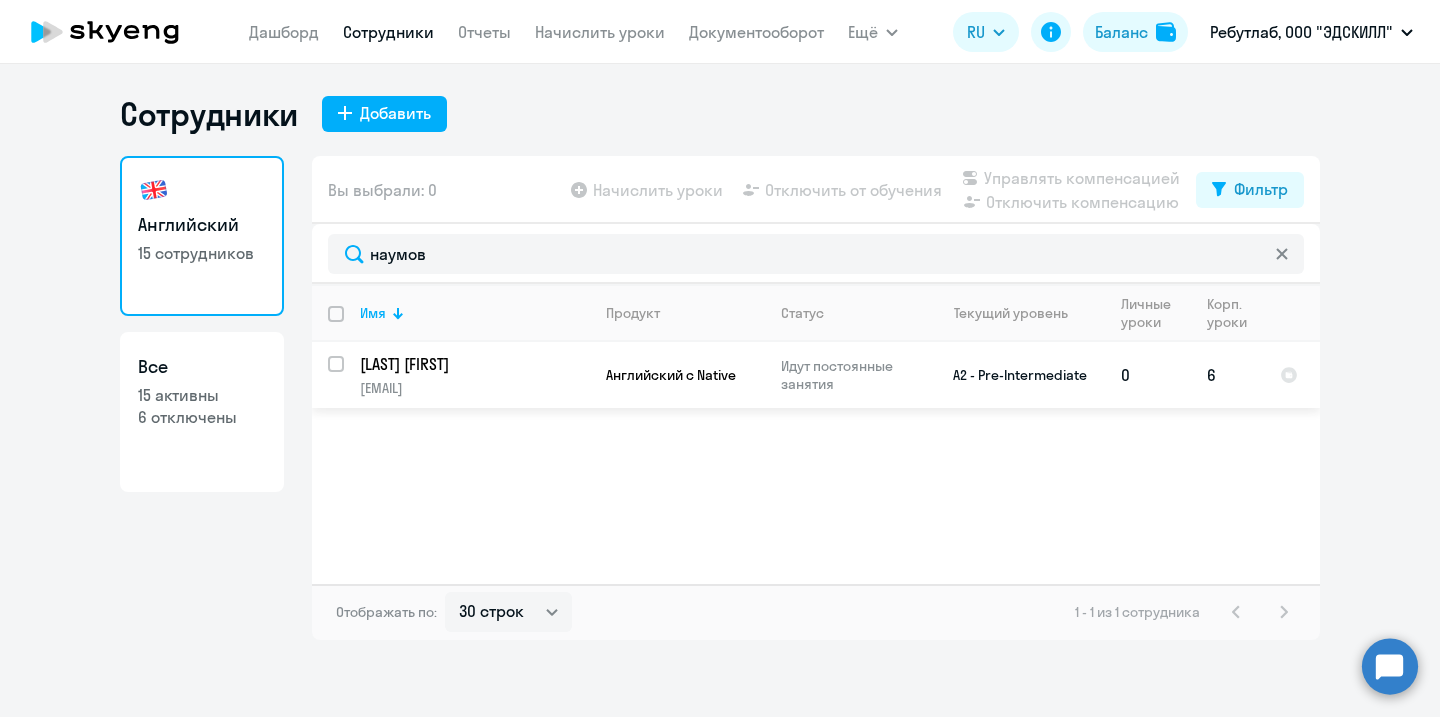 click at bounding box center [348, 376] 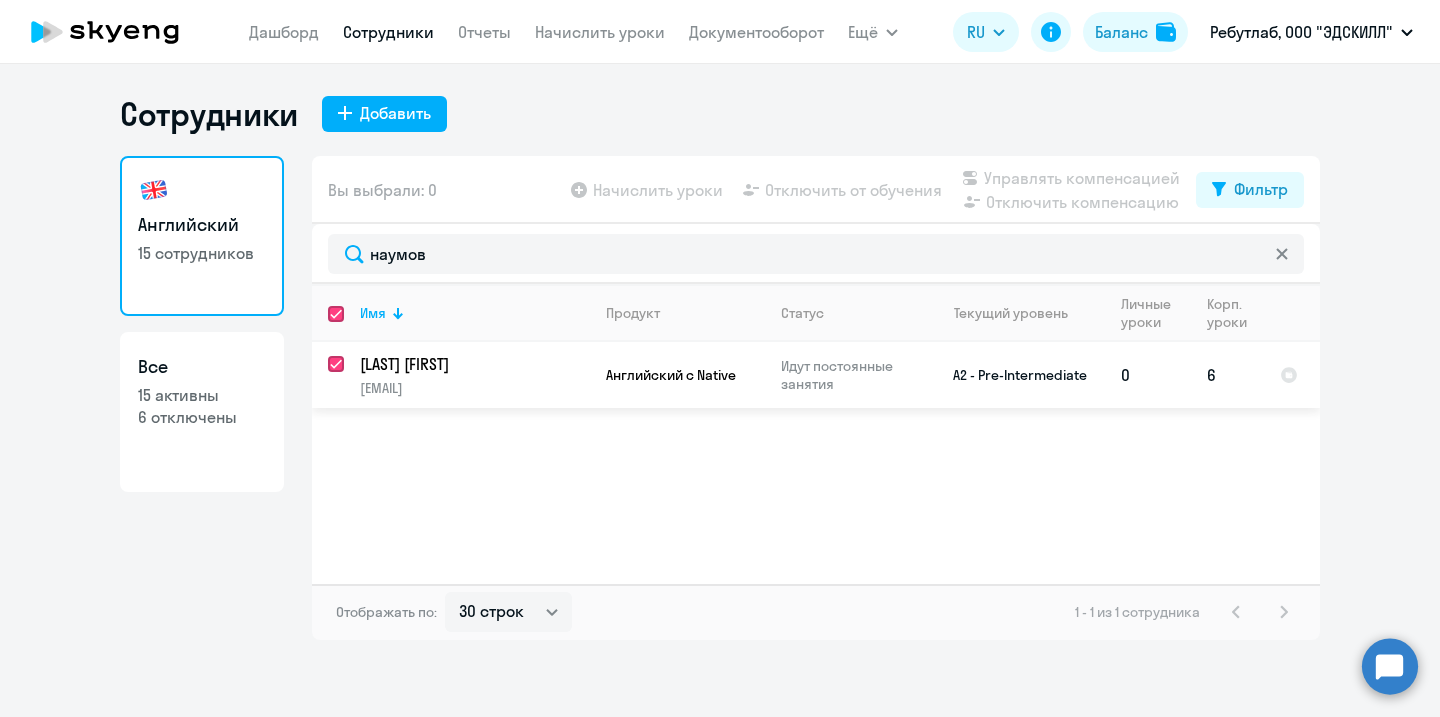 checkbox on "true" 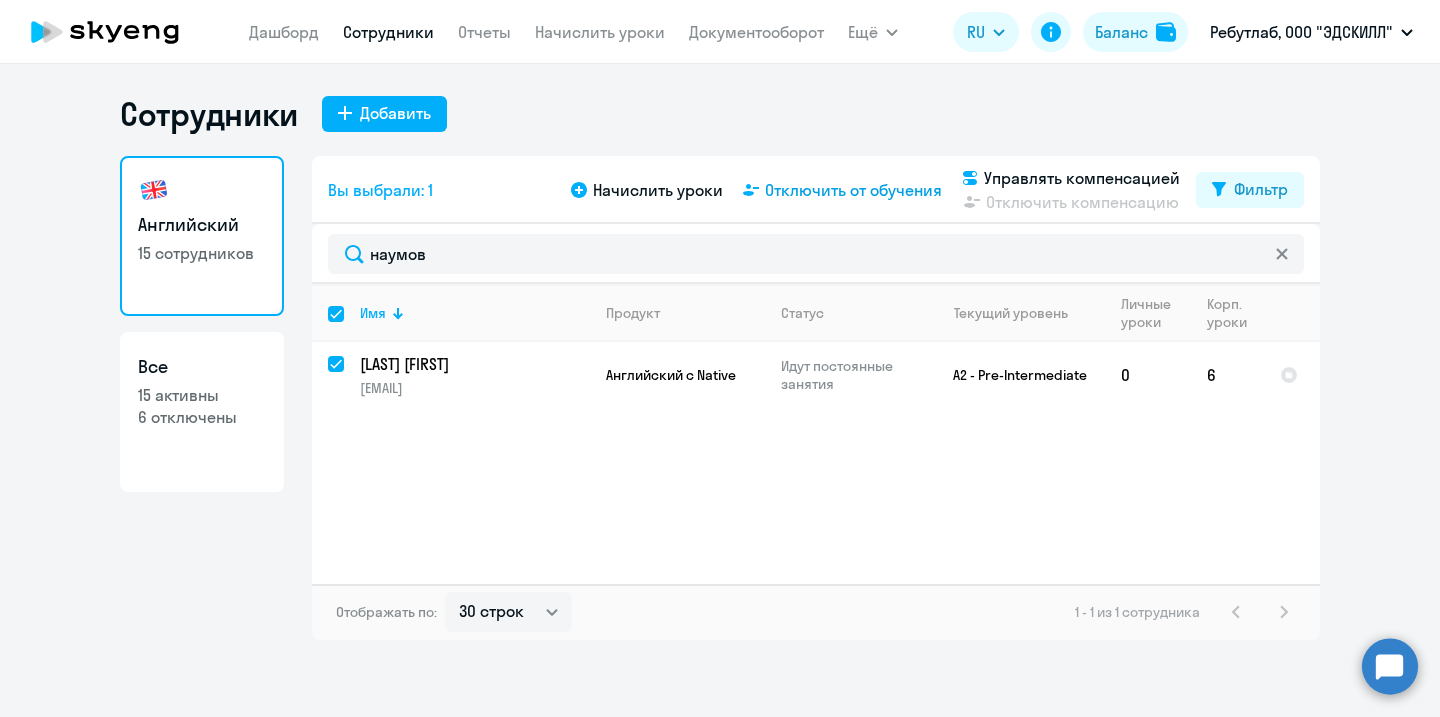 click on "Отключить от обучения" 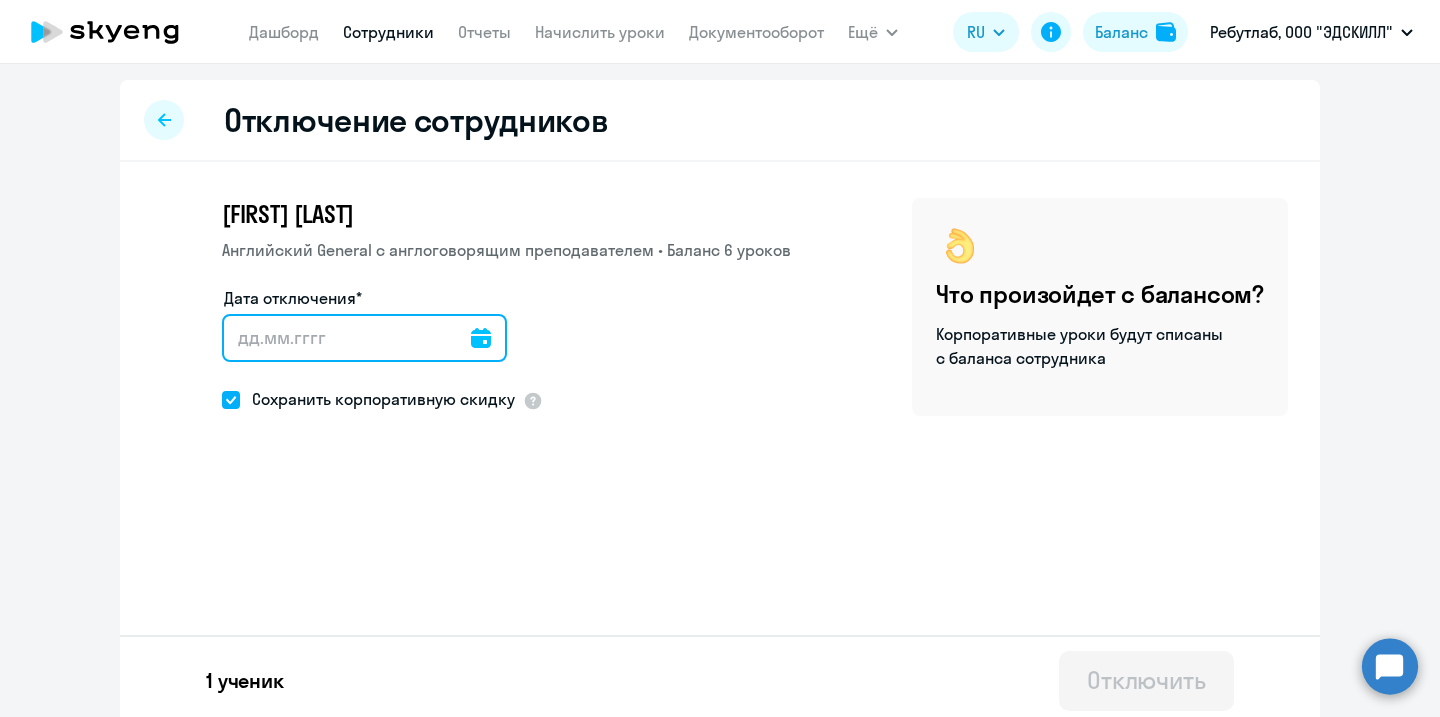 click on "Дата отключения*" at bounding box center [364, 338] 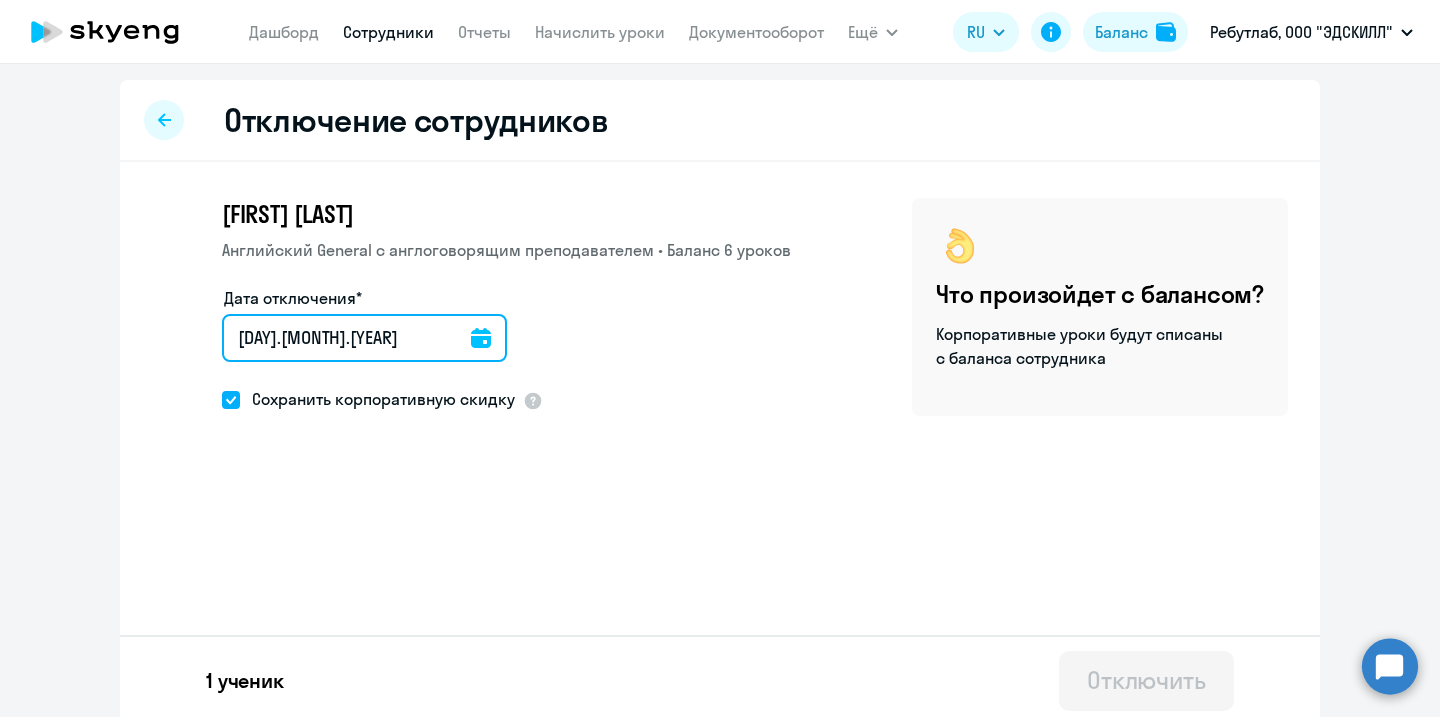 type on "08.08.2025" 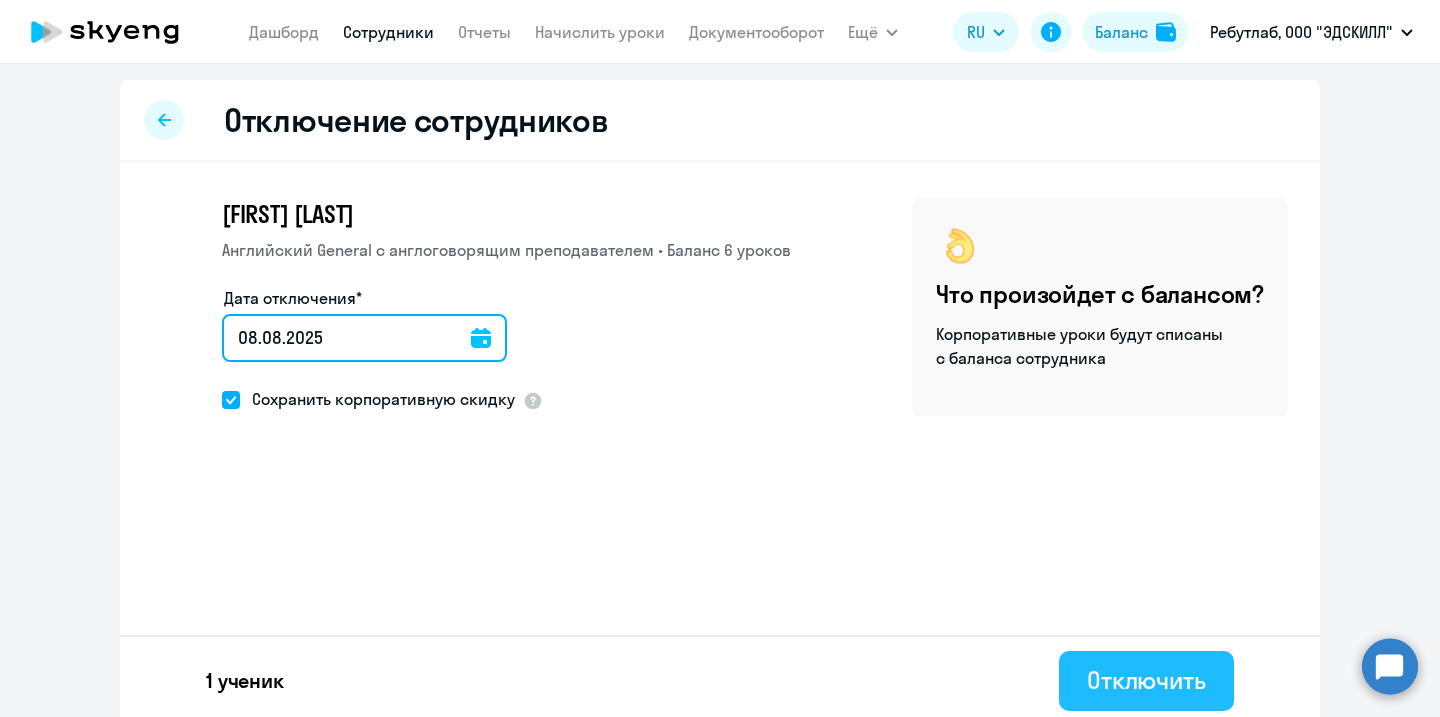 type on "08.08.2025" 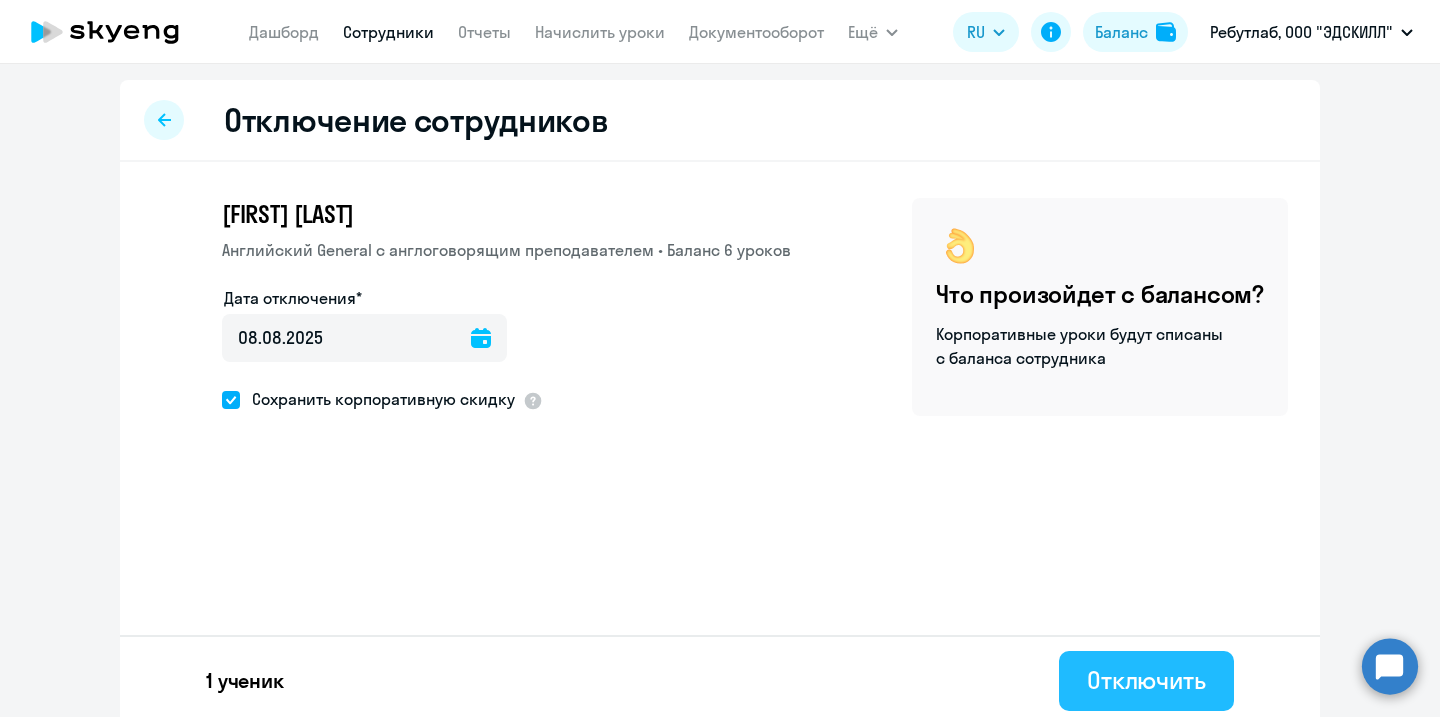 click on "Отключить" 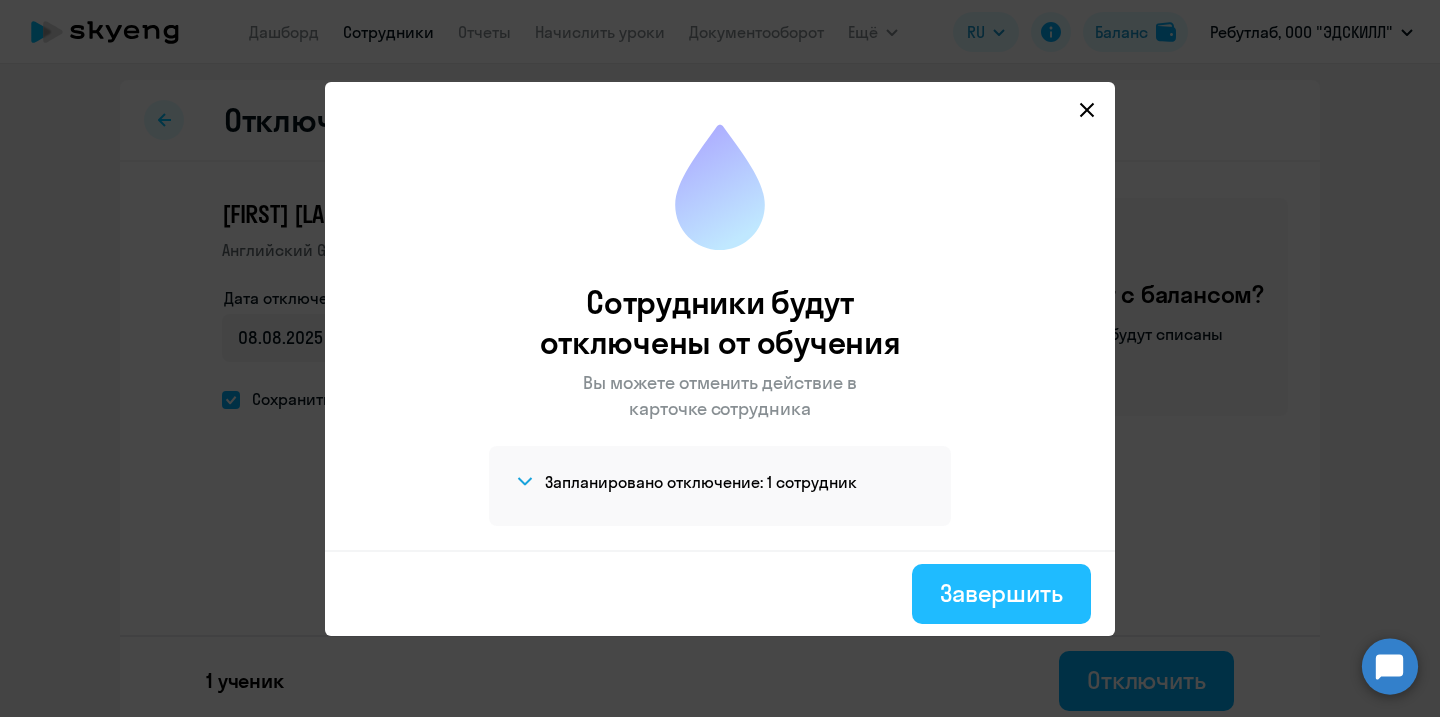 click on "Завершить" at bounding box center [1001, 593] 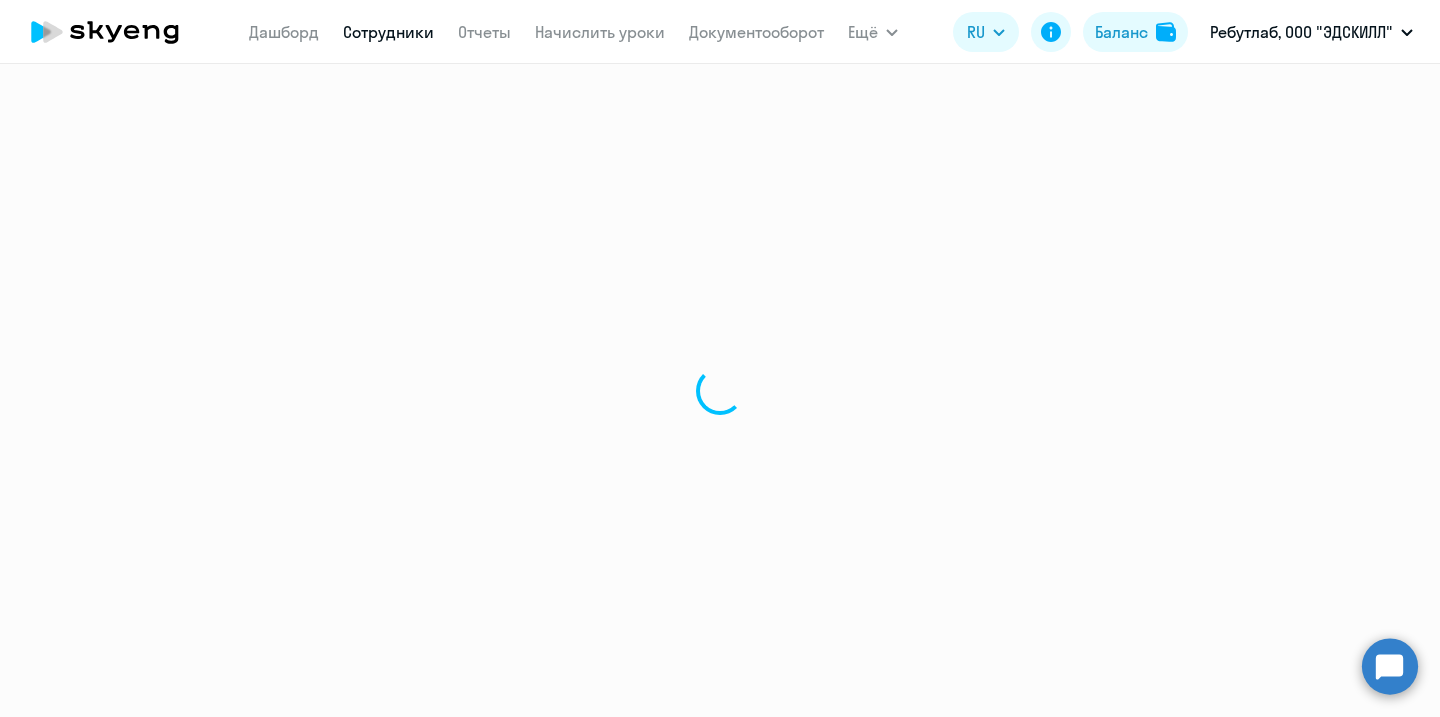 select on "30" 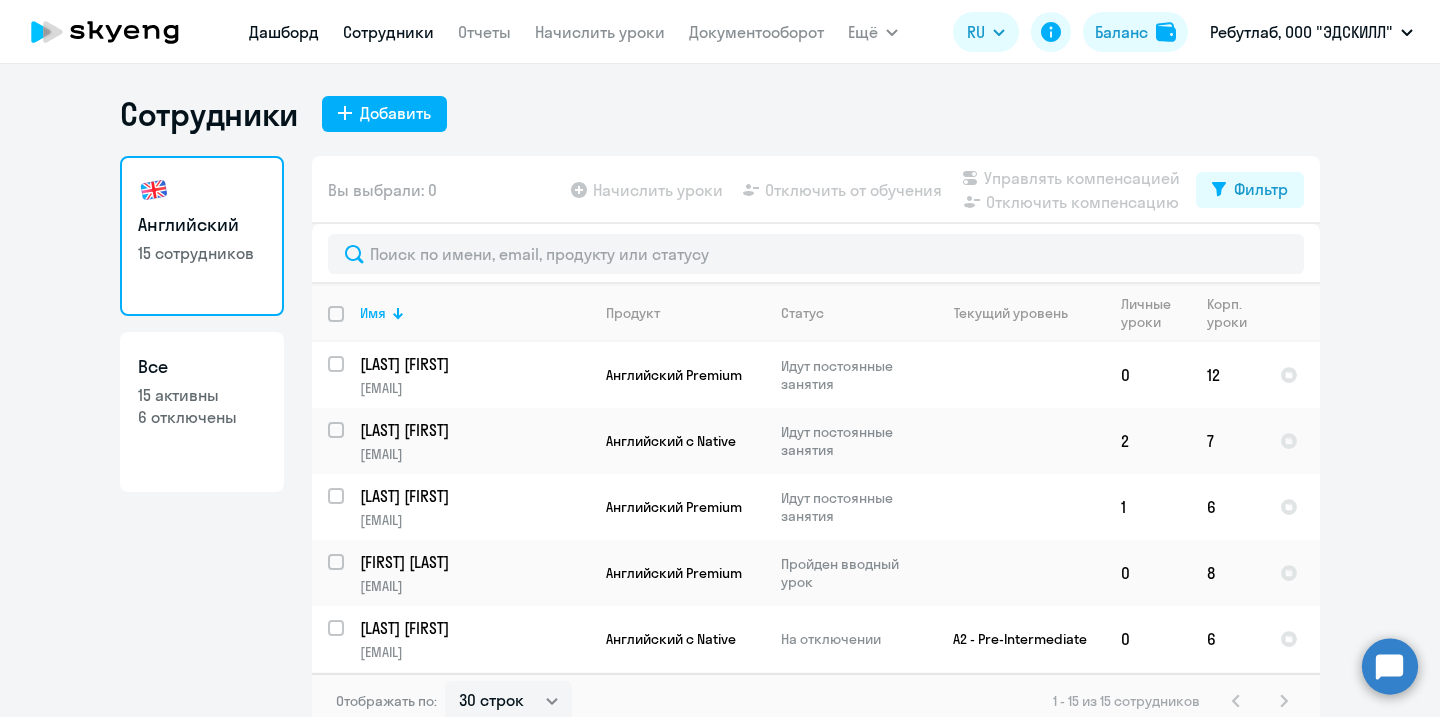 click on "Дашборд" at bounding box center [284, 32] 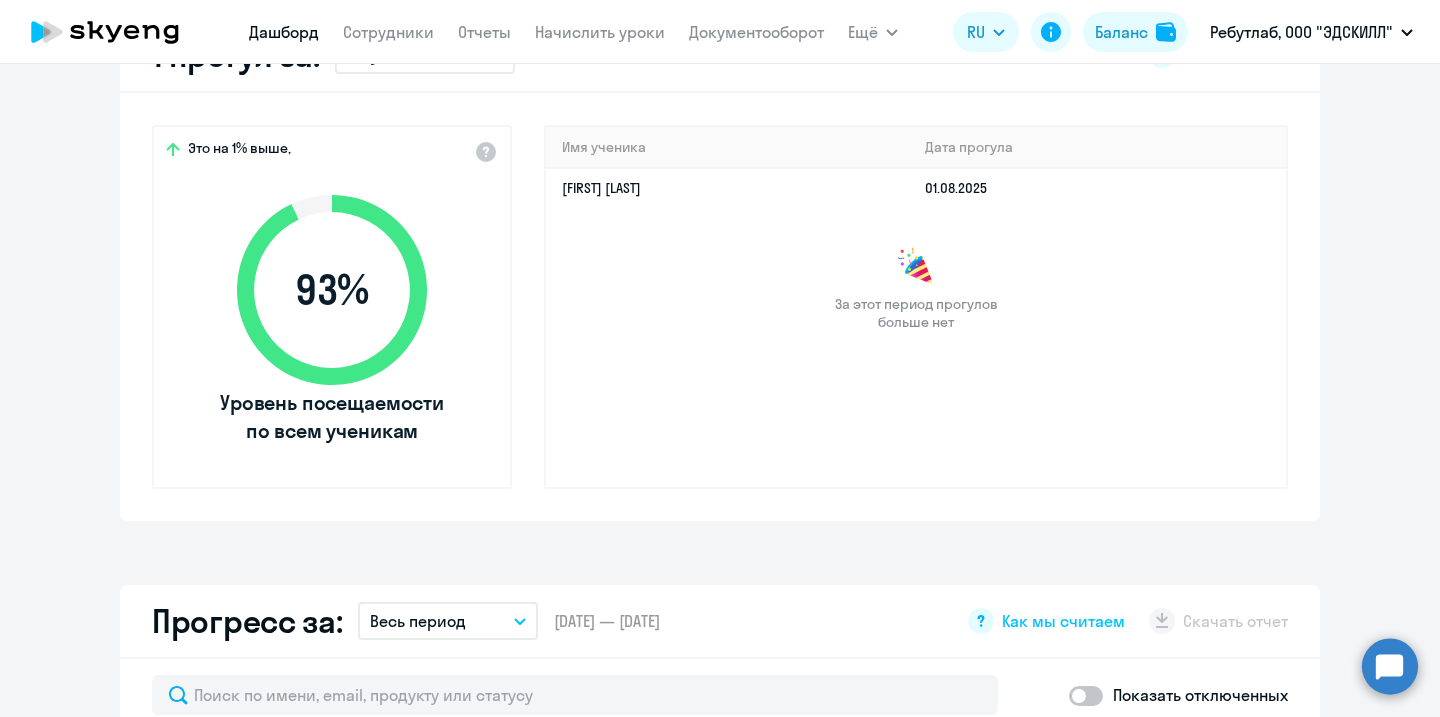 select on "30" 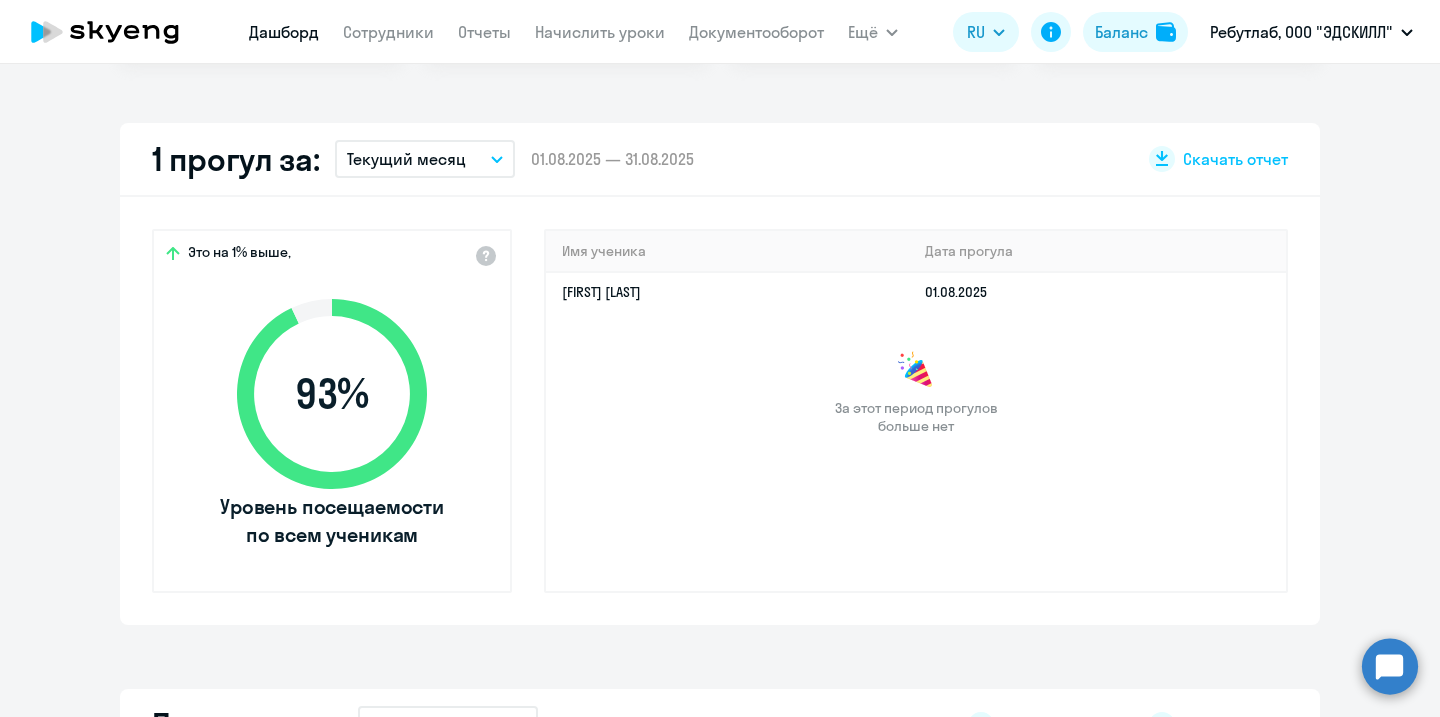 scroll, scrollTop: 458, scrollLeft: 0, axis: vertical 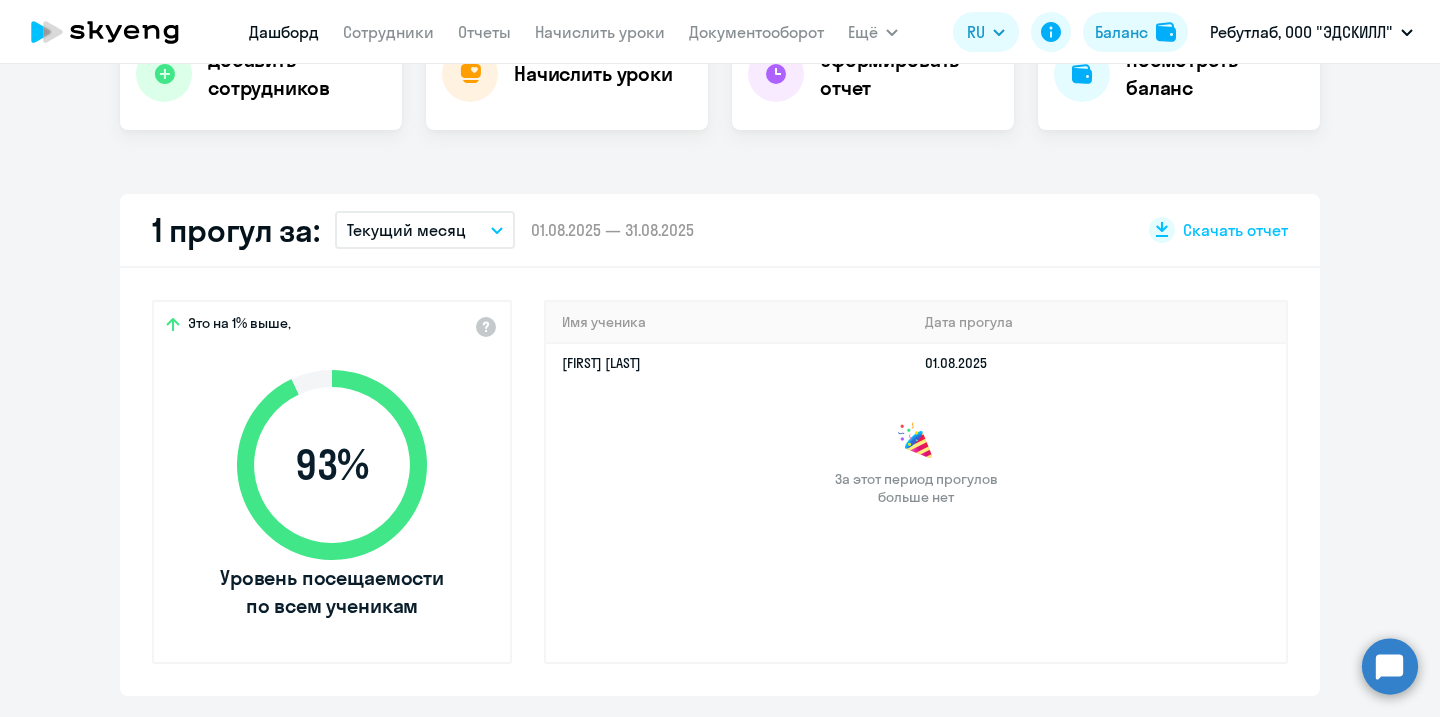 click on "Текущий месяц" at bounding box center (406, 230) 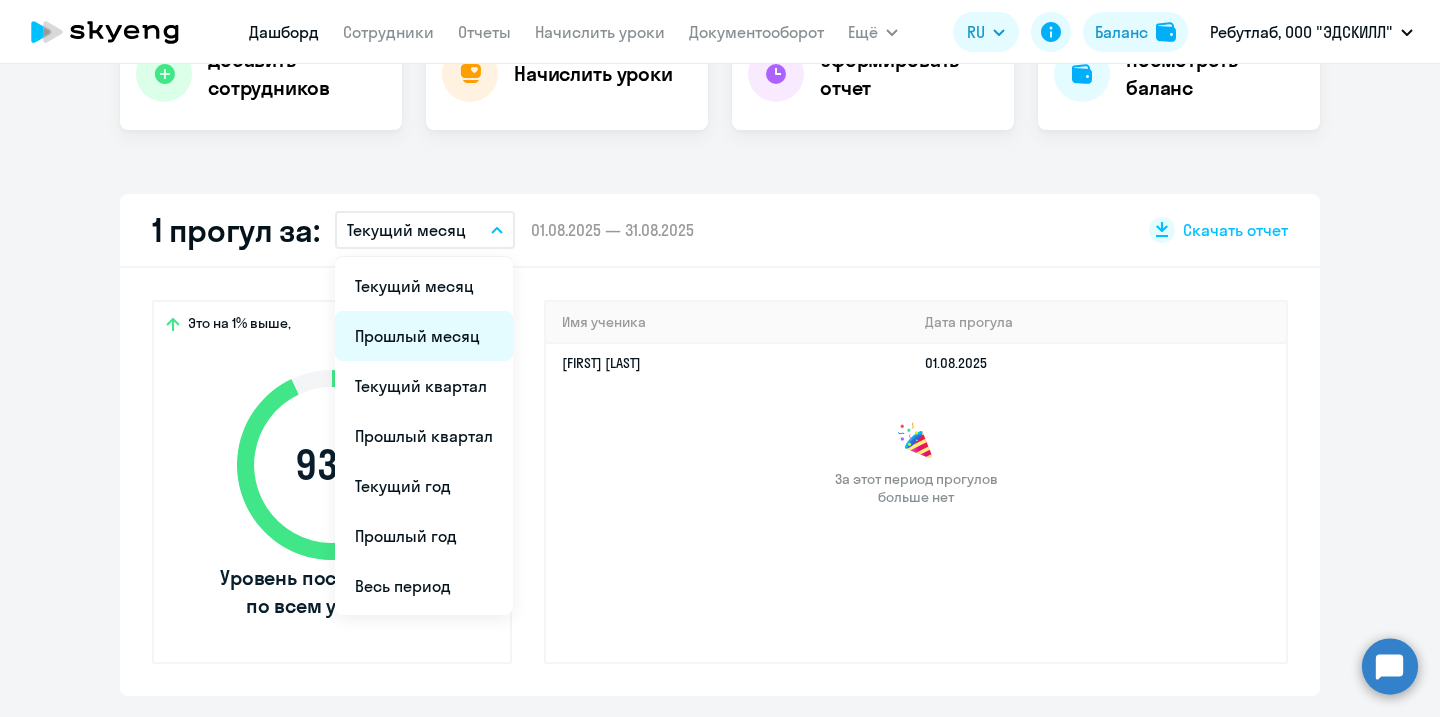 click on "Прошлый месяц" at bounding box center (424, 336) 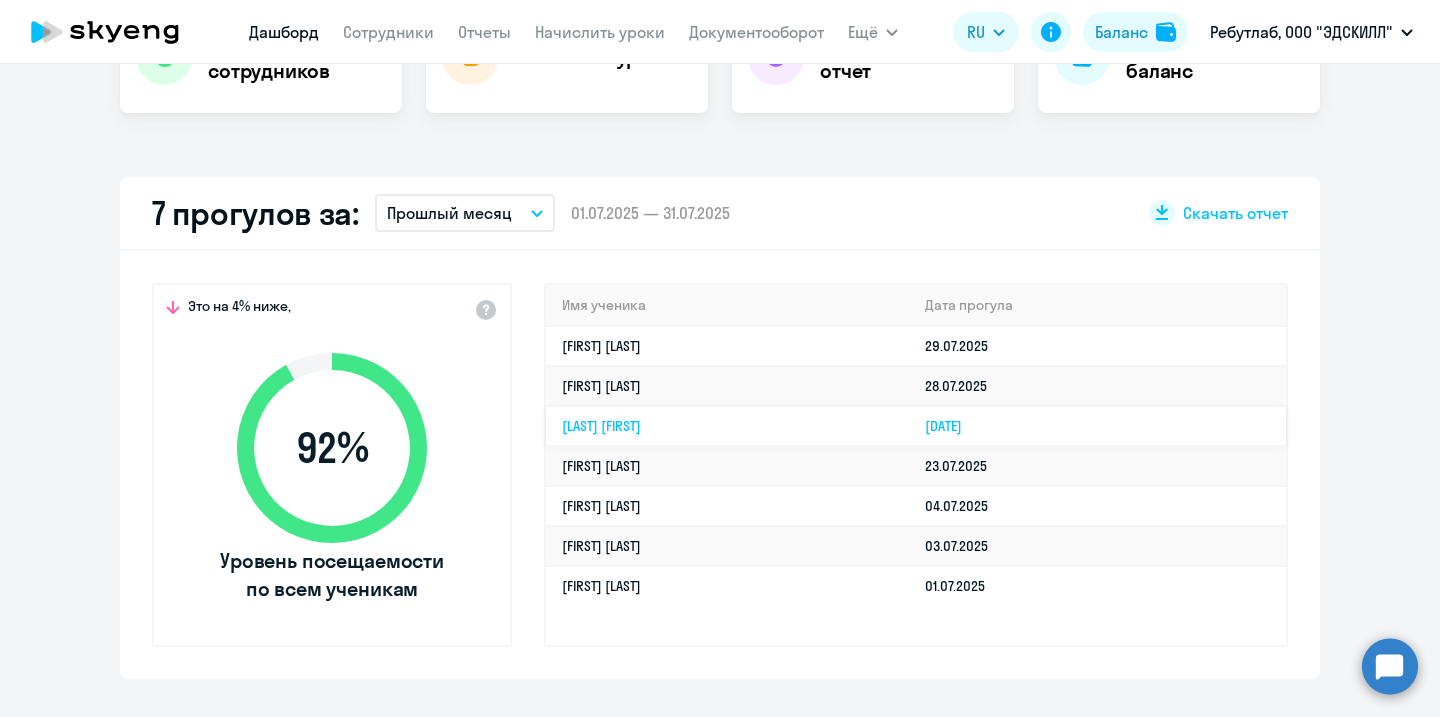 scroll, scrollTop: 465, scrollLeft: 0, axis: vertical 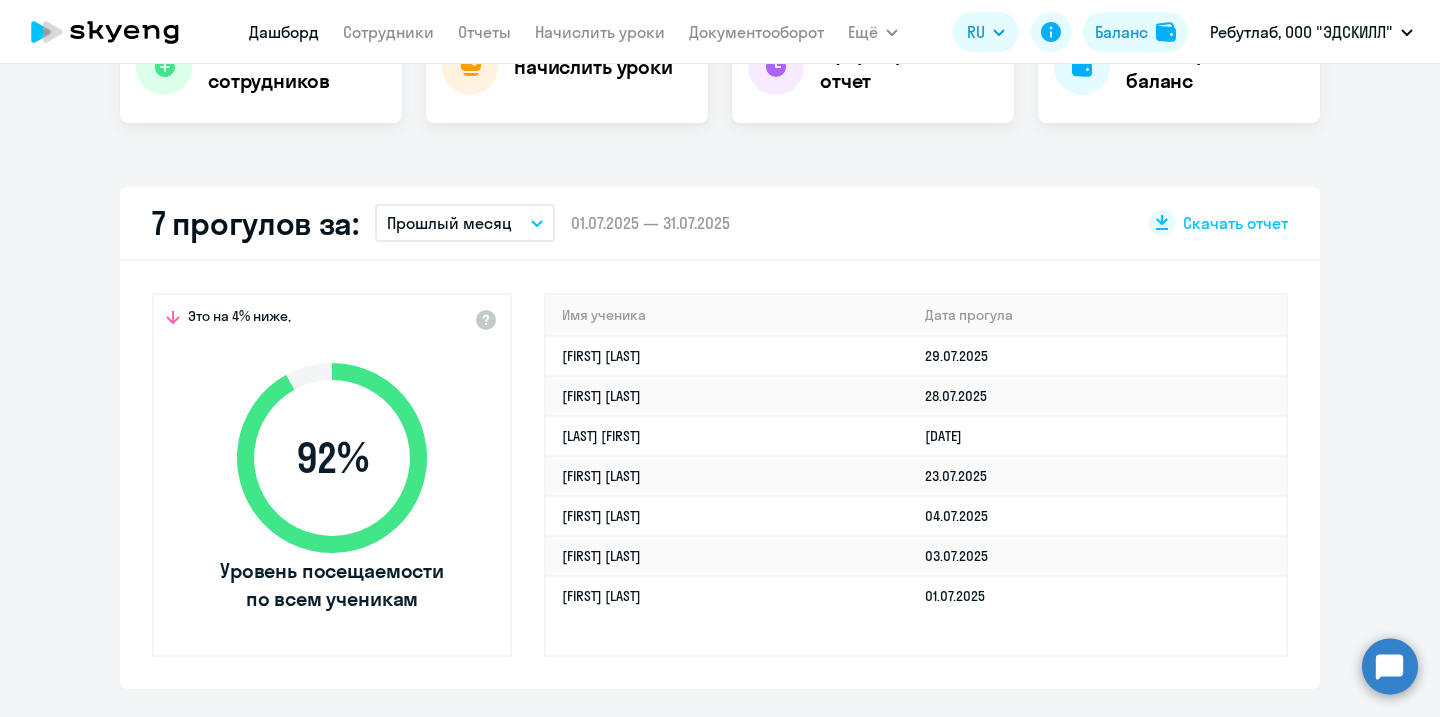 click on "Прошлый месяц" at bounding box center [465, 223] 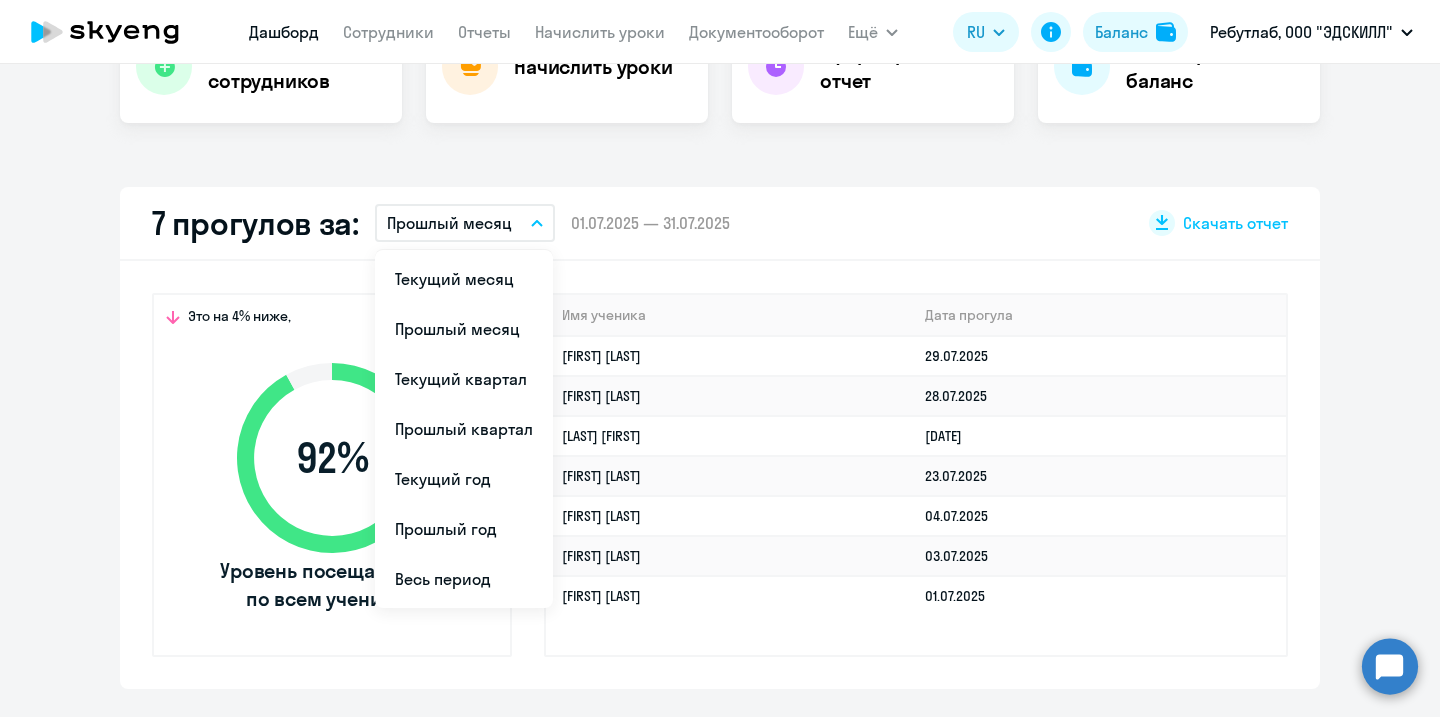 click on "7 прогулов за:   Прошлый месяц
Текущий месяц   Прошлый месяц   Текущий квартал   Прошлый квартал   Текущий год   Прошлый год   Весь период  –  [DATE] — [DATE]
Скачать отчет" 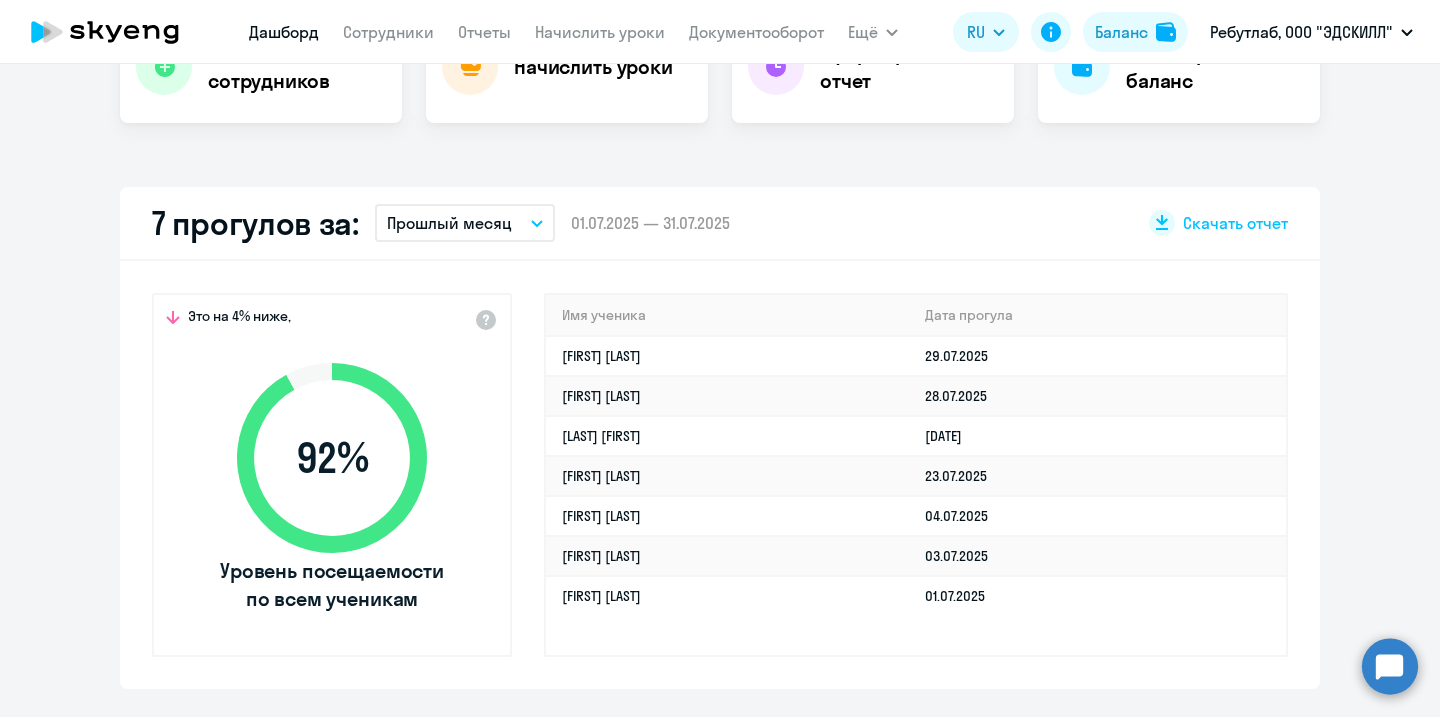 scroll, scrollTop: 0, scrollLeft: 0, axis: both 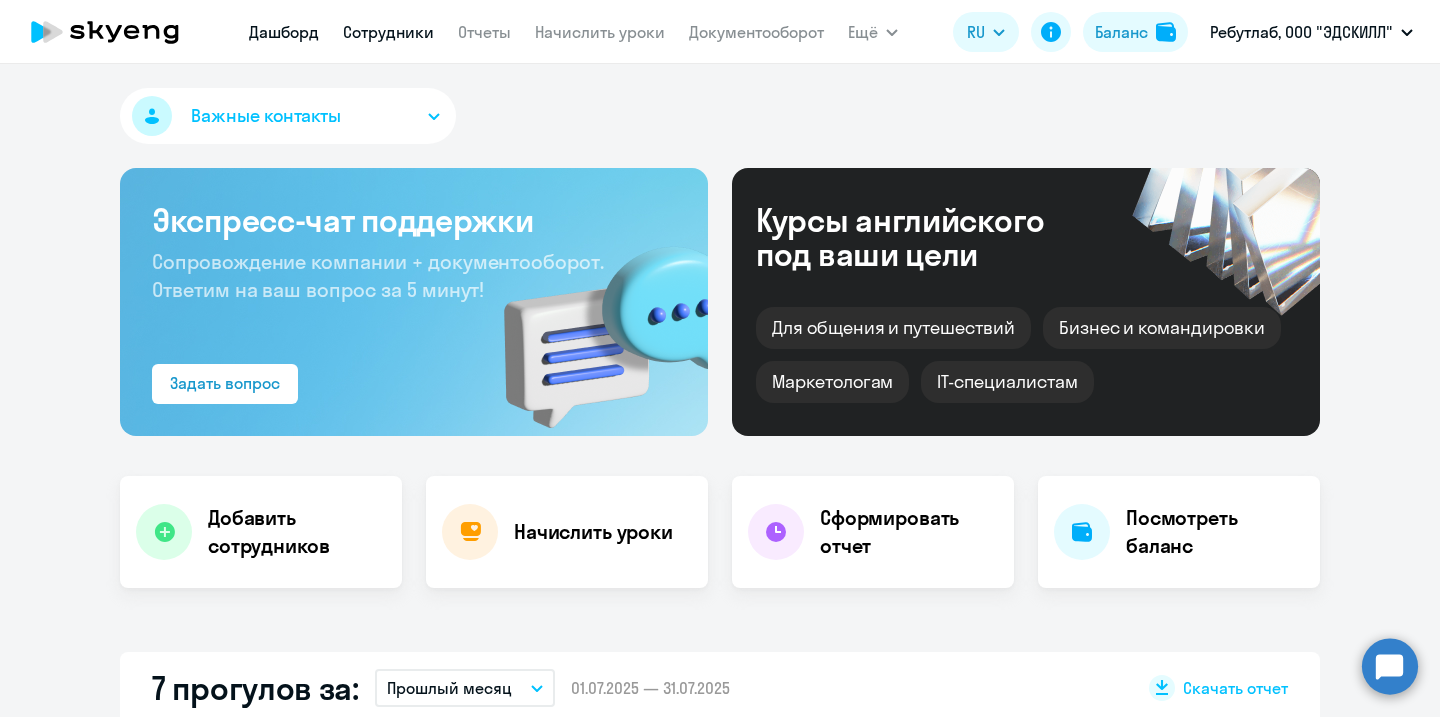 click on "Сотрудники" at bounding box center (388, 32) 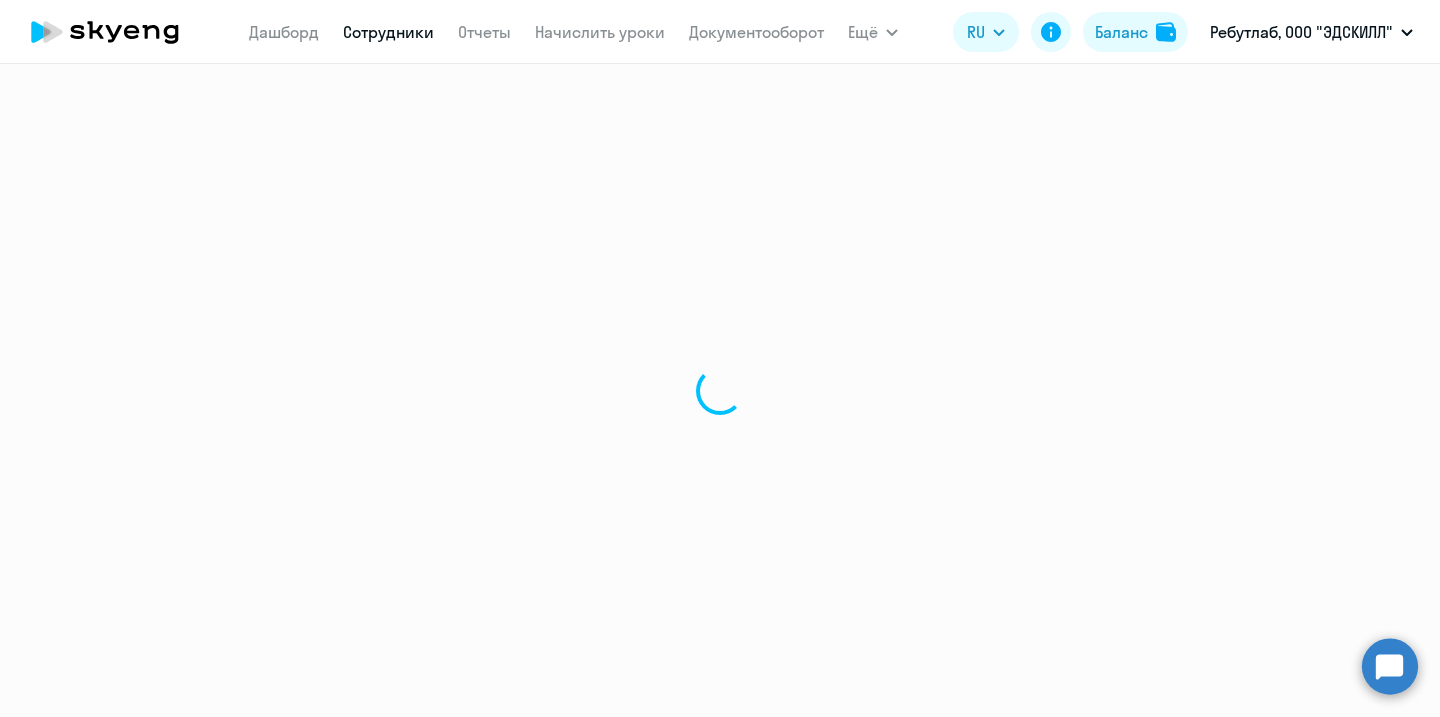 select on "30" 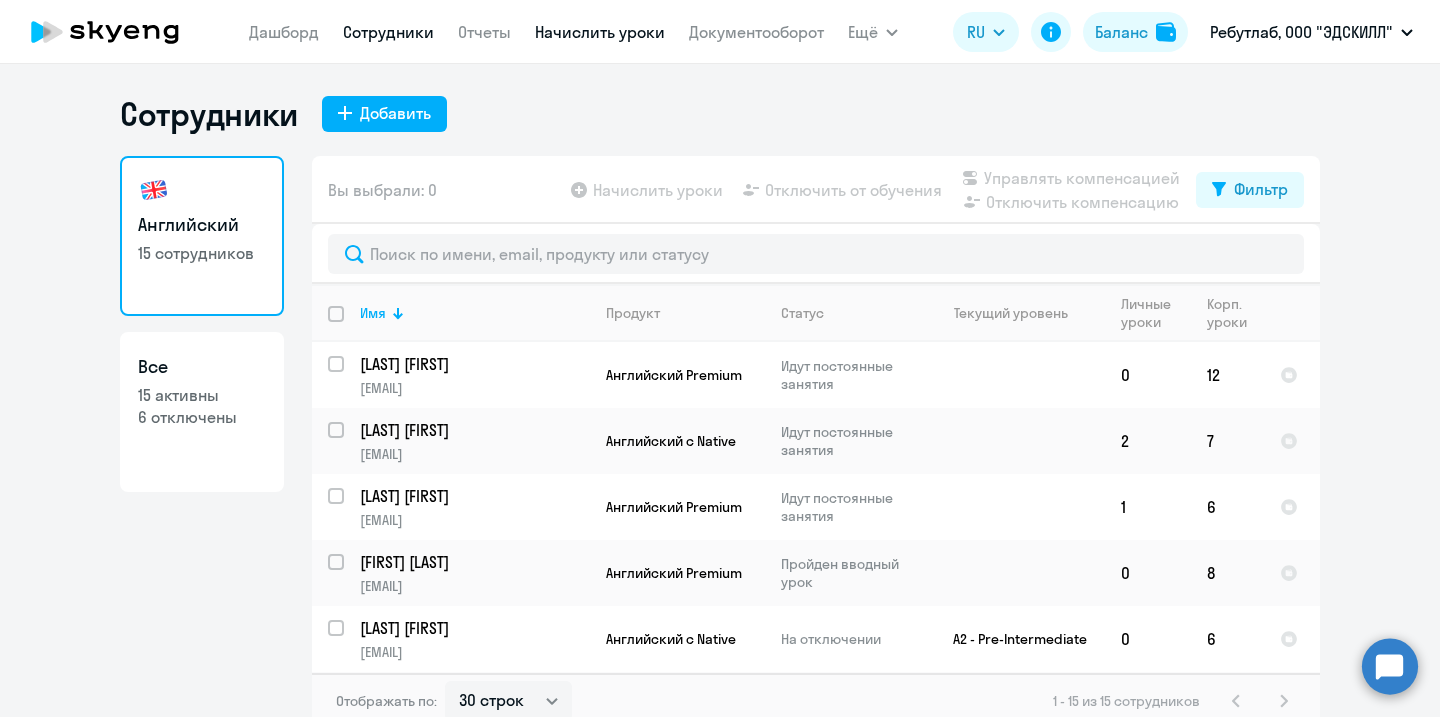 click on "Начислить уроки" at bounding box center [600, 32] 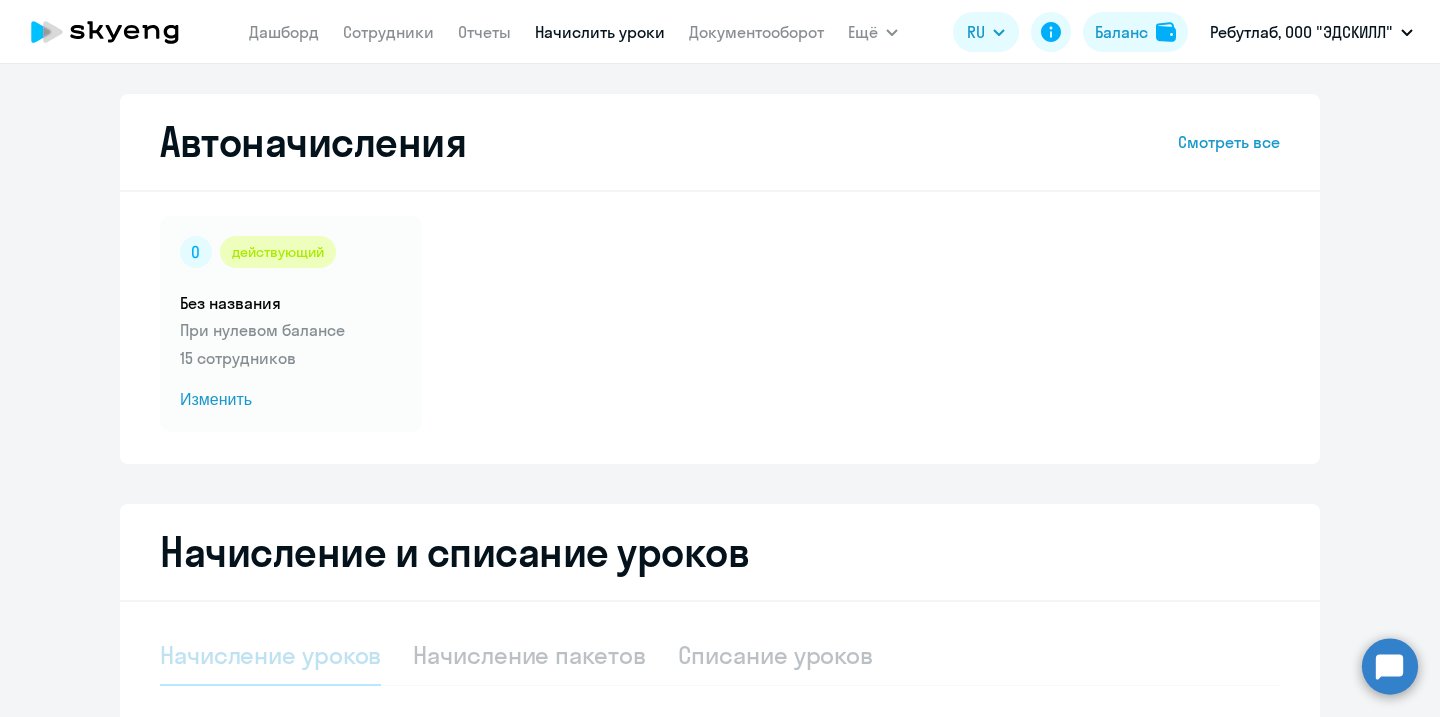 select on "10" 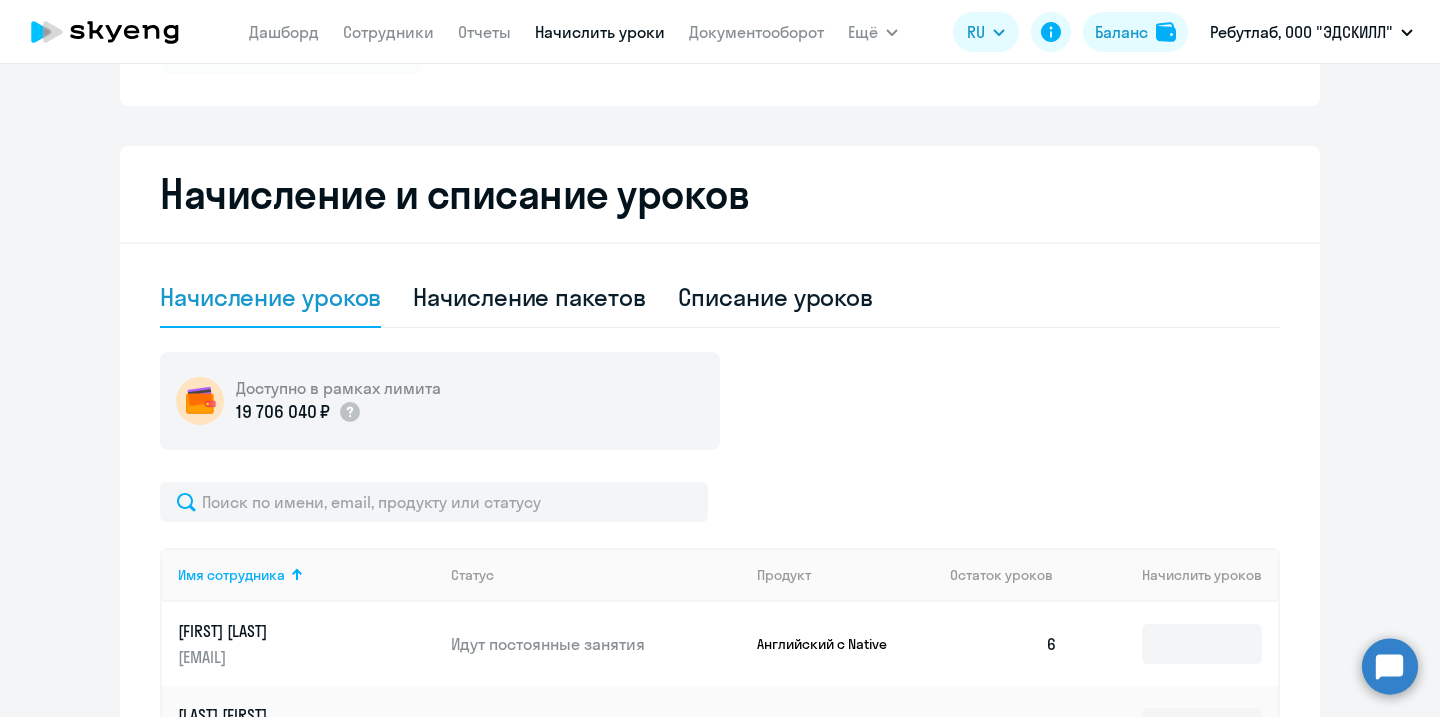 scroll, scrollTop: 387, scrollLeft: 0, axis: vertical 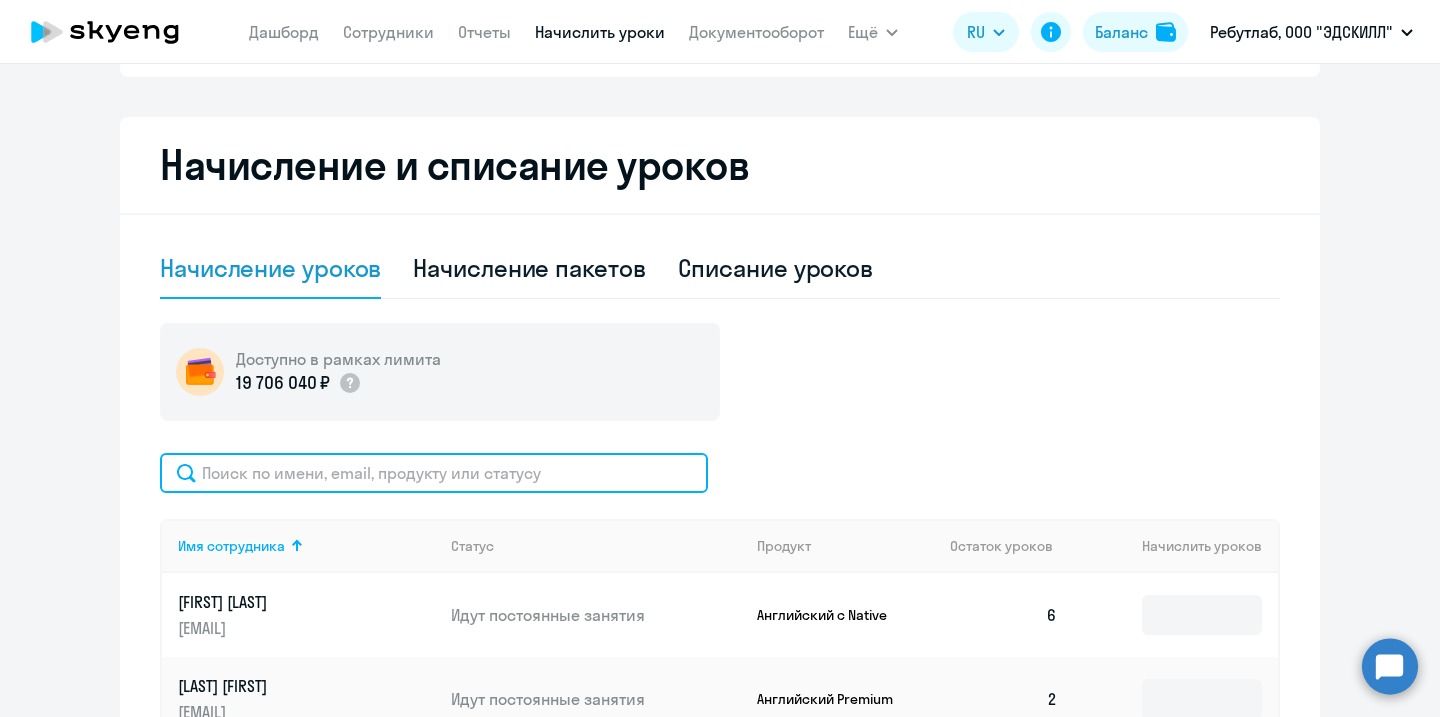 click 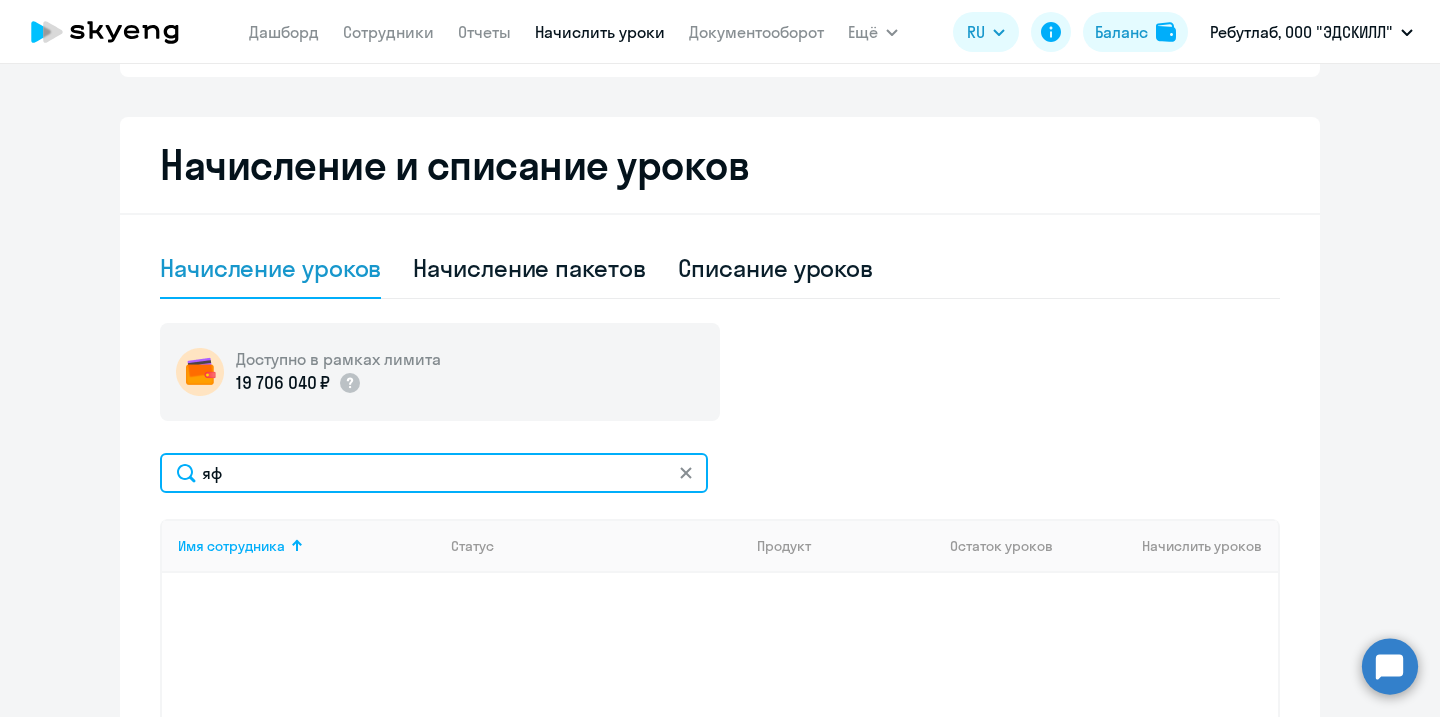 type on "я" 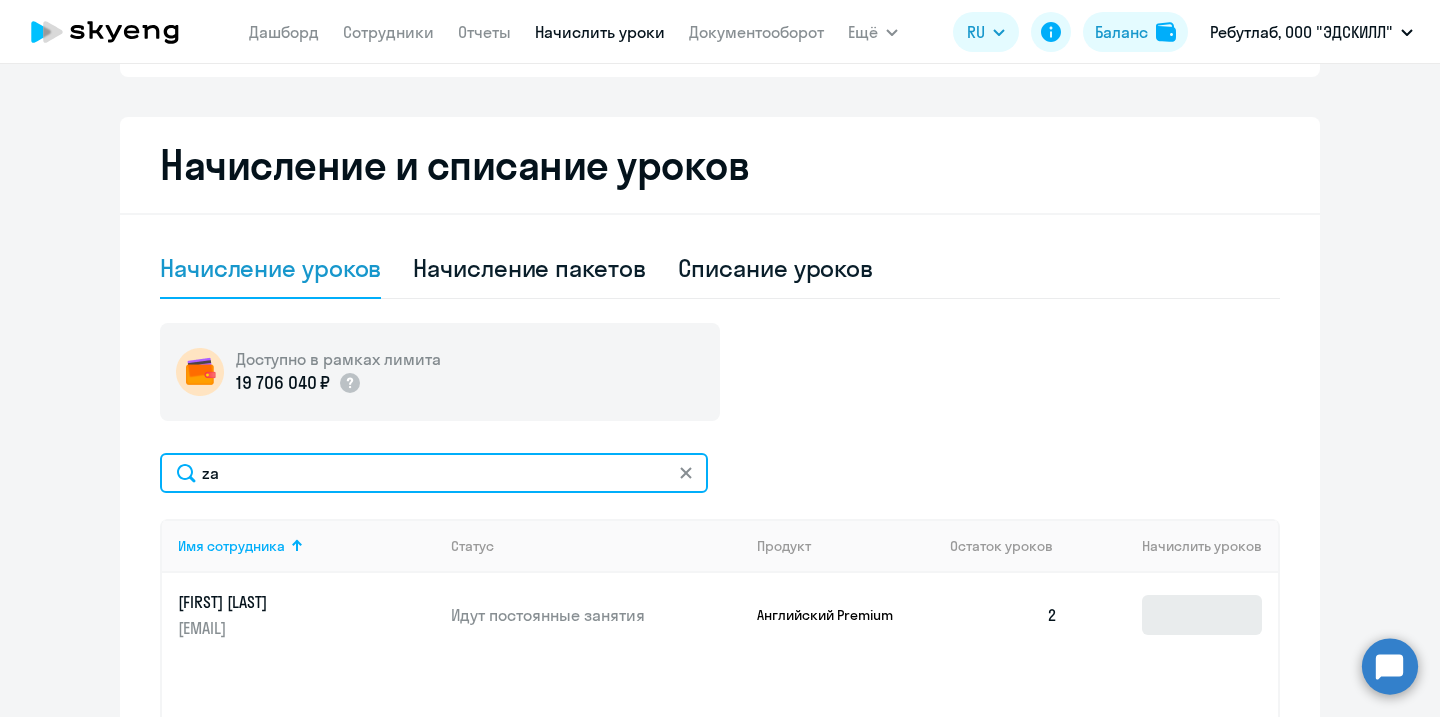 type on "za" 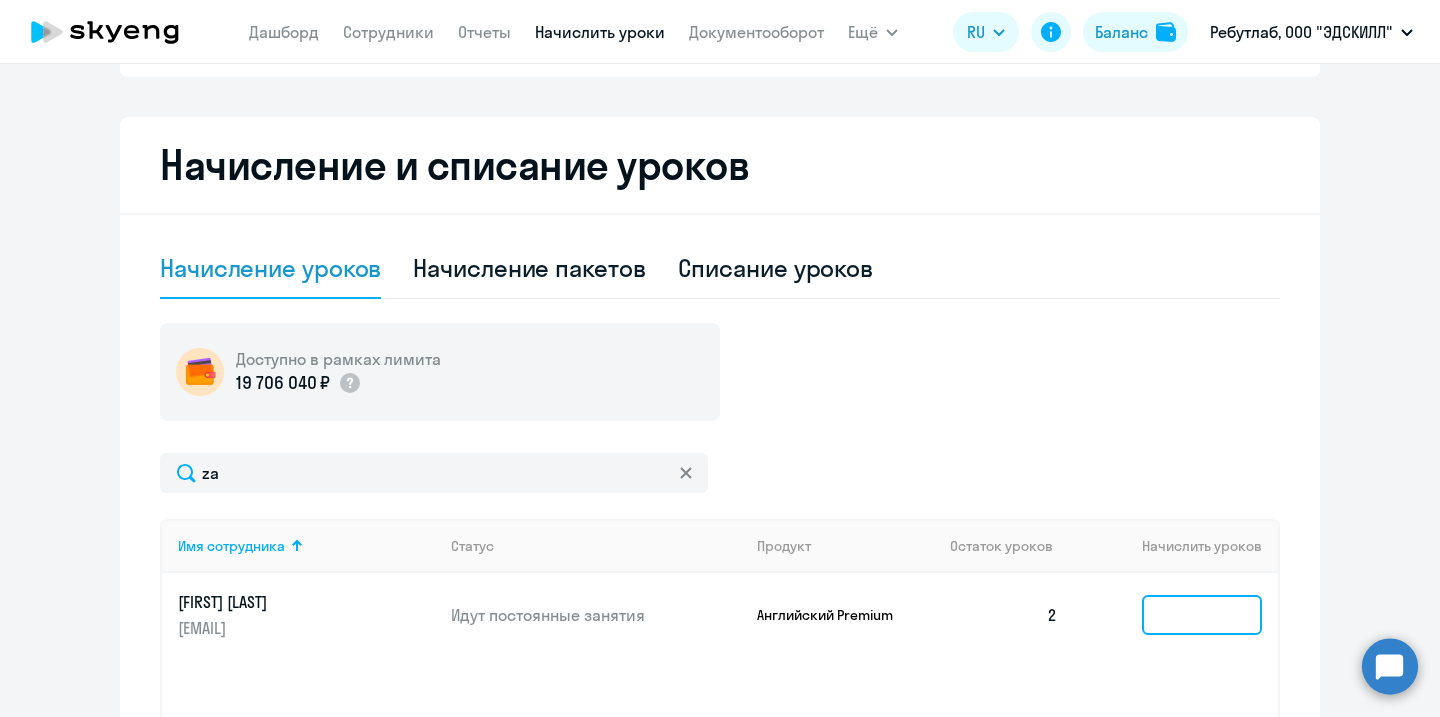 click 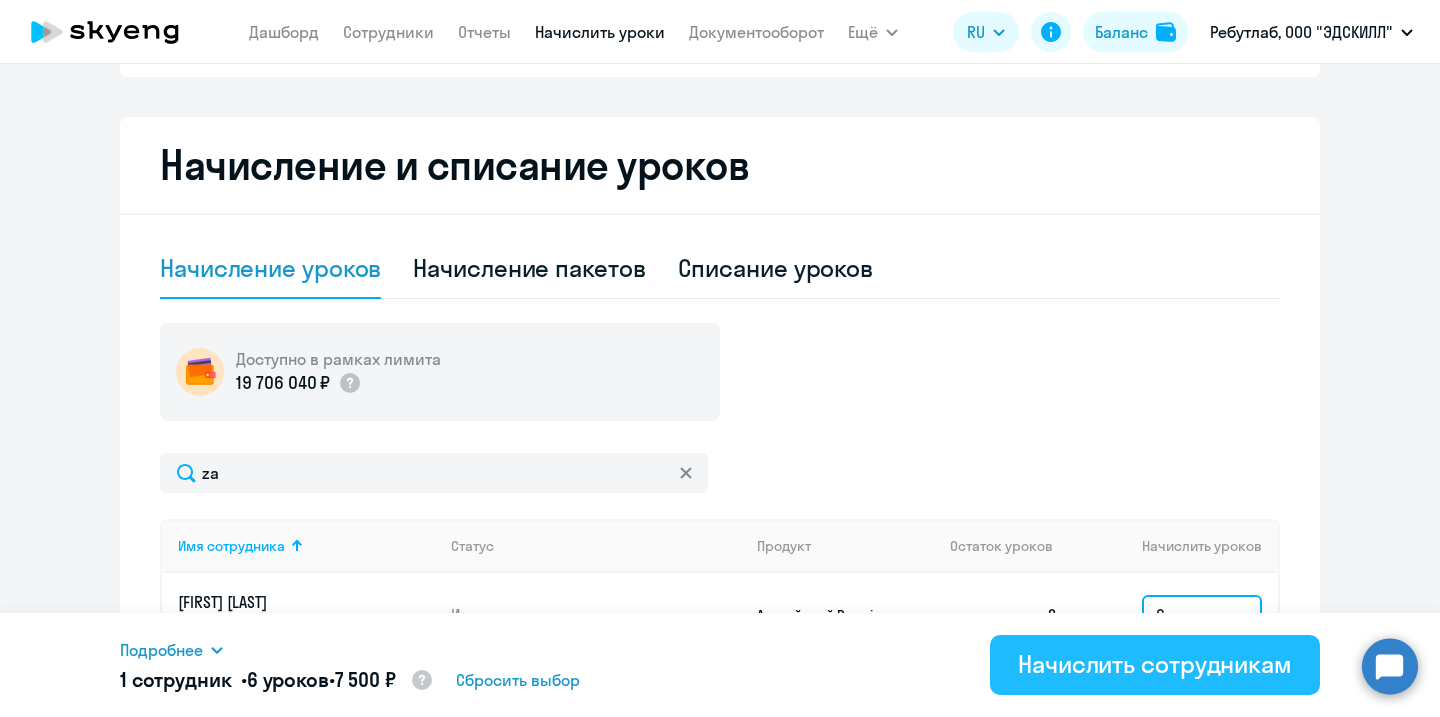 type on "6" 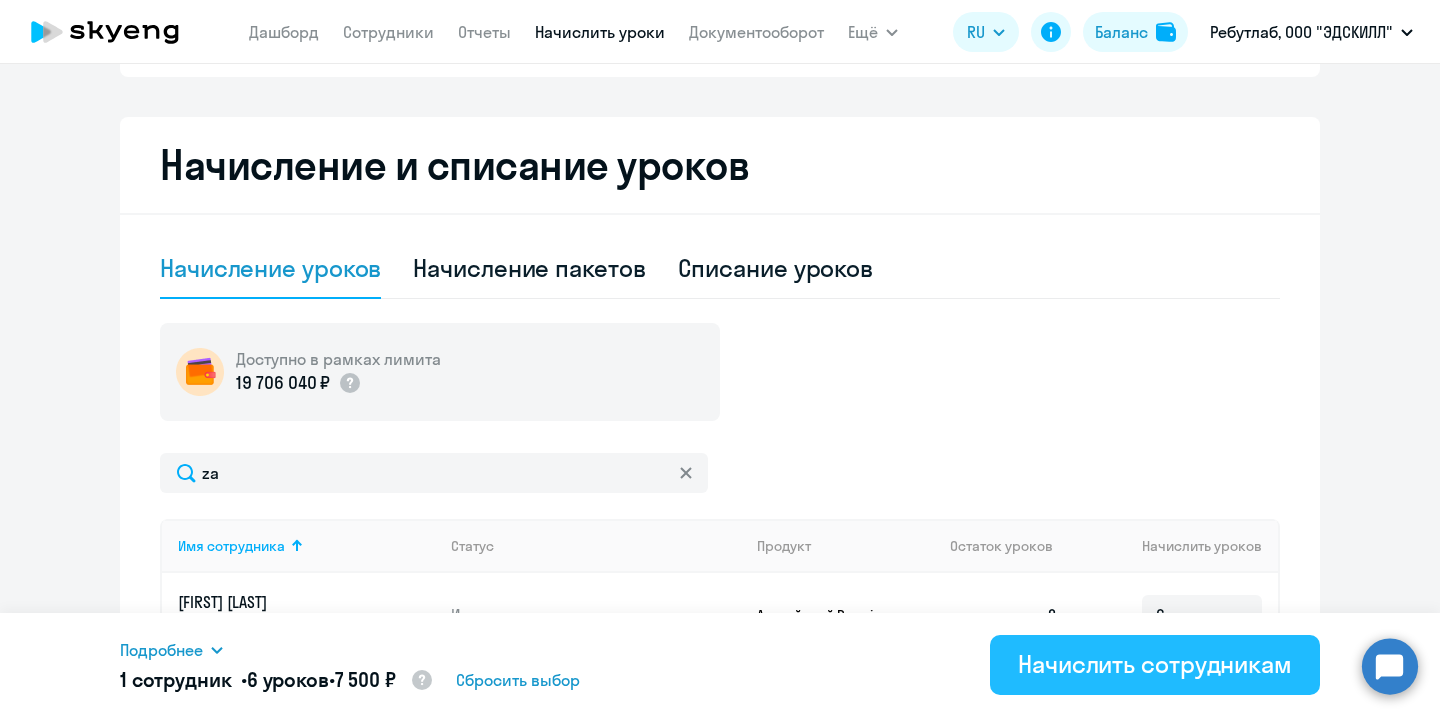 click on "Начислить сотрудникам" at bounding box center (1155, 664) 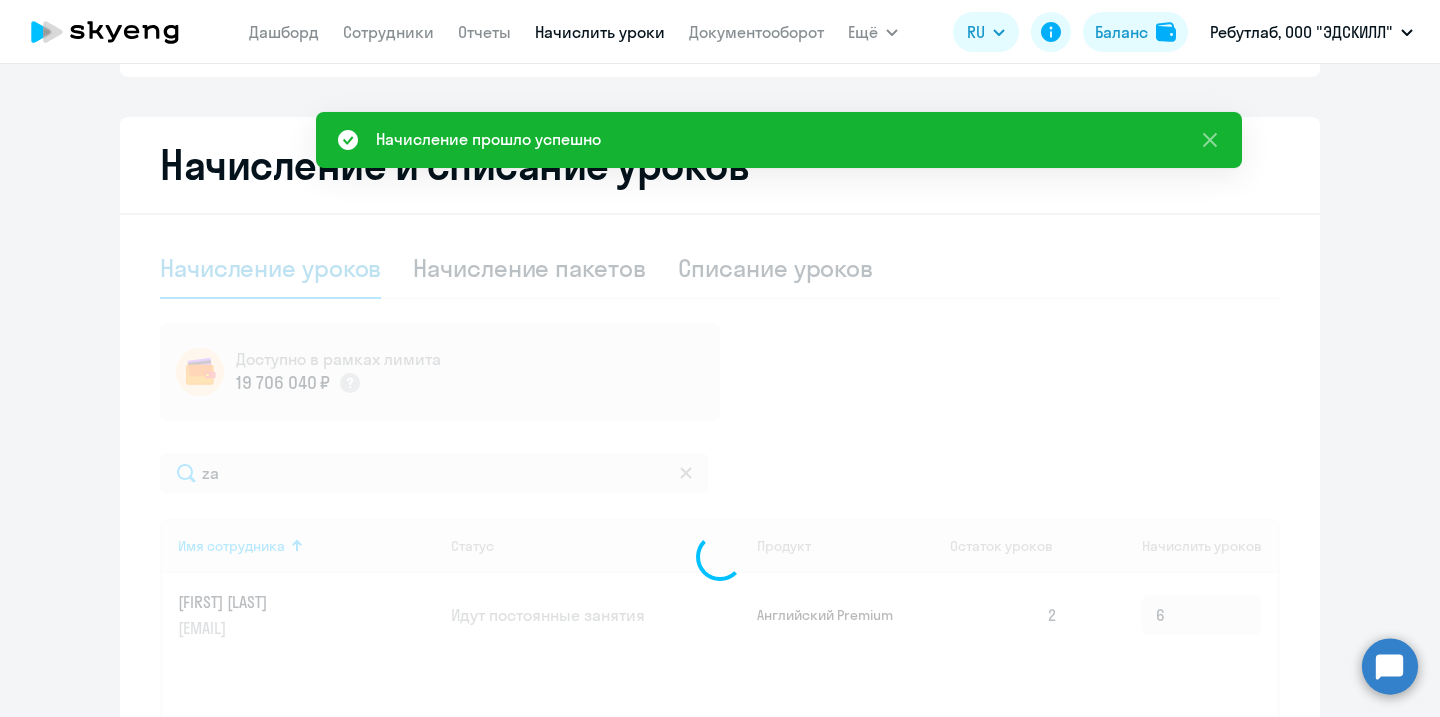 type 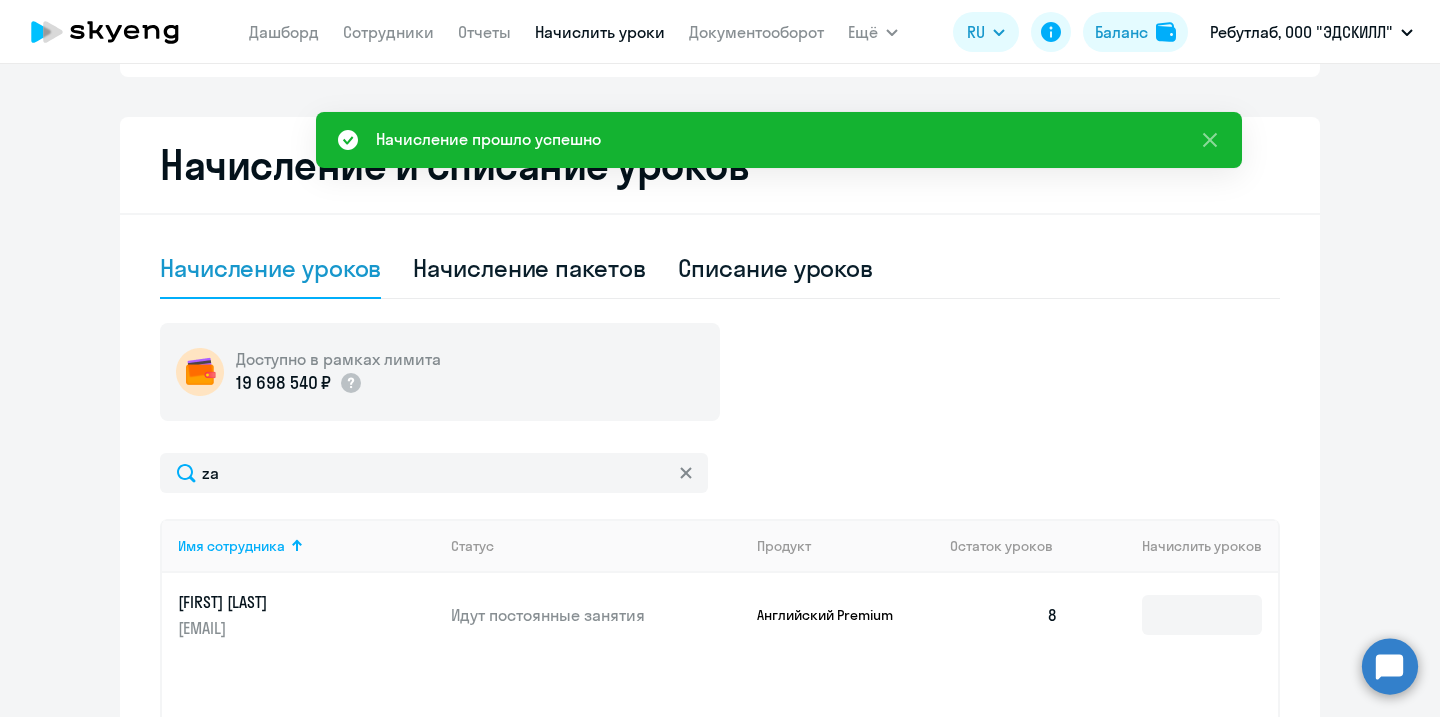 click on "Дашборд
Сотрудники
Отчеты
Начислить уроки
Документооборот" 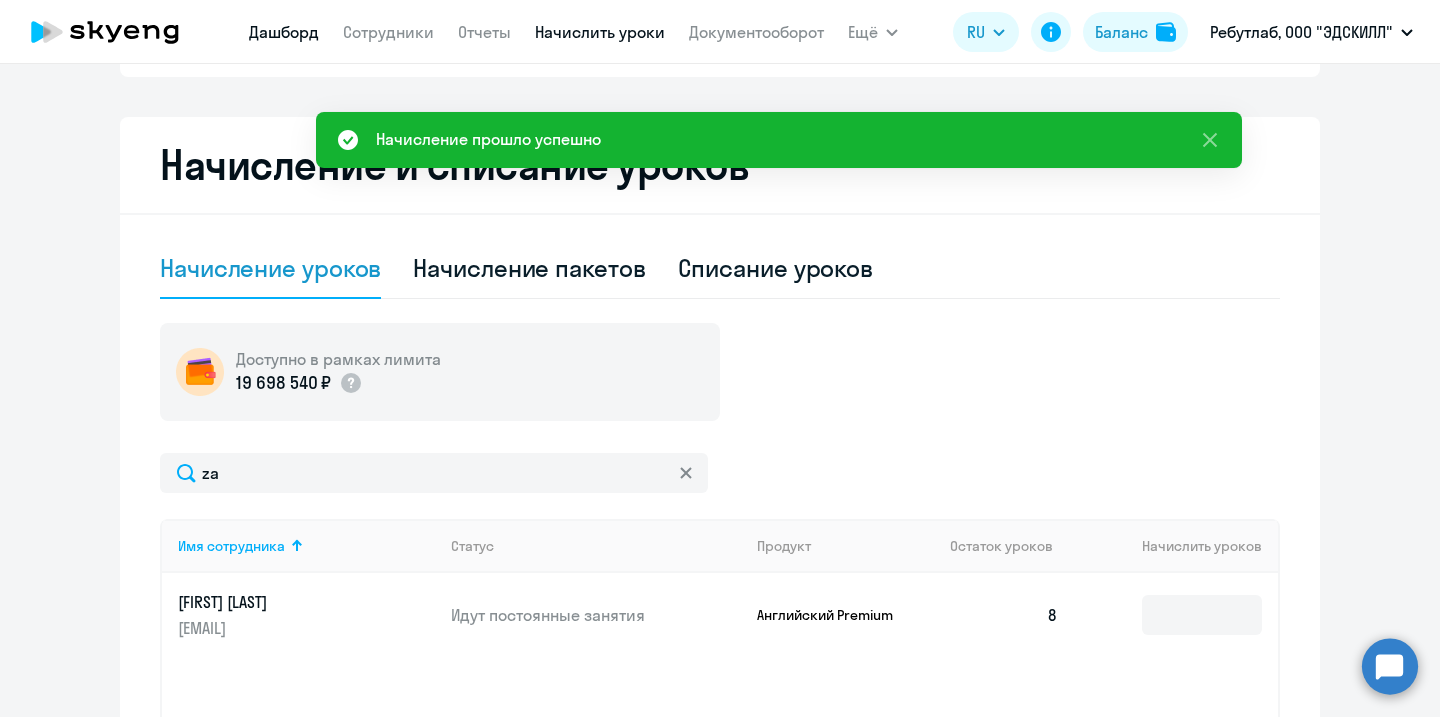 click on "Дашборд" at bounding box center (284, 32) 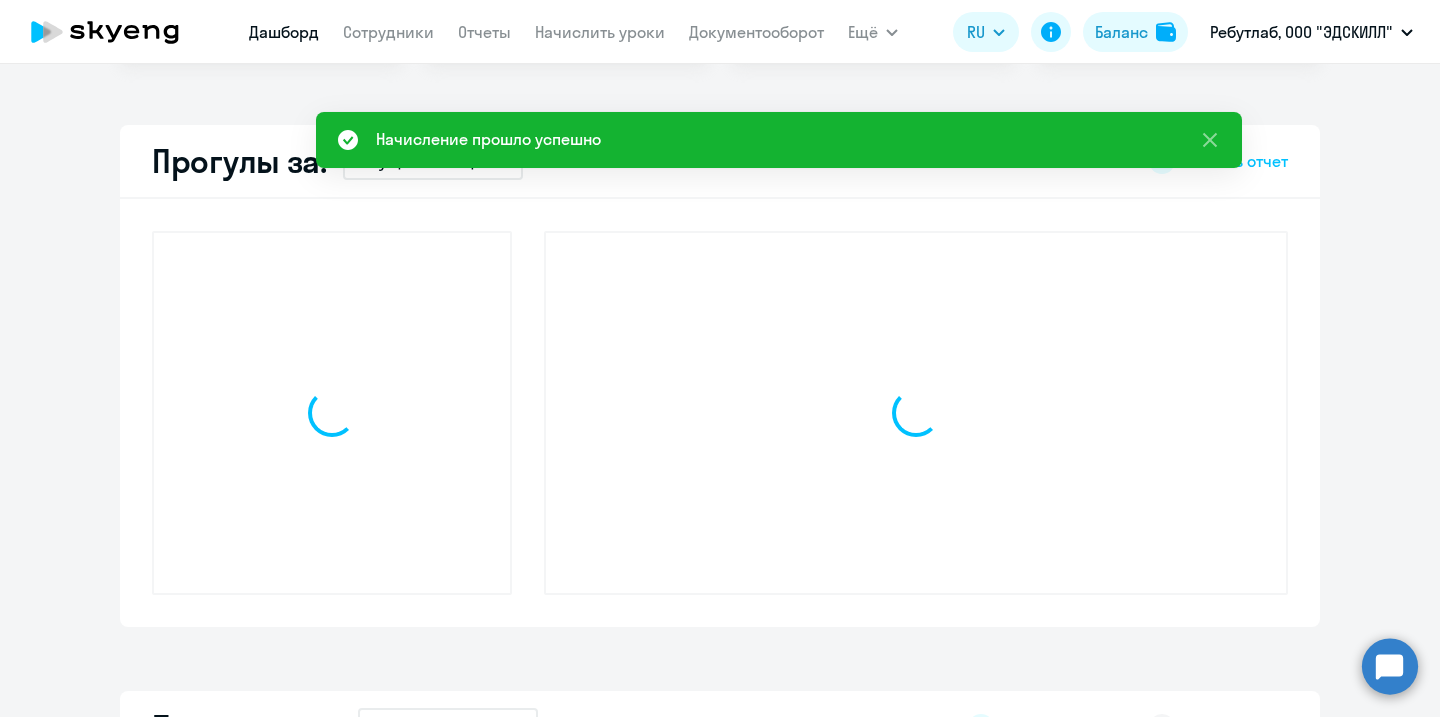 scroll, scrollTop: 527, scrollLeft: 0, axis: vertical 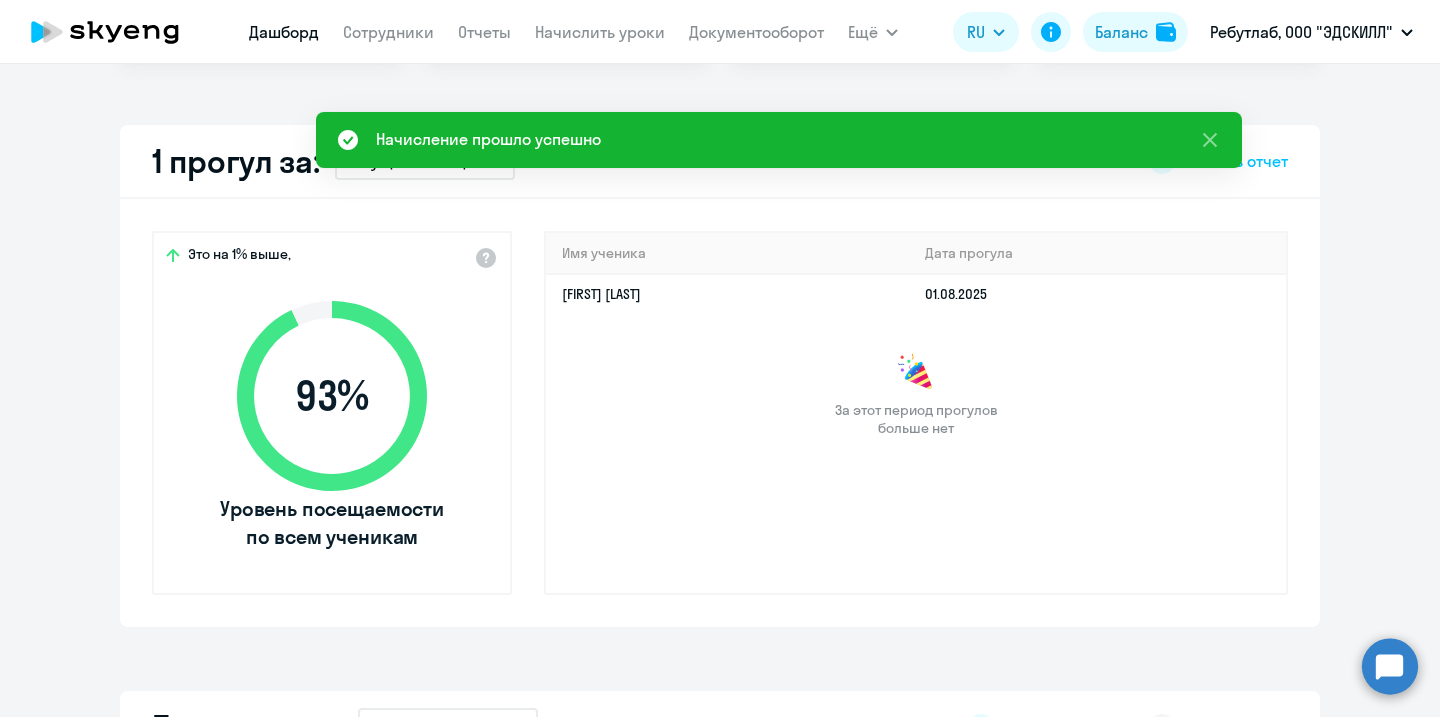 select on "30" 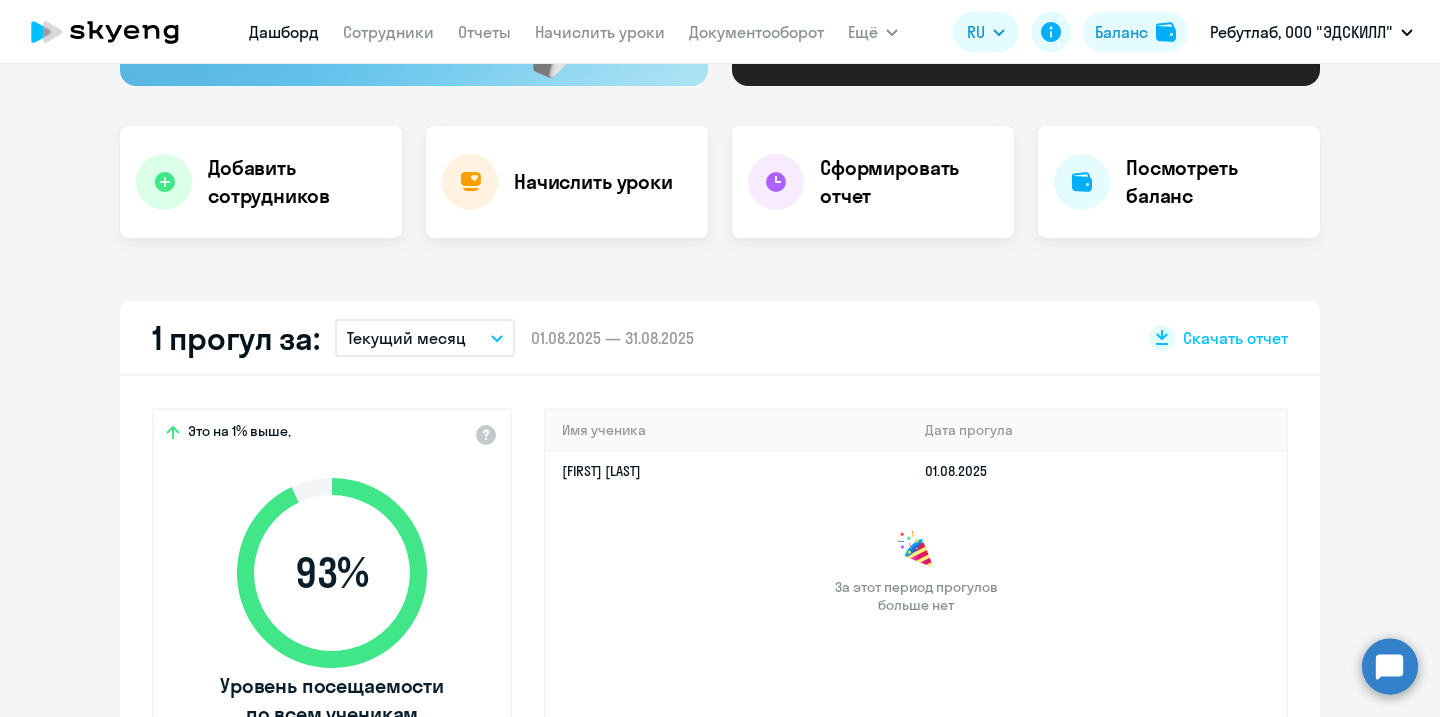 scroll, scrollTop: 0, scrollLeft: 0, axis: both 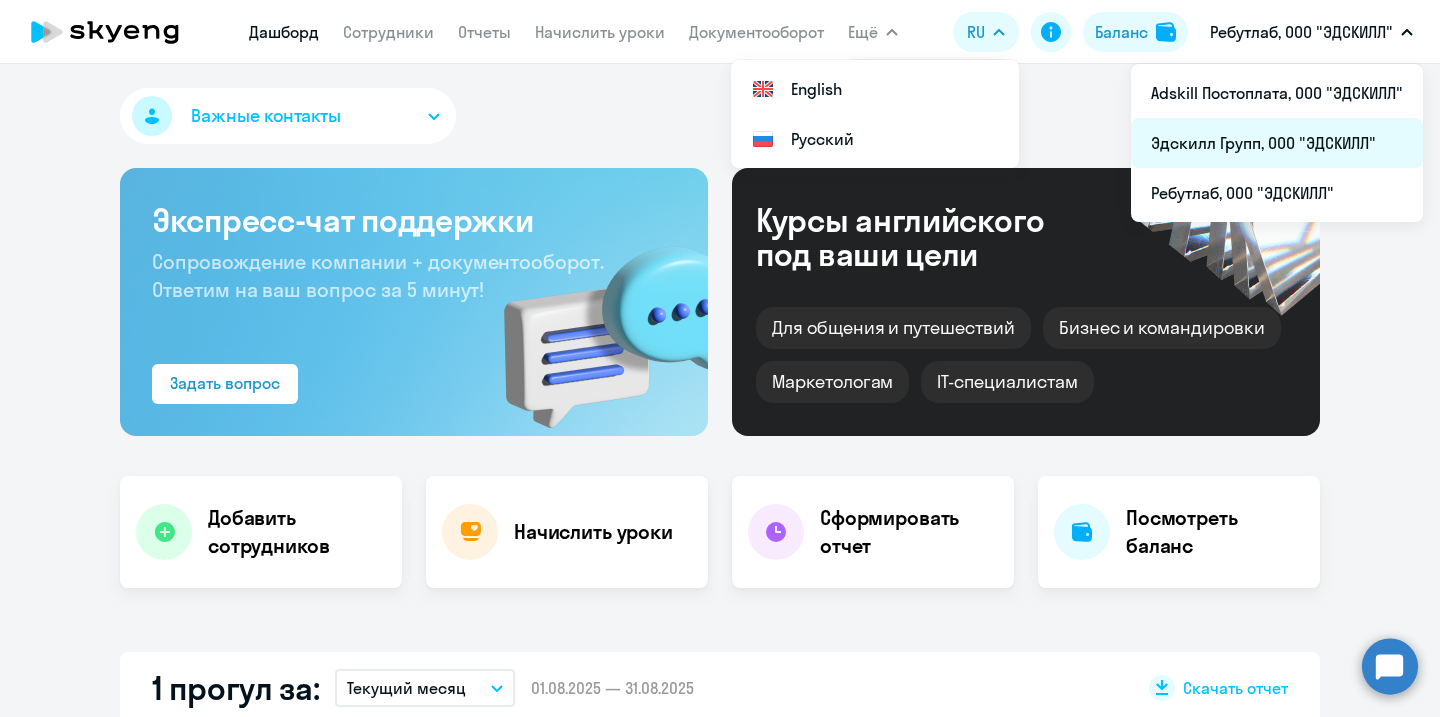 click on "Эдскилл Групп, ООО "ЭДСКИЛЛ"" at bounding box center [1277, 143] 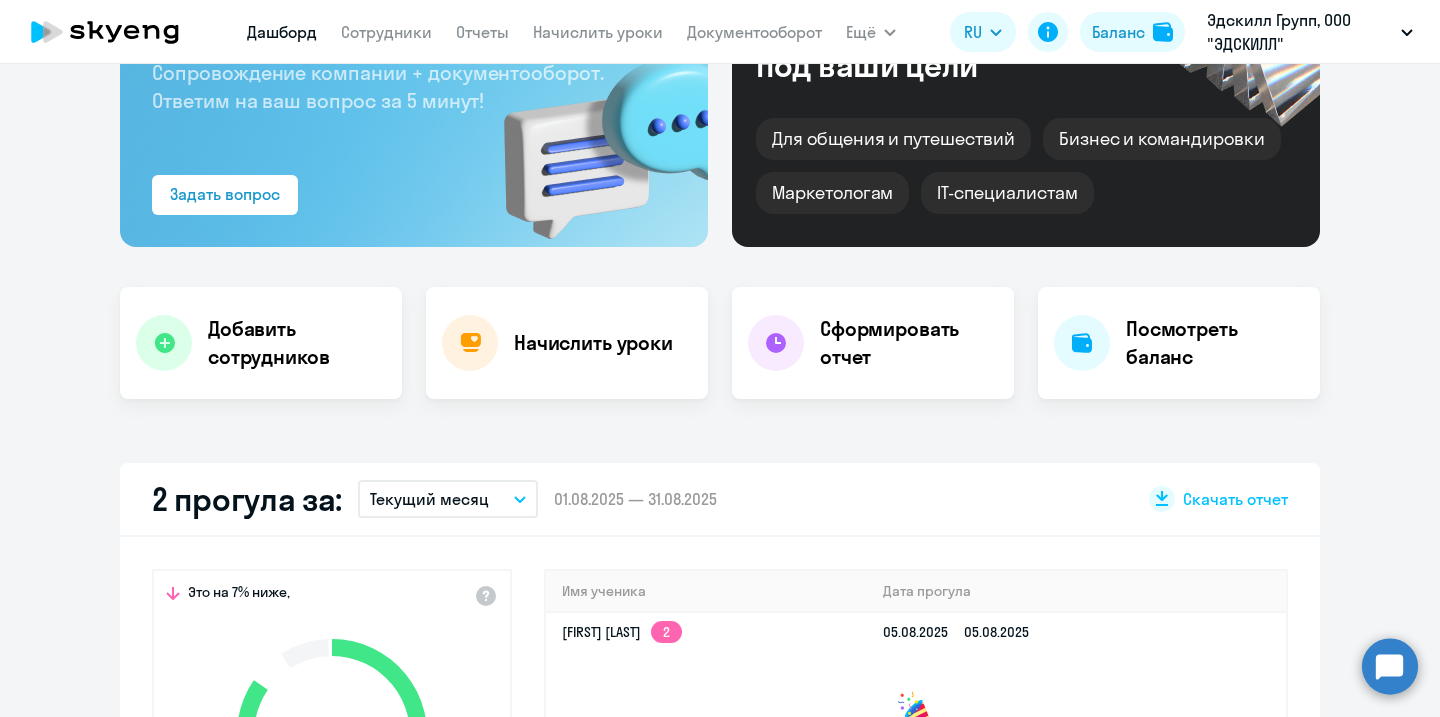 scroll, scrollTop: 31, scrollLeft: 0, axis: vertical 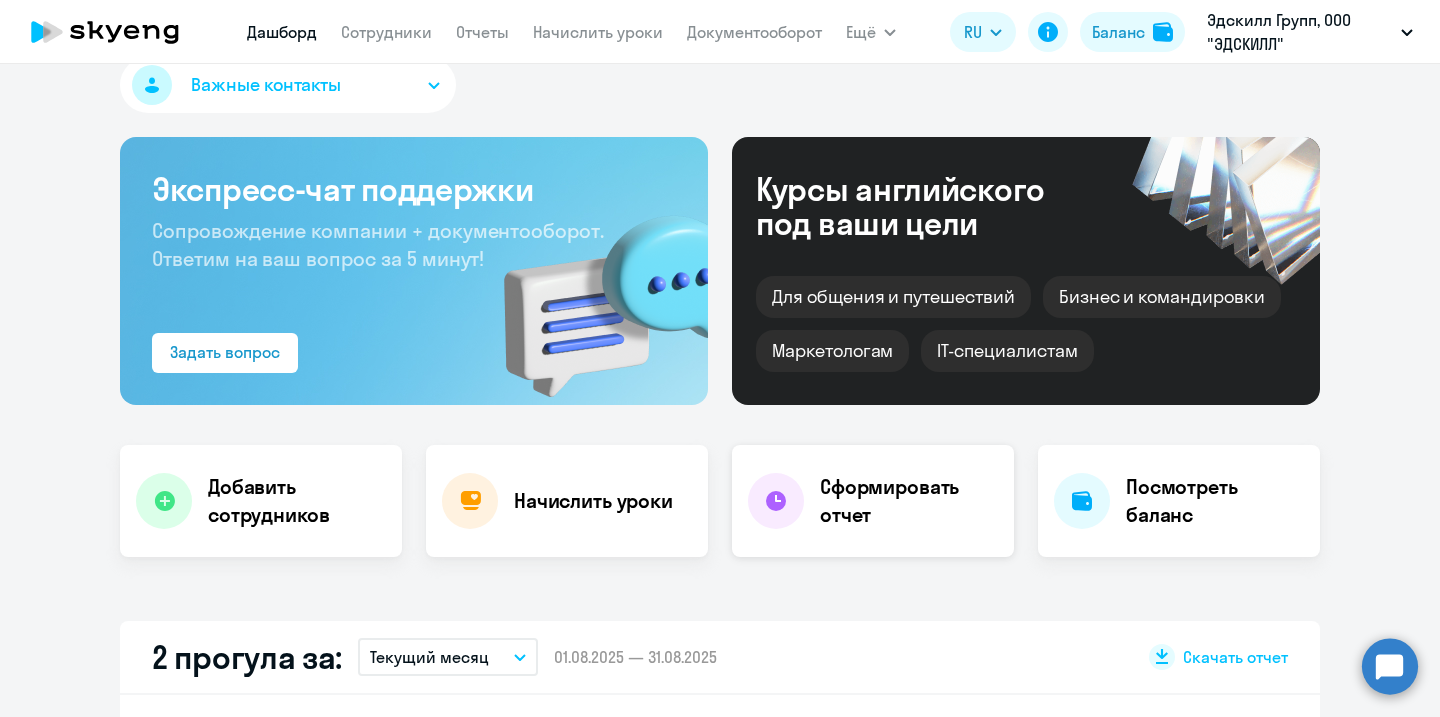 click on "Сформировать отчет" 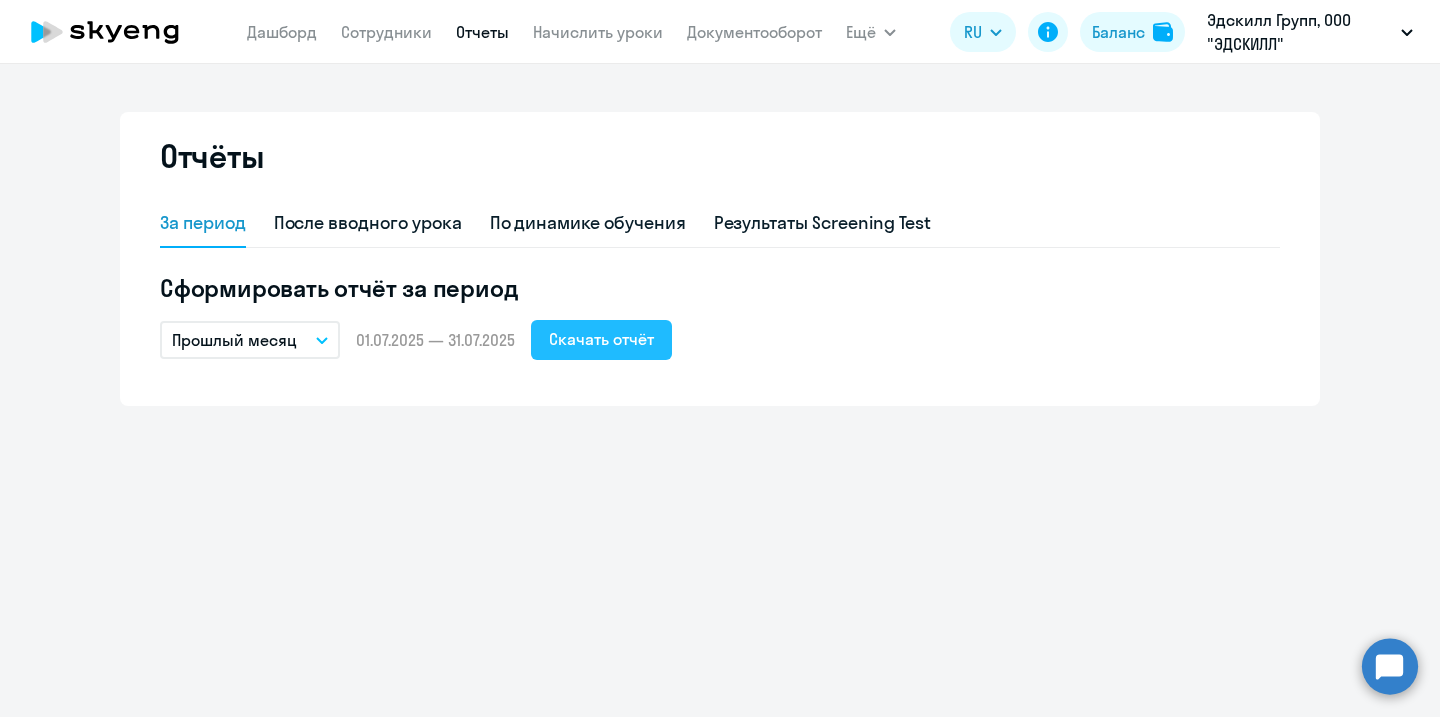 click on "Скачать отчёт" 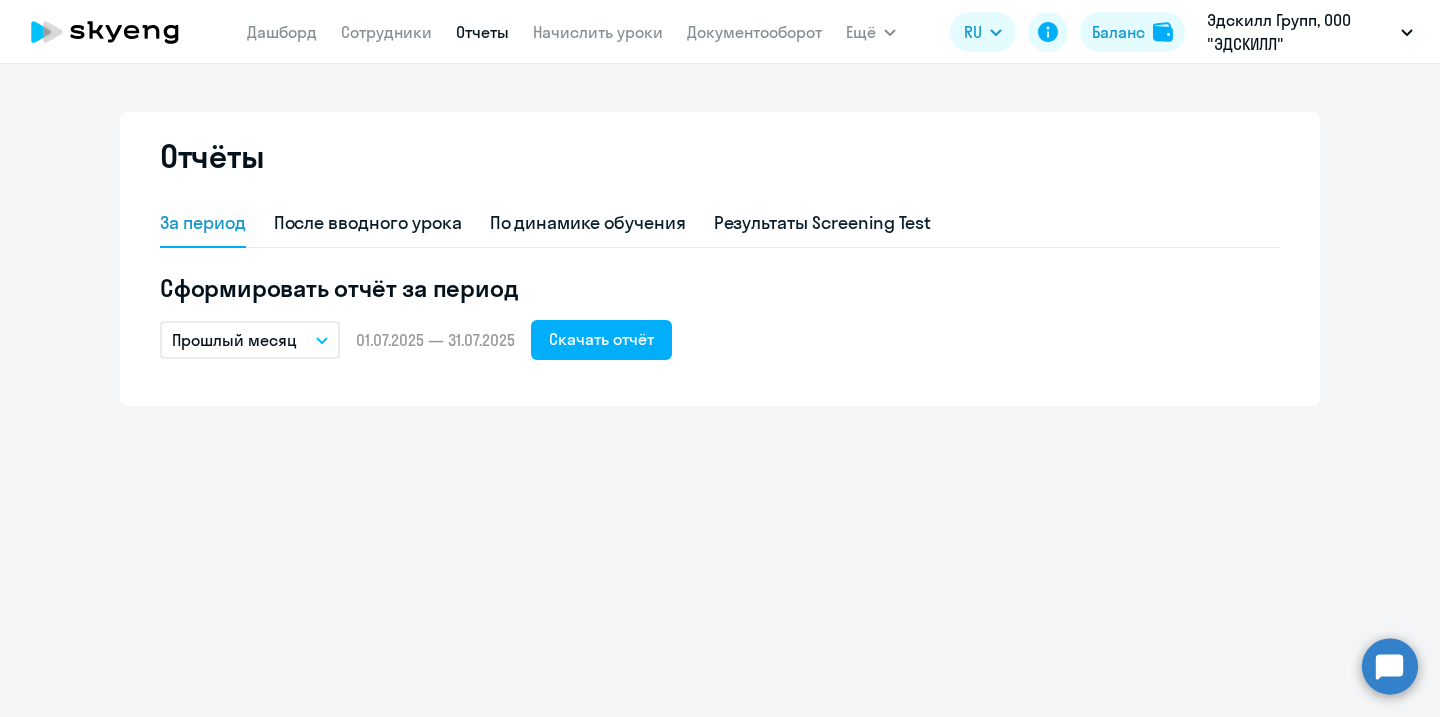 click 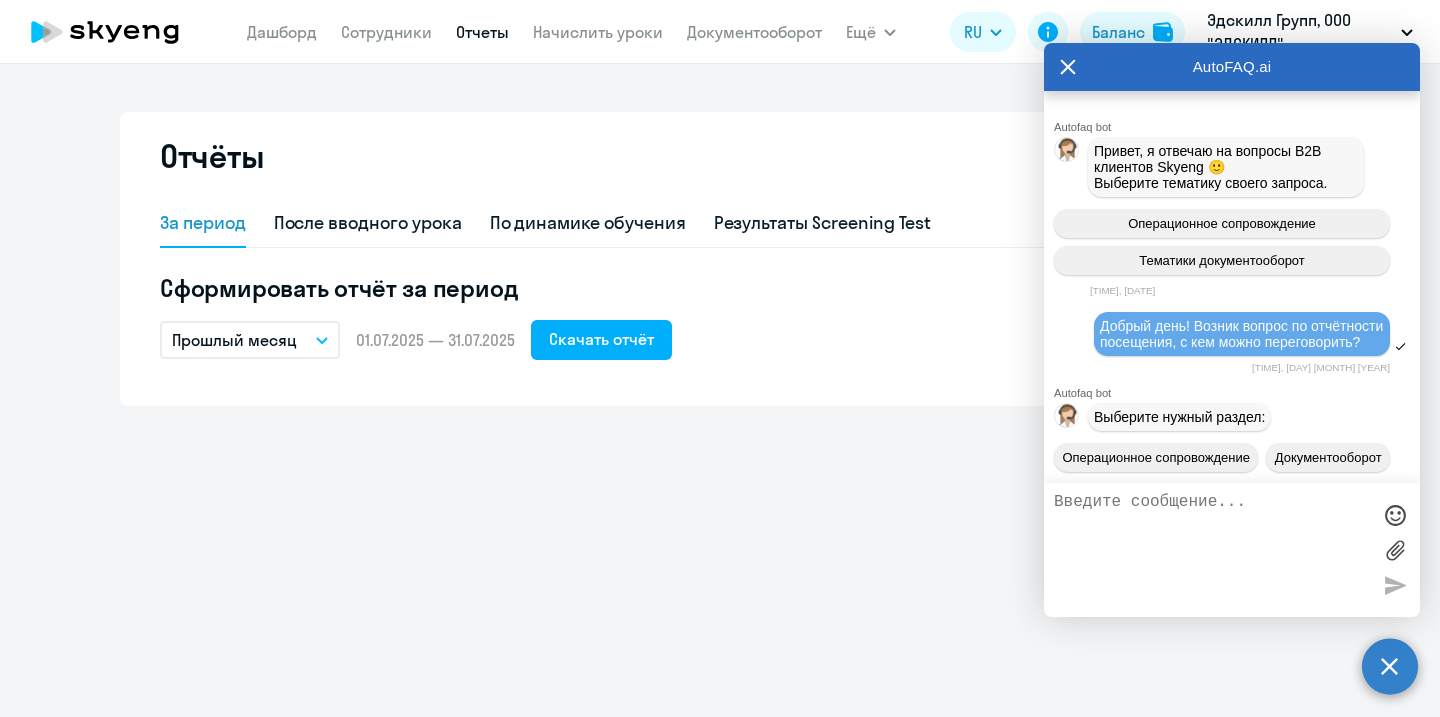 scroll, scrollTop: 10838, scrollLeft: 0, axis: vertical 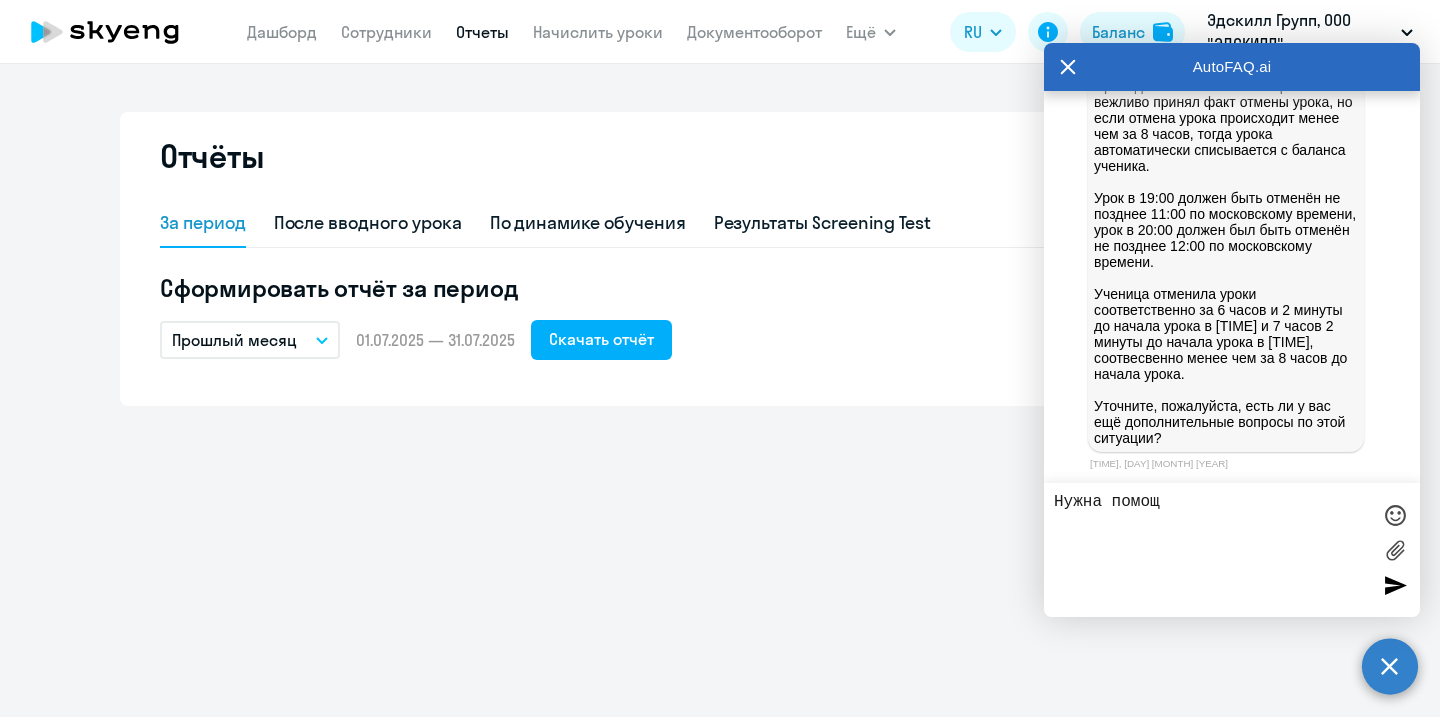 type on "Нужна помощь" 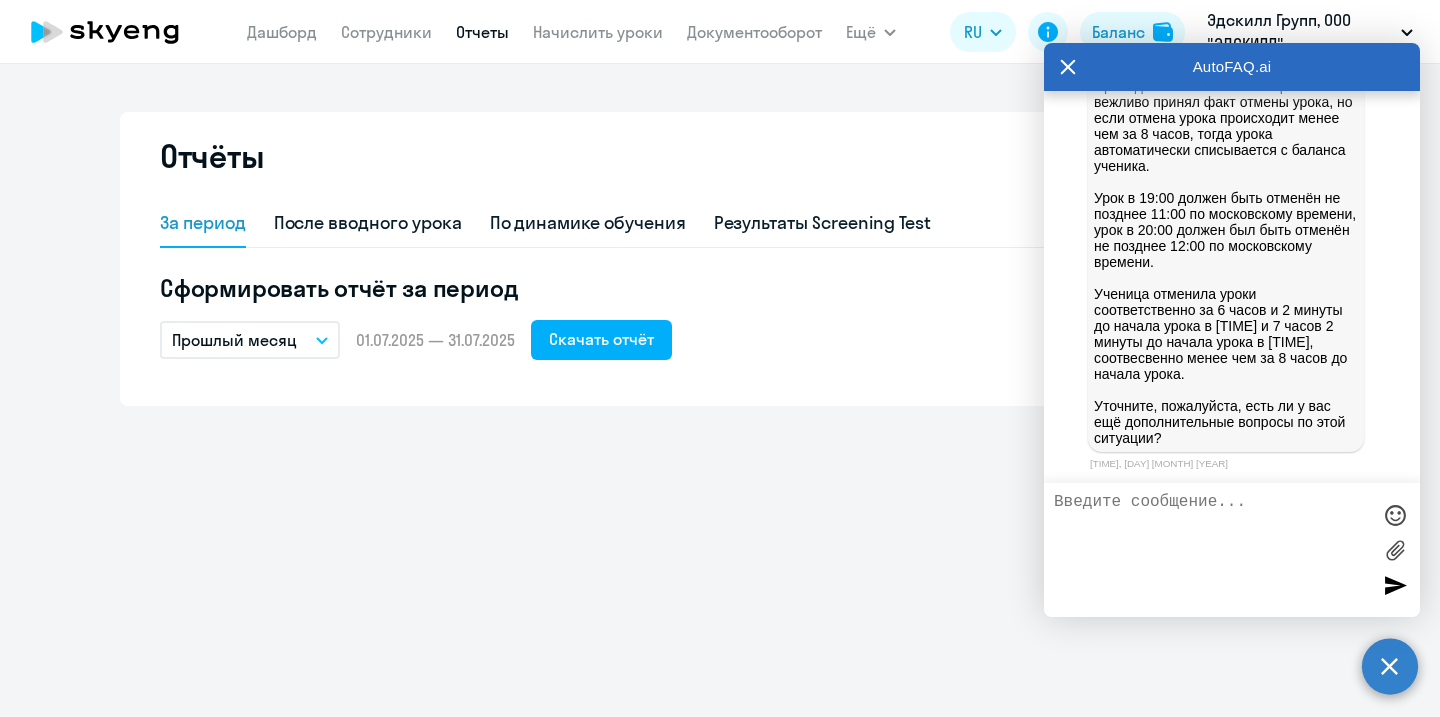 scroll, scrollTop: 10901, scrollLeft: 0, axis: vertical 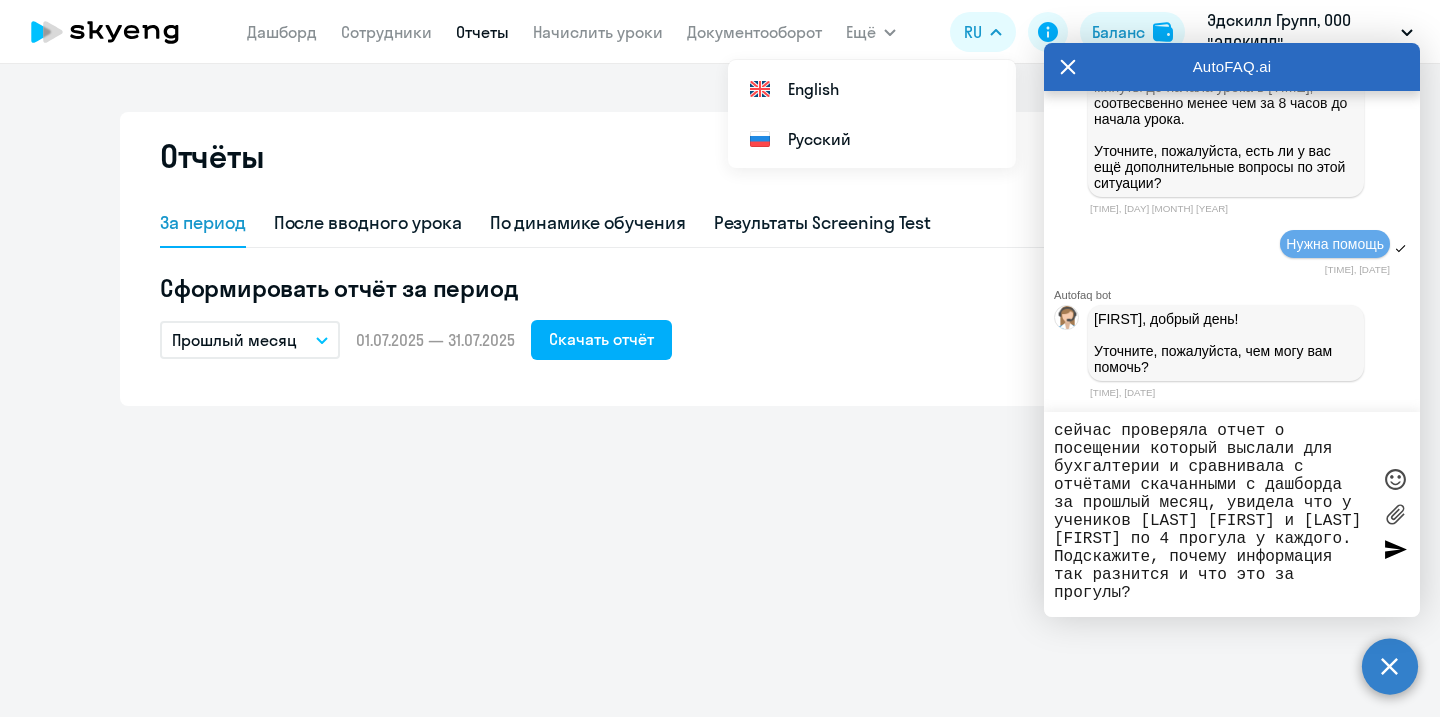 click on "сейчас проверяла отчет о посещении который выслали для бухгалтерии и сравнивала с отчётами скачанными с дашборда за прошлый месяц, увидела что у учеников [LAST] [FIRST] и [LAST] [FIRST] по 4 прогула у каждого. Подскажите, почему информация так разнится и что это за прогулы?" at bounding box center [1212, 514] 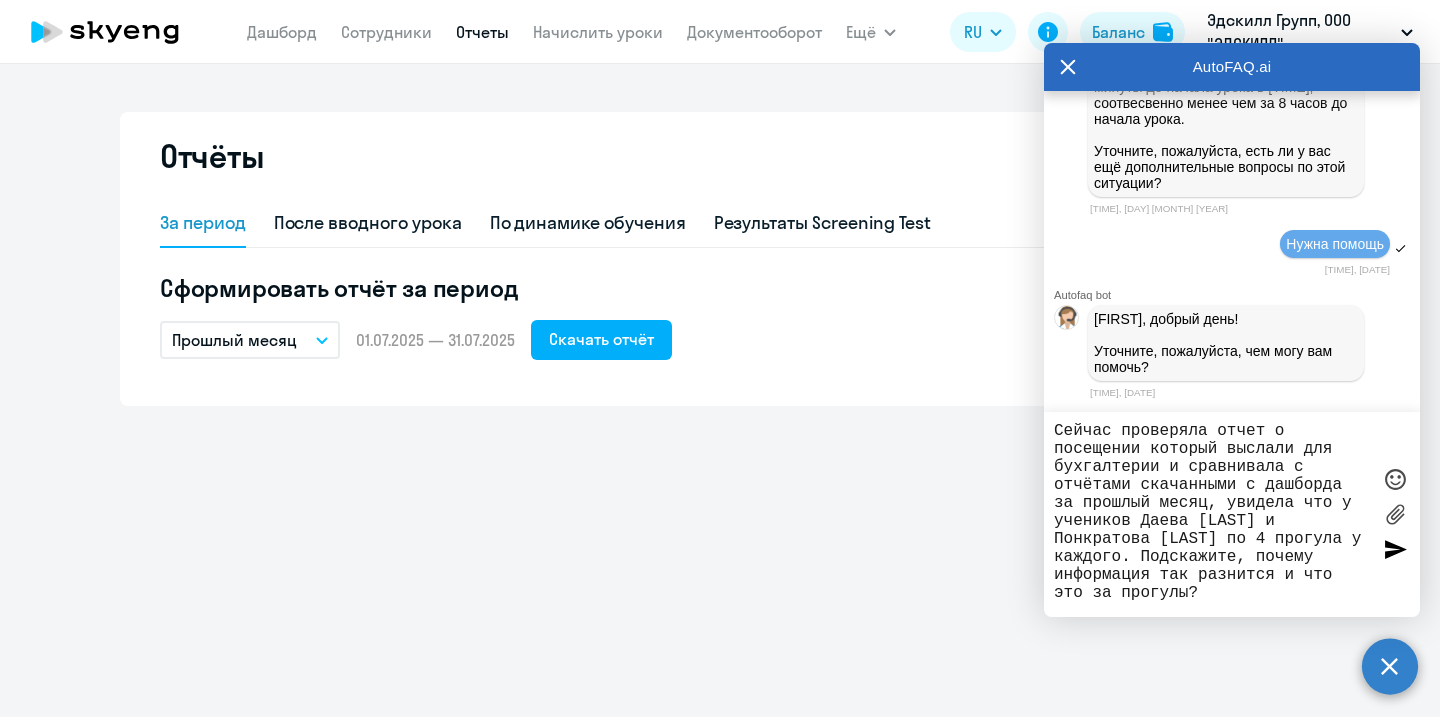 type on "Сейчас проверяла отчет о посещении который выслали для бухгалтерии и сравнивала с отчётами скачанными с дашборда за прошлый месяц, увидела что у учеников [LAST] [FIRST] и [LAST] [FIRST] по 4 прогула у каждого. Подскажите, почему информация так разнится и что это за прогулы?" 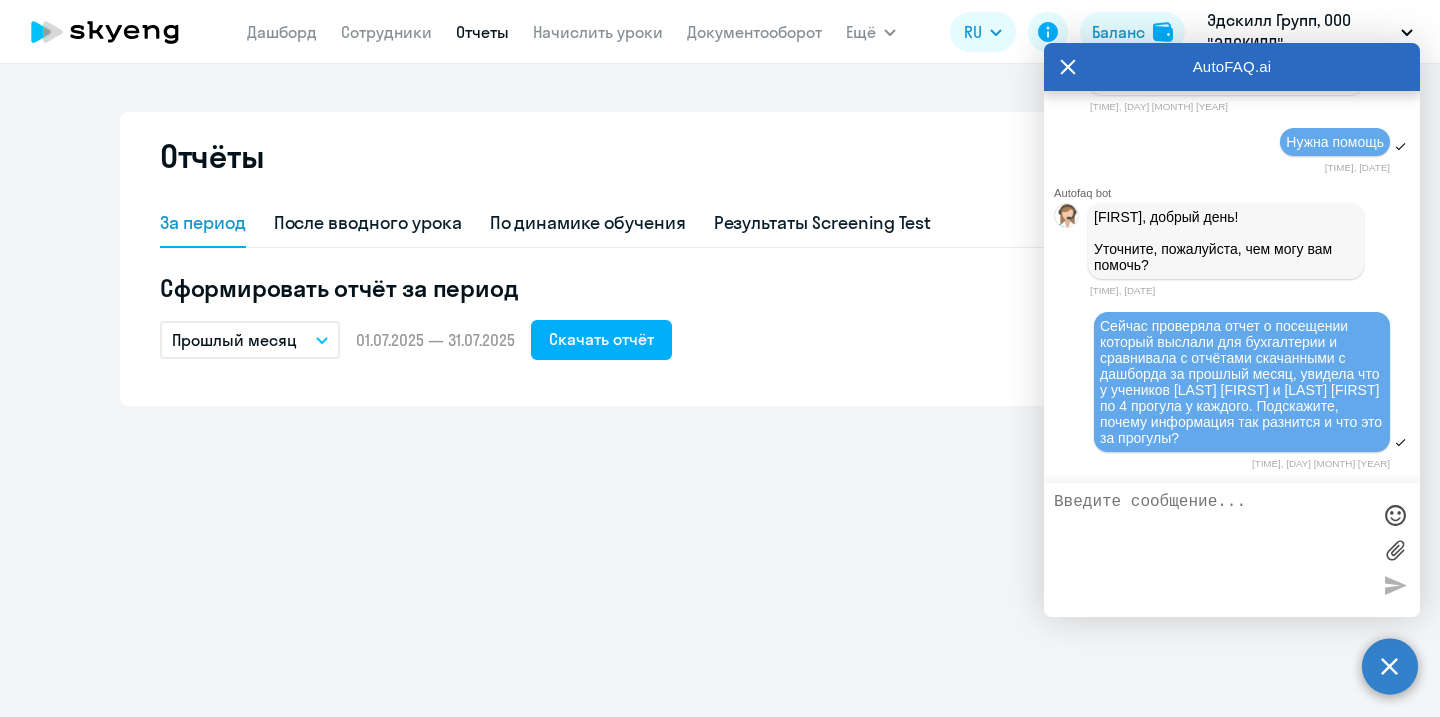 scroll, scrollTop: 11230, scrollLeft: 0, axis: vertical 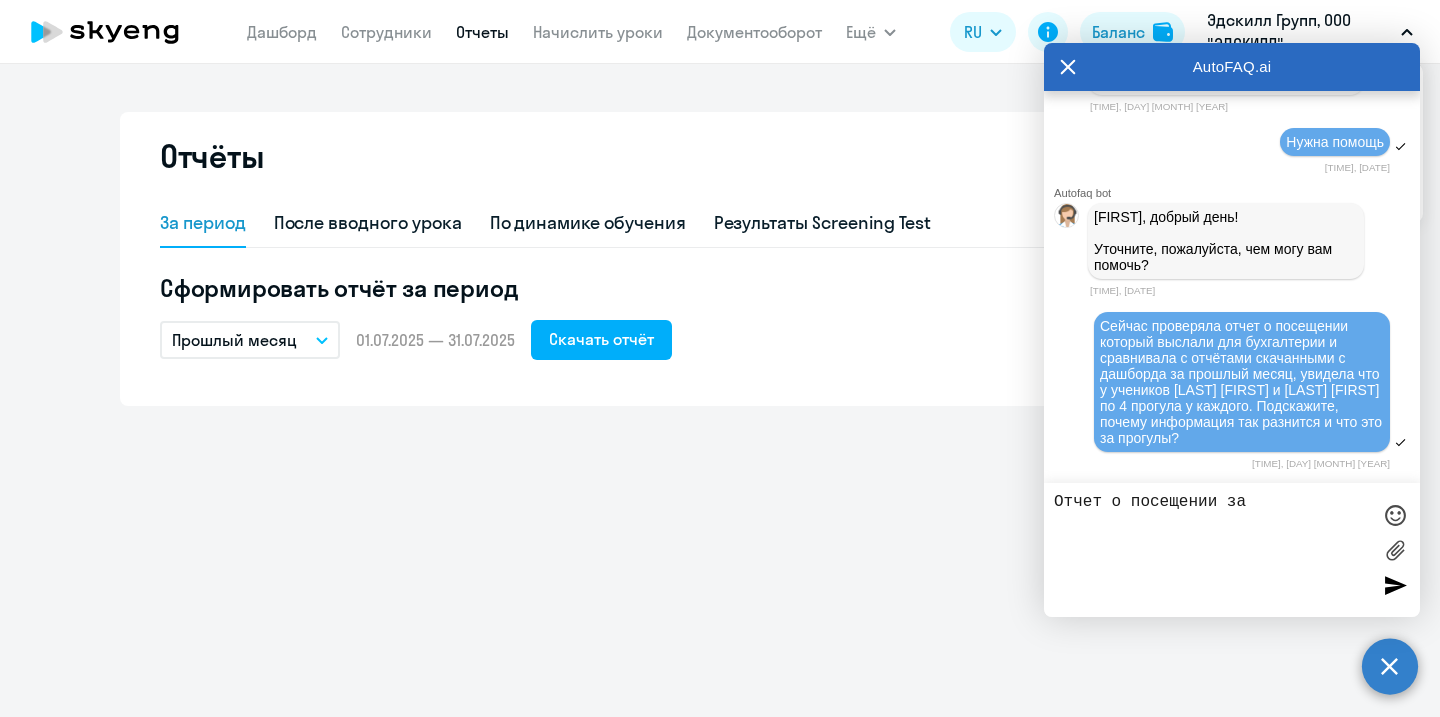 type on "Отчет о посещении за" 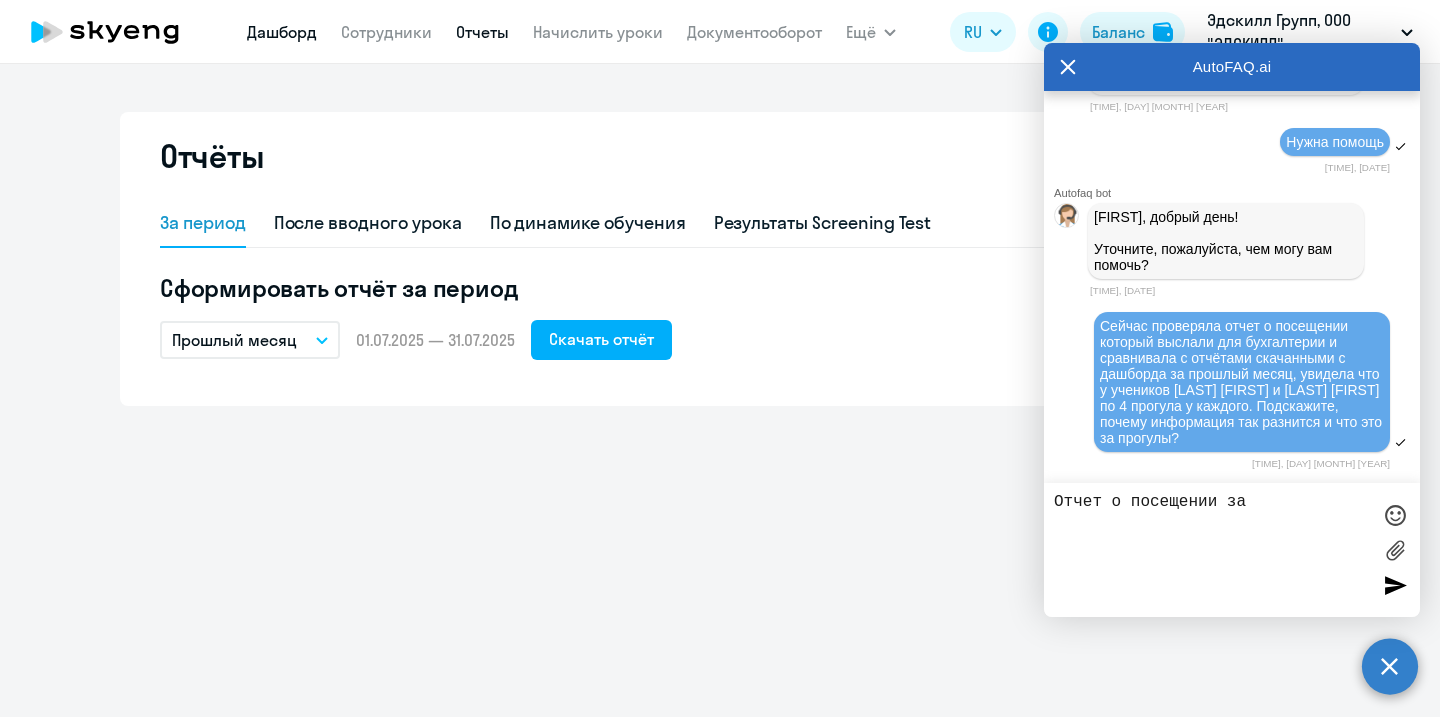 click on "Дашборд" at bounding box center (282, 32) 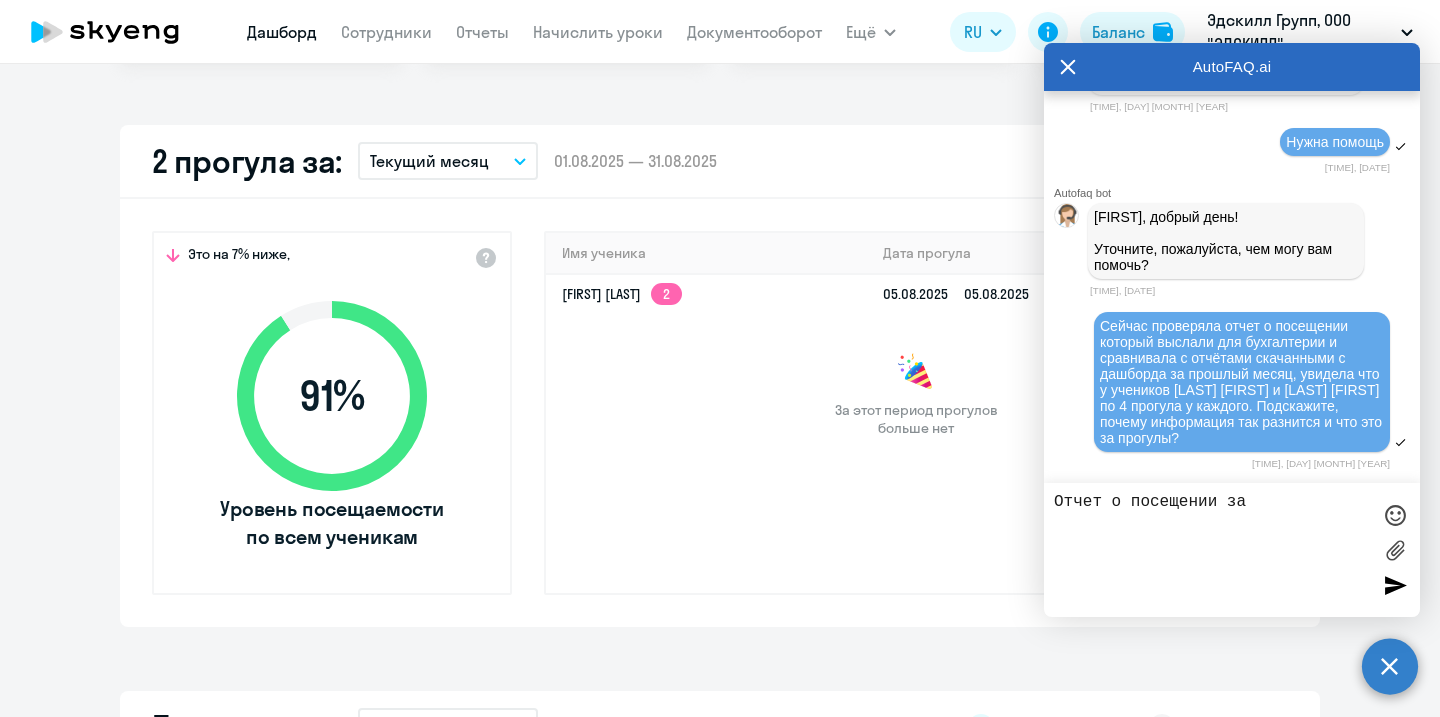 scroll, scrollTop: 8, scrollLeft: 0, axis: vertical 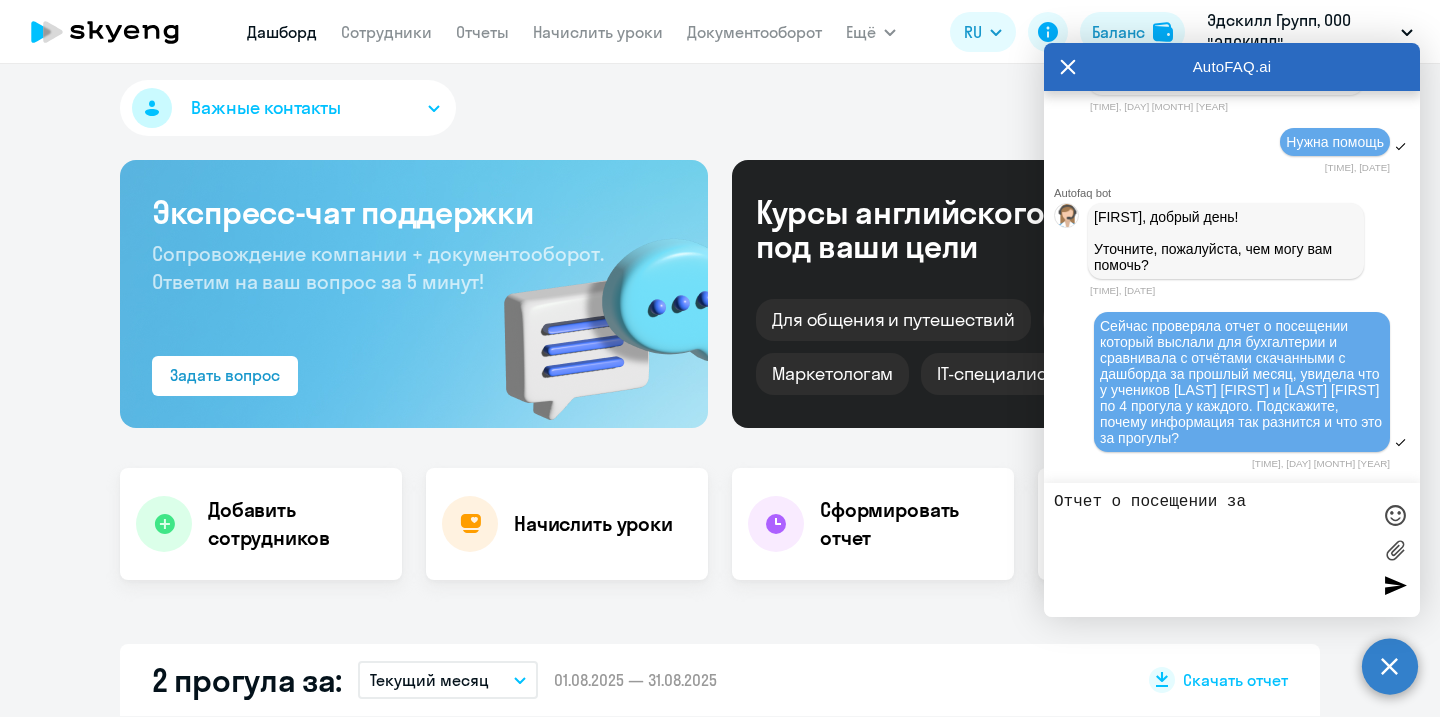 select on "30" 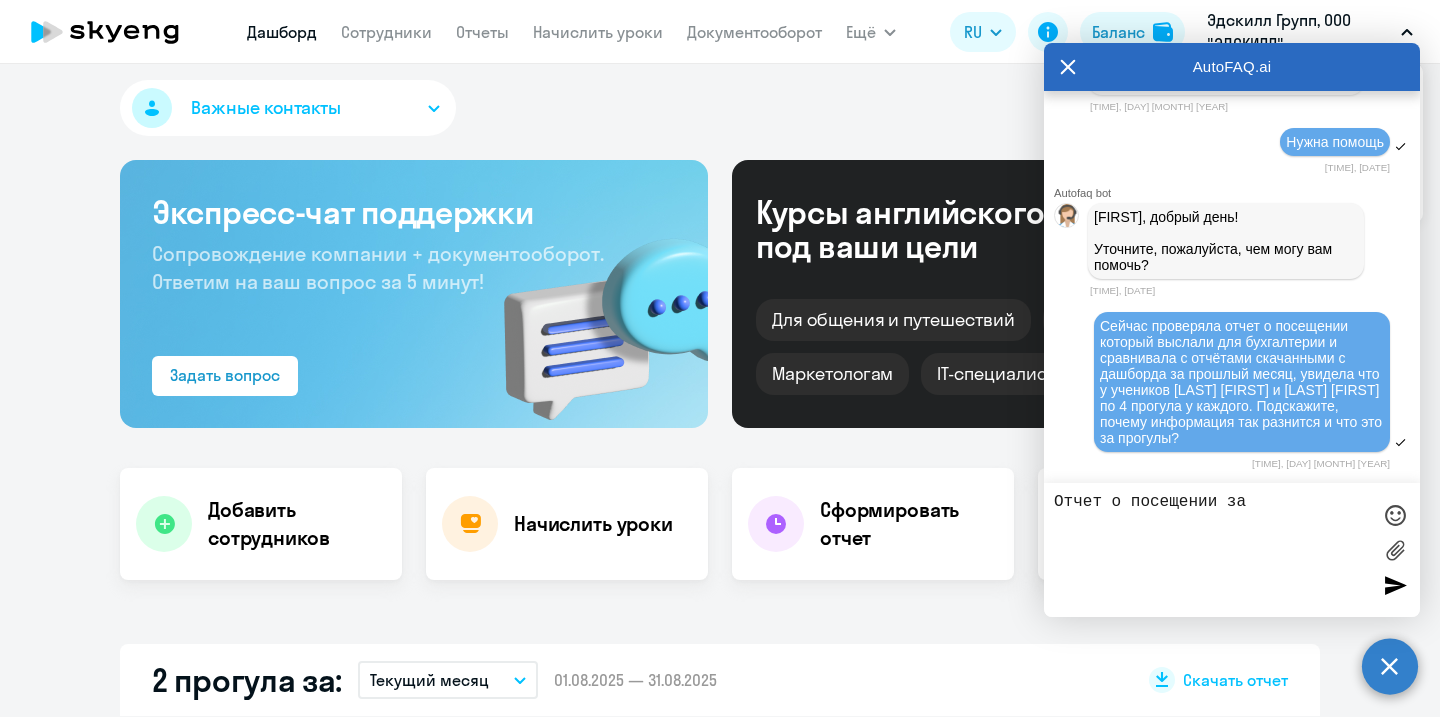 click on "Эдскилл Групп, ООО "ЭДСКИЛЛ"" at bounding box center (1300, 32) 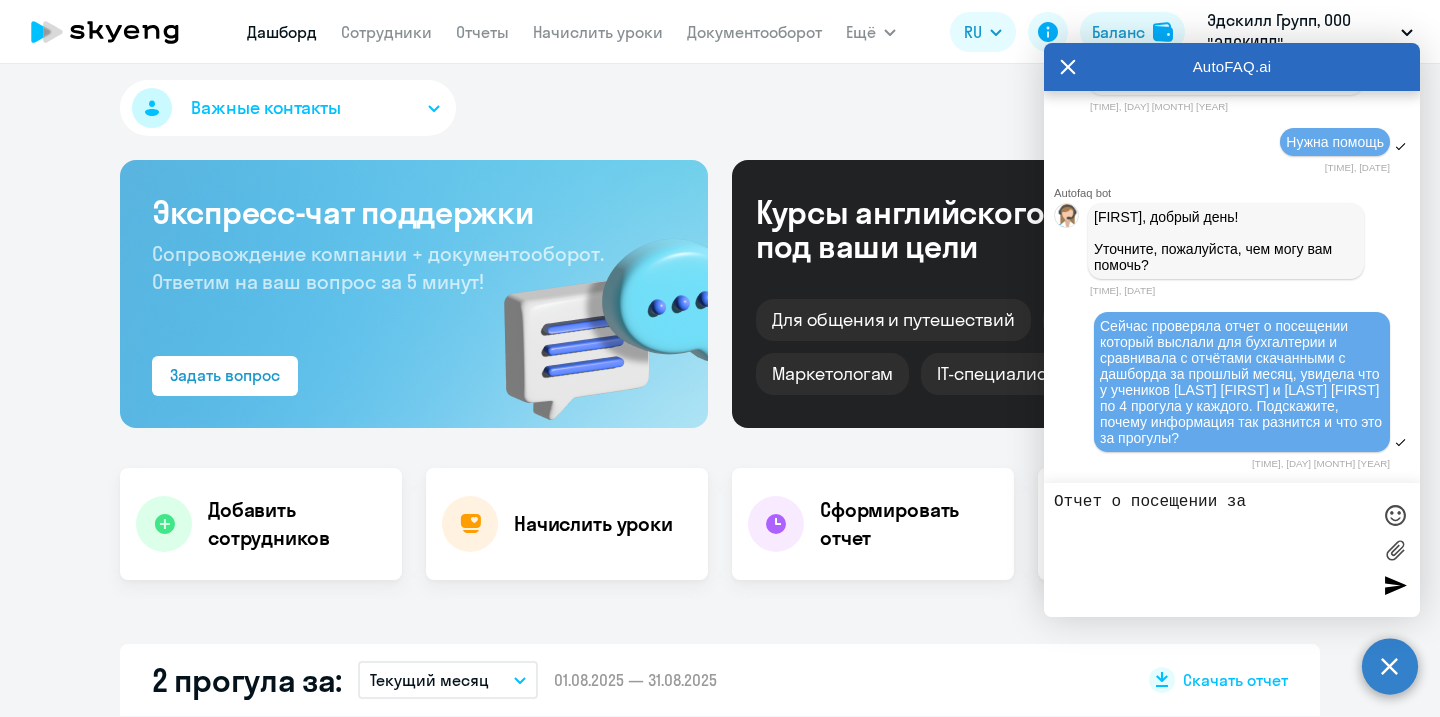 click on "Отчет о посещении за" at bounding box center (1212, 550) 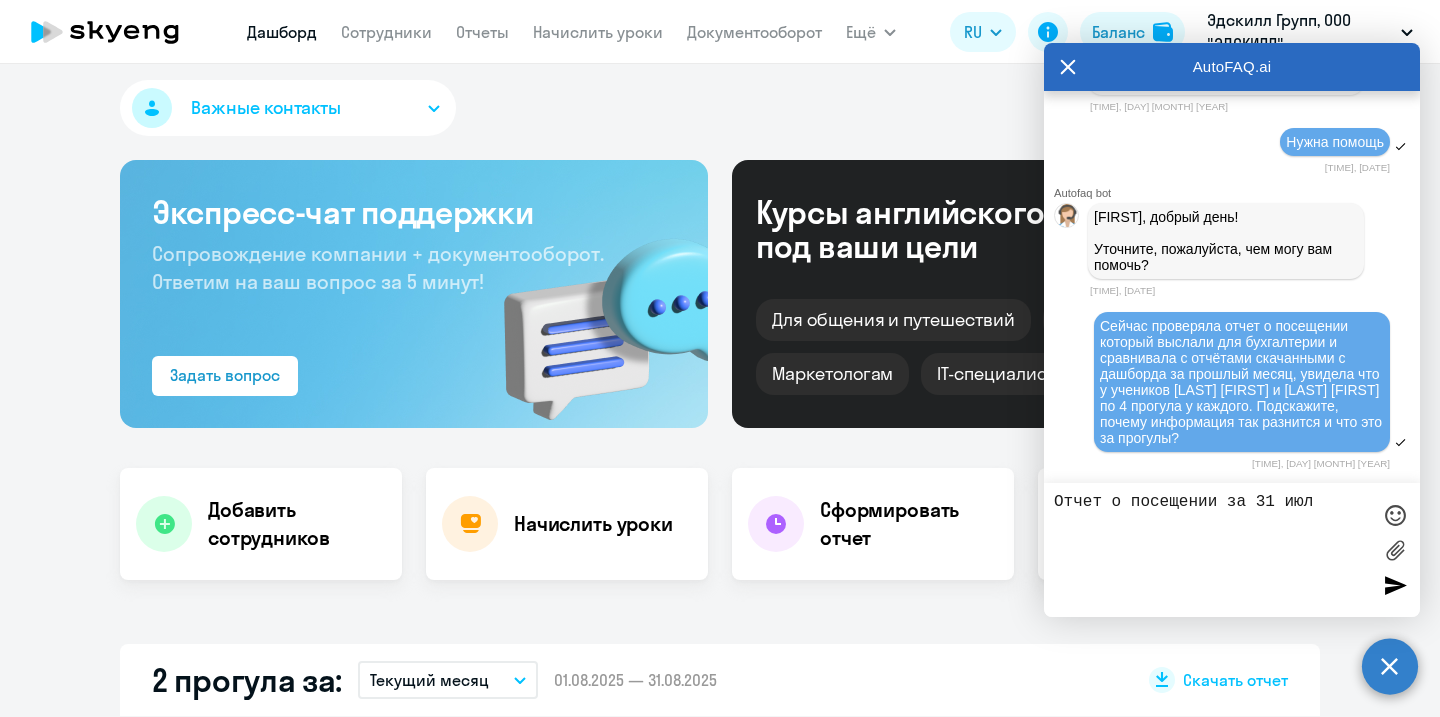 type on "Отчет о посещении за [DATE]" 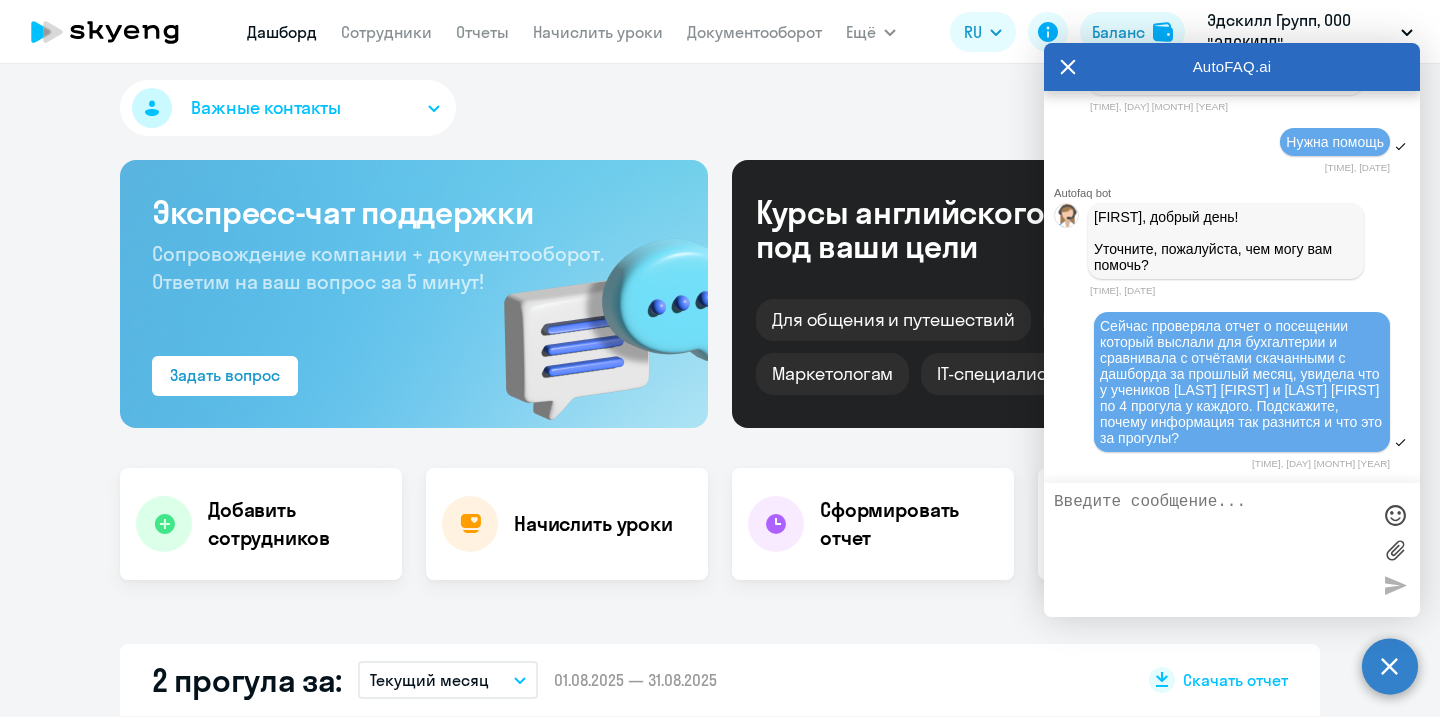 scroll, scrollTop: 11293, scrollLeft: 0, axis: vertical 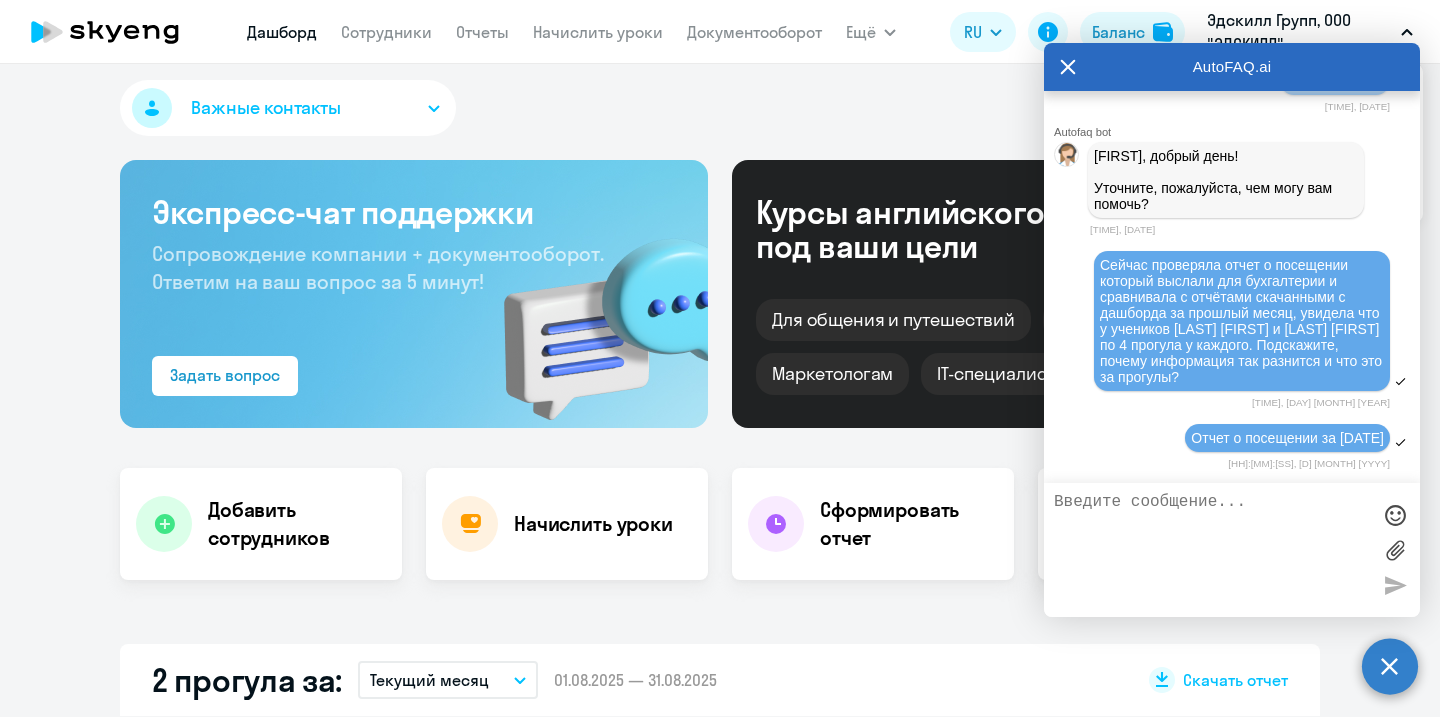 click at bounding box center [1212, 550] 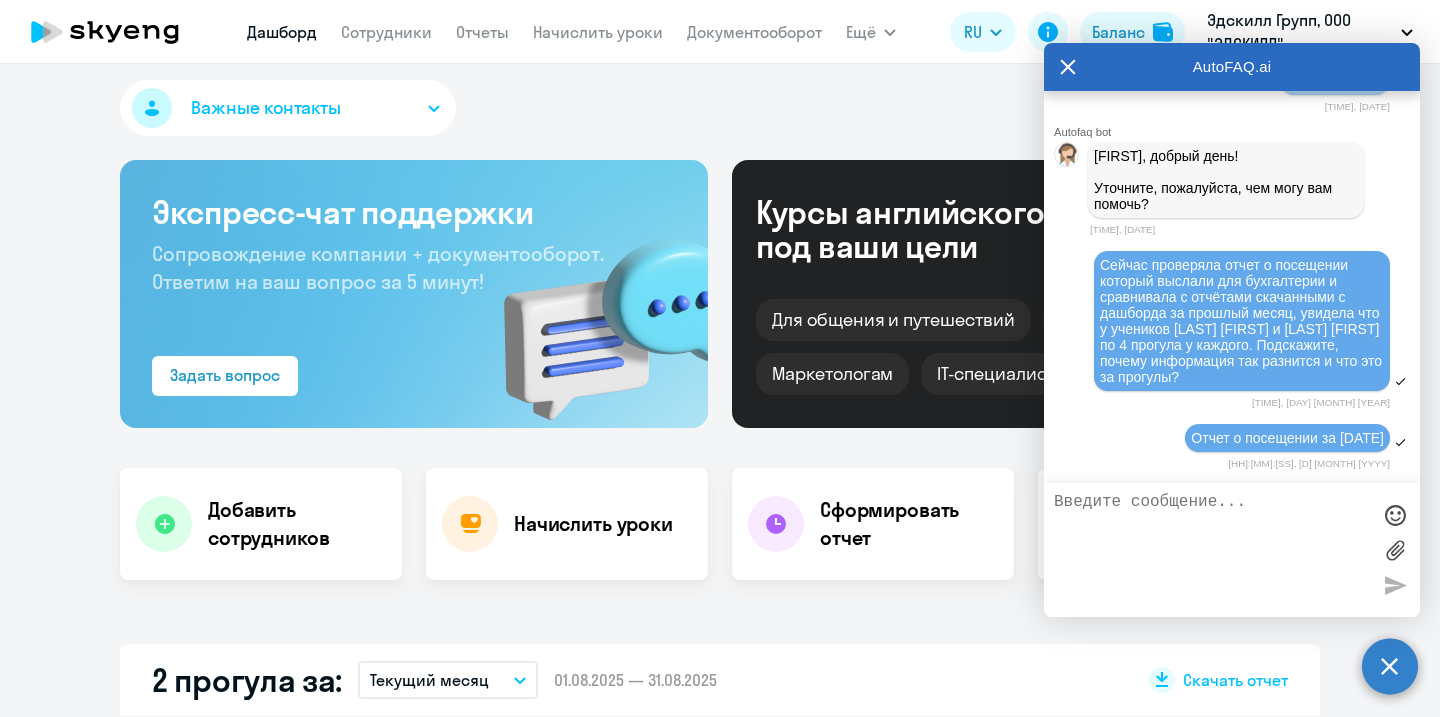 scroll, scrollTop: 11293, scrollLeft: 0, axis: vertical 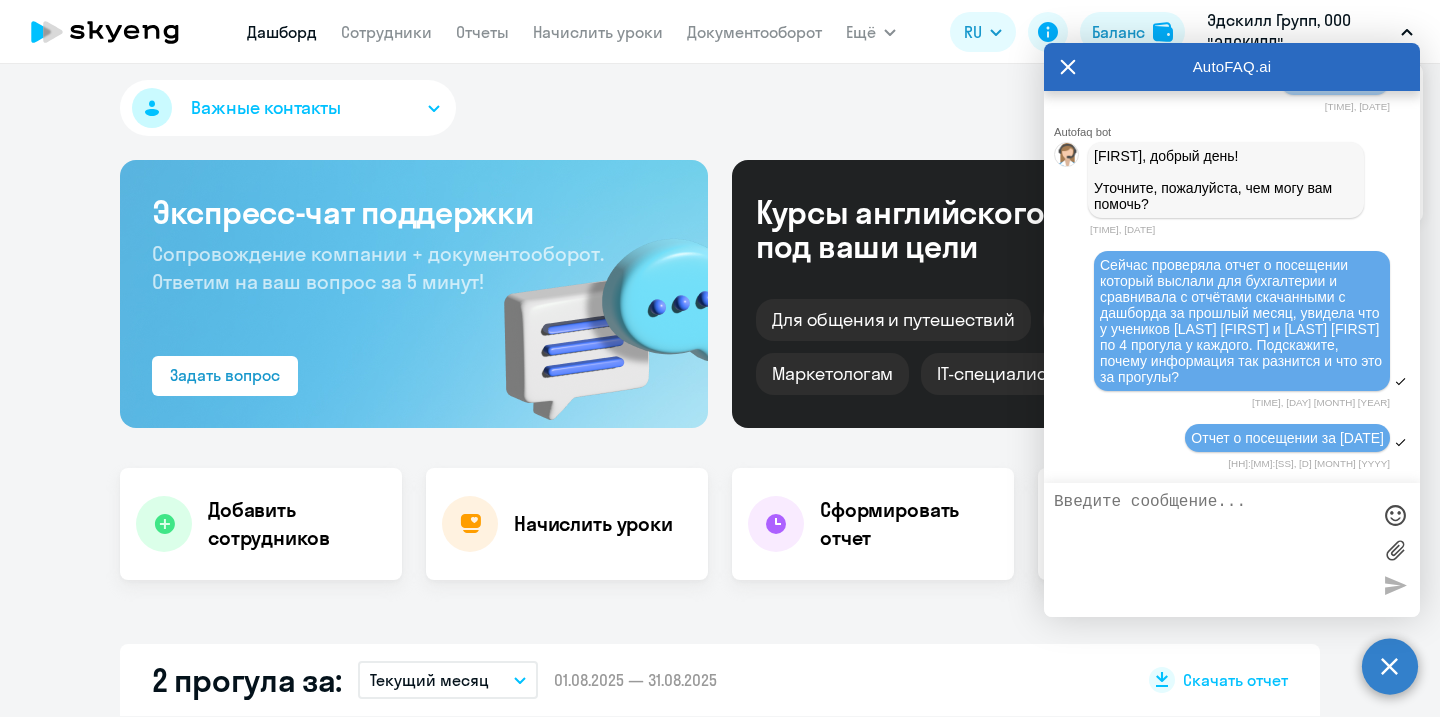 type on "?" 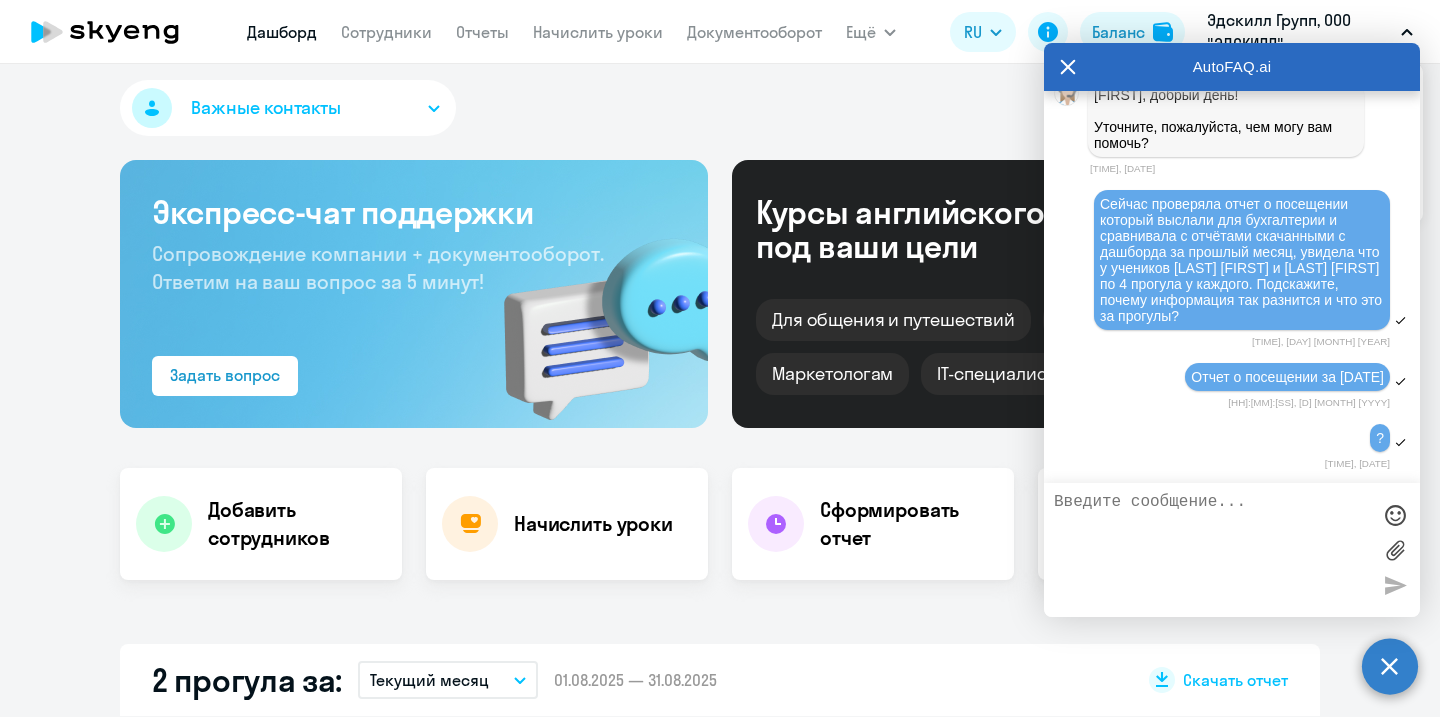 scroll, scrollTop: 11356, scrollLeft: 0, axis: vertical 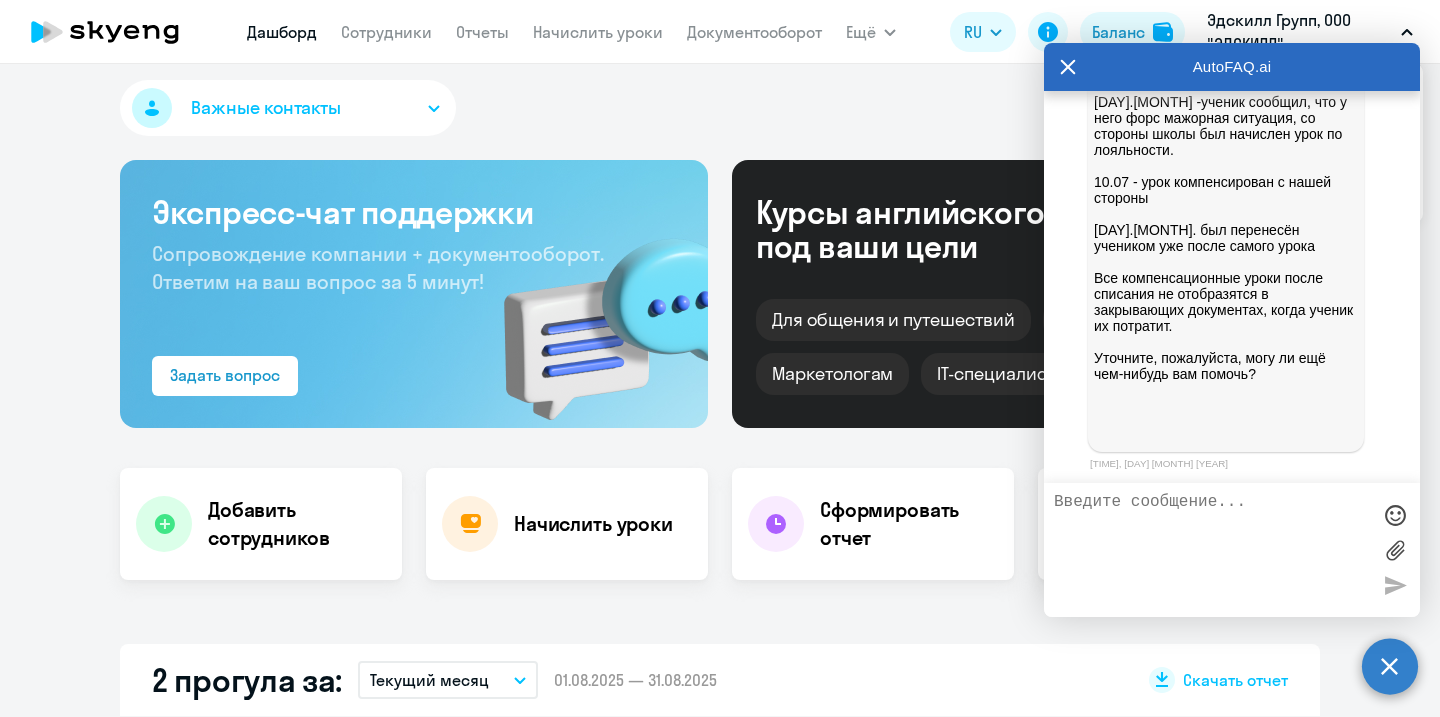 click on "Евгения, По Понкратову Владу: [DATE] - ученик не смог присутствовать из-за "ситуации на работе", но со стороны школы был начислен урок по лояльности за этот пропуск. [DATE] - был начислен компенсационный урок с нашей стороны. [DATE] -ученик сообщил, что у него форс мажорная ситуация, со стороны школы был начислен урок по лояльности. [DATE] - урок компенсирован с нашей стороны [DATE]. был перенесён учеником уже после самого урока  Все компенсационные уроки после списания не отобразятся в закрывающих документах, когда ученик их потратит." at bounding box center (1232, 166) 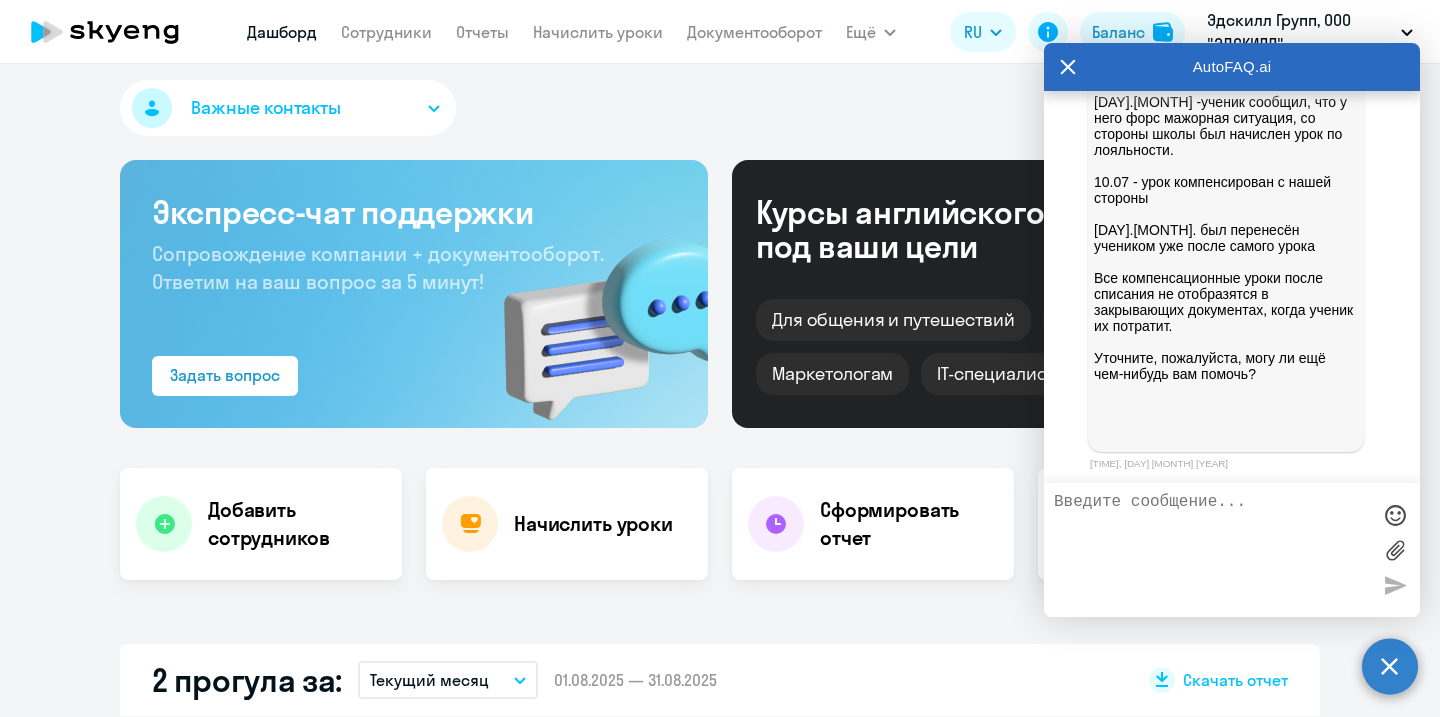 scroll, scrollTop: 12533, scrollLeft: 0, axis: vertical 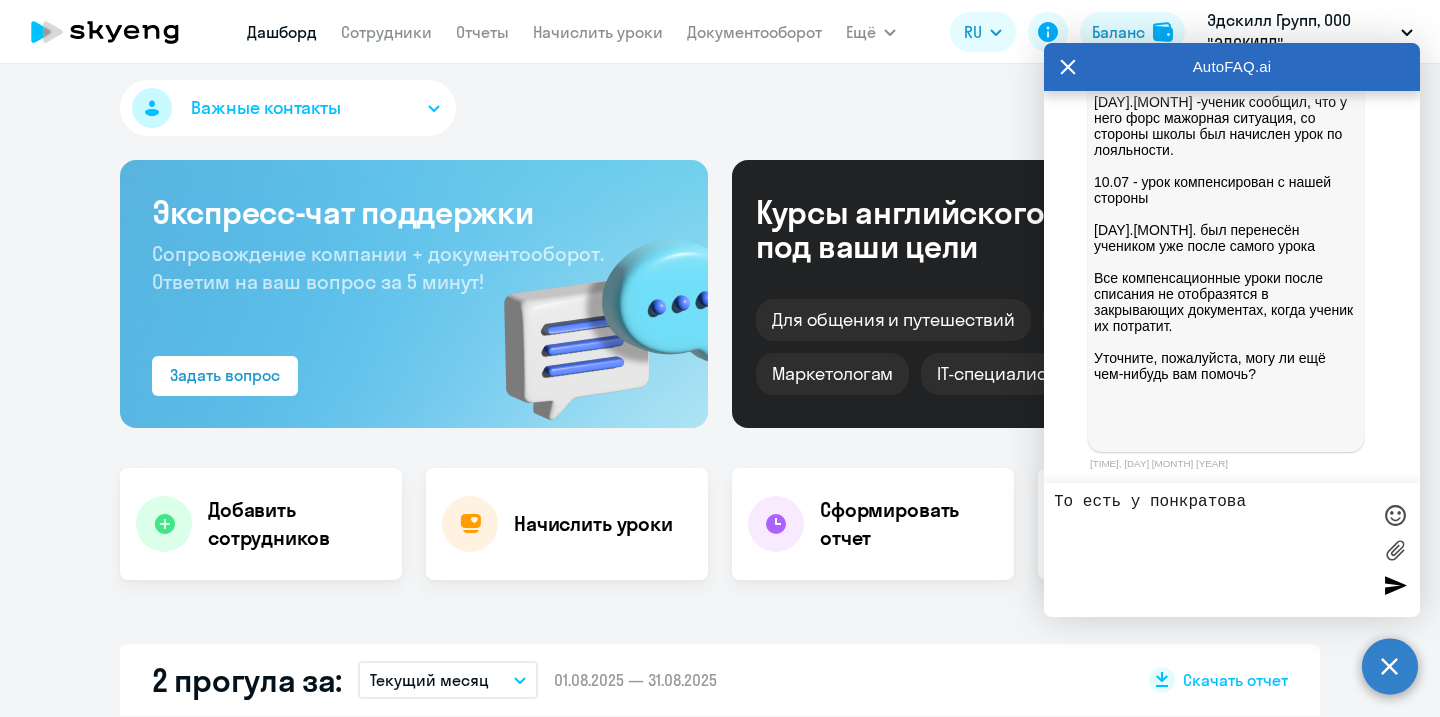 click on "То есть у понкратова" at bounding box center (1212, 550) 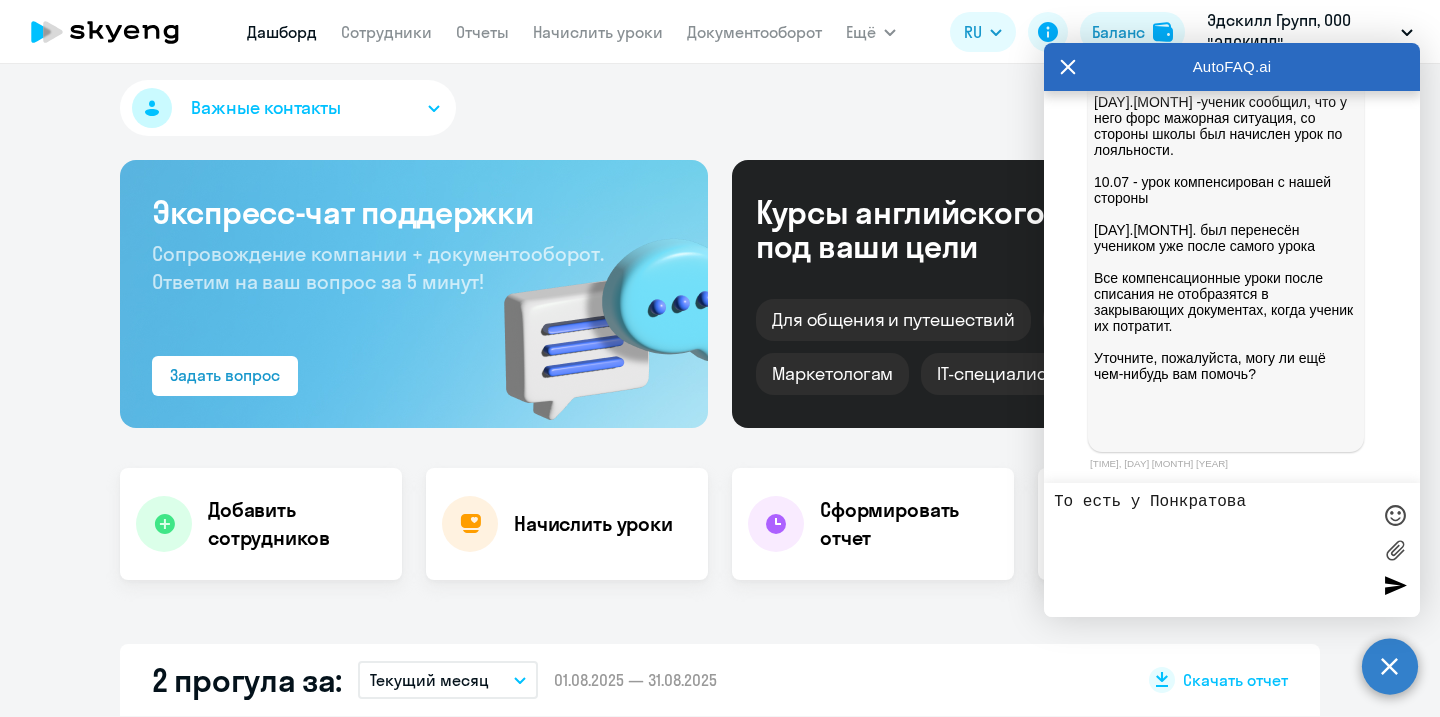 scroll, scrollTop: 12533, scrollLeft: 0, axis: vertical 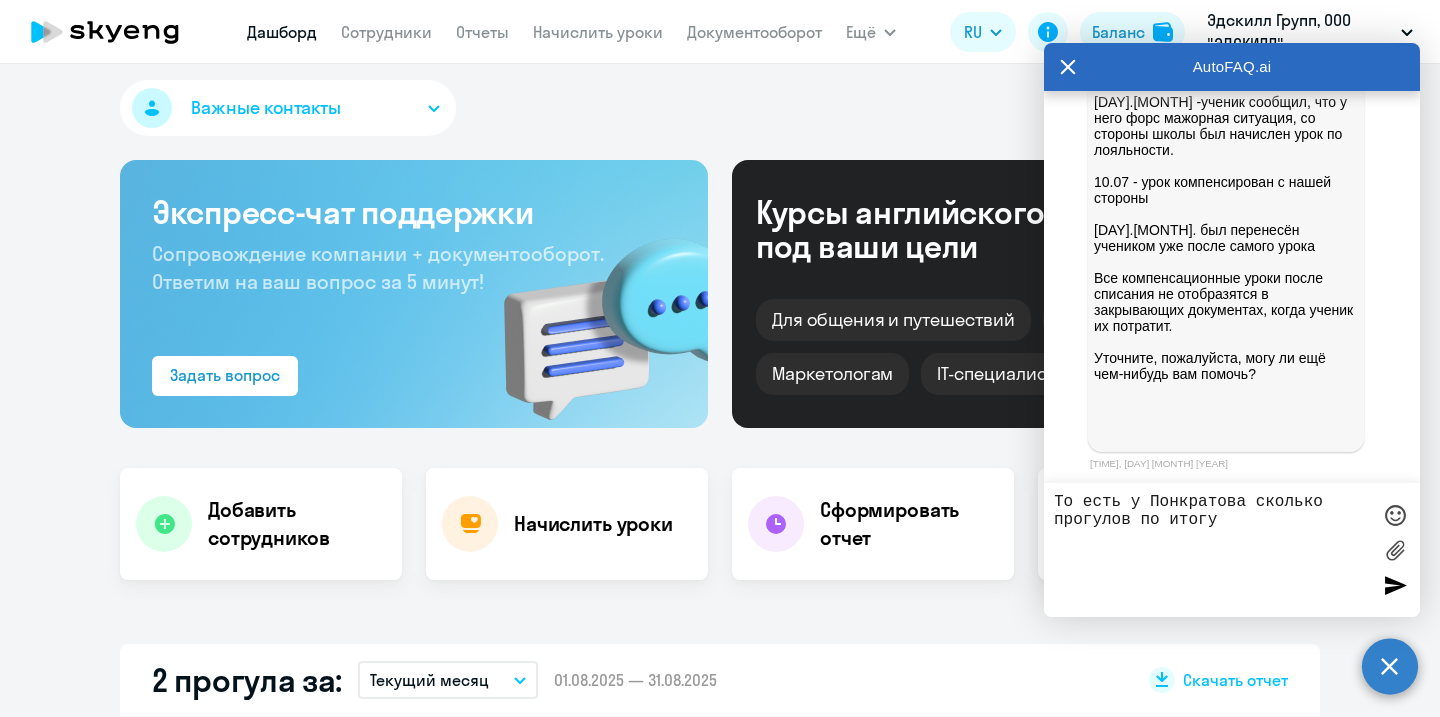 type on "То есть у Понкратова сколько прогулов по итогу?" 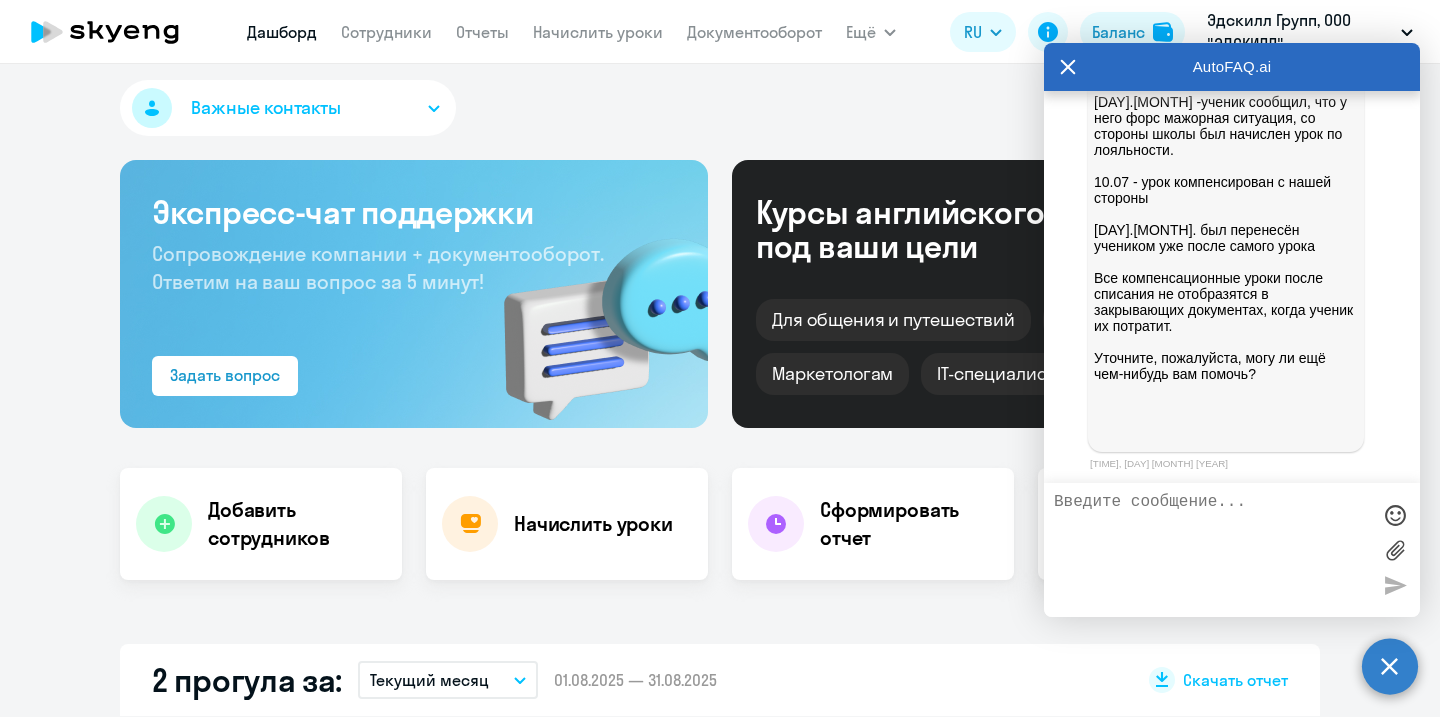 scroll, scrollTop: 12613, scrollLeft: 0, axis: vertical 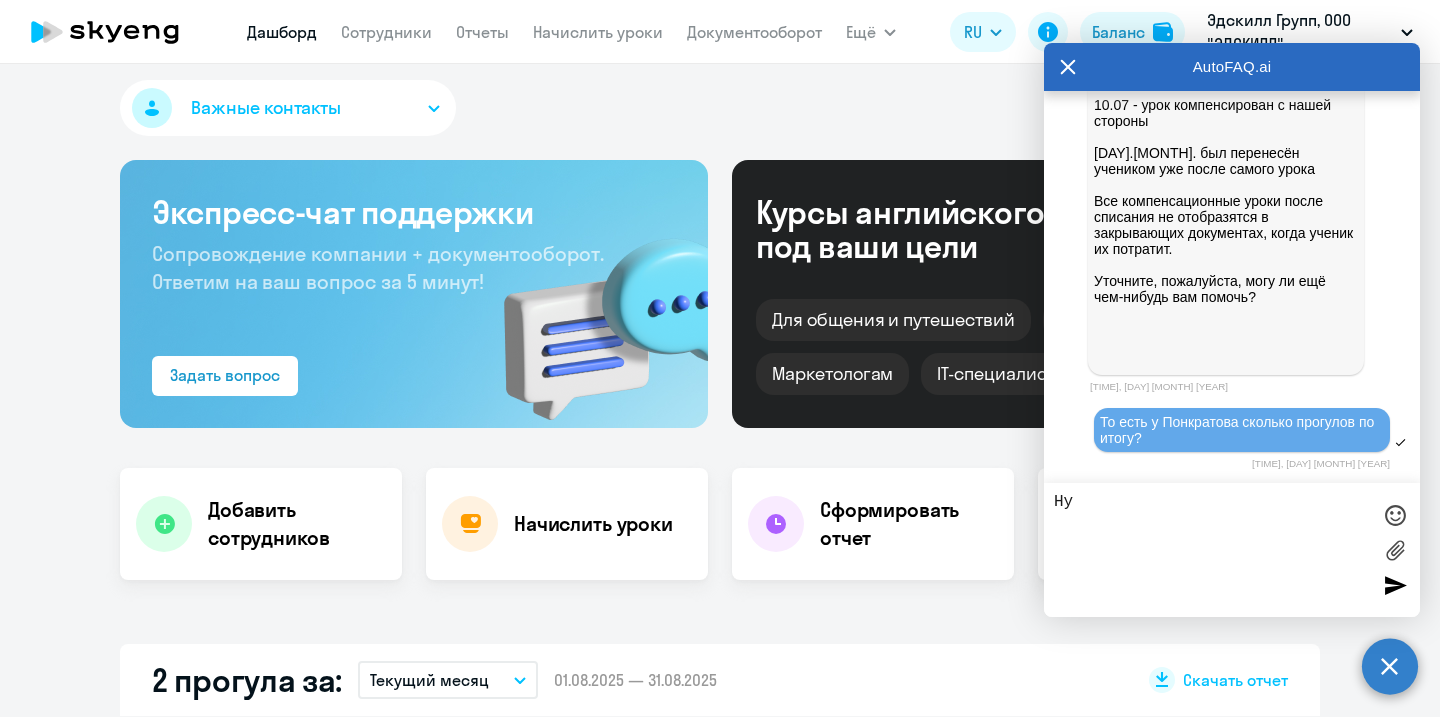 type on "Н" 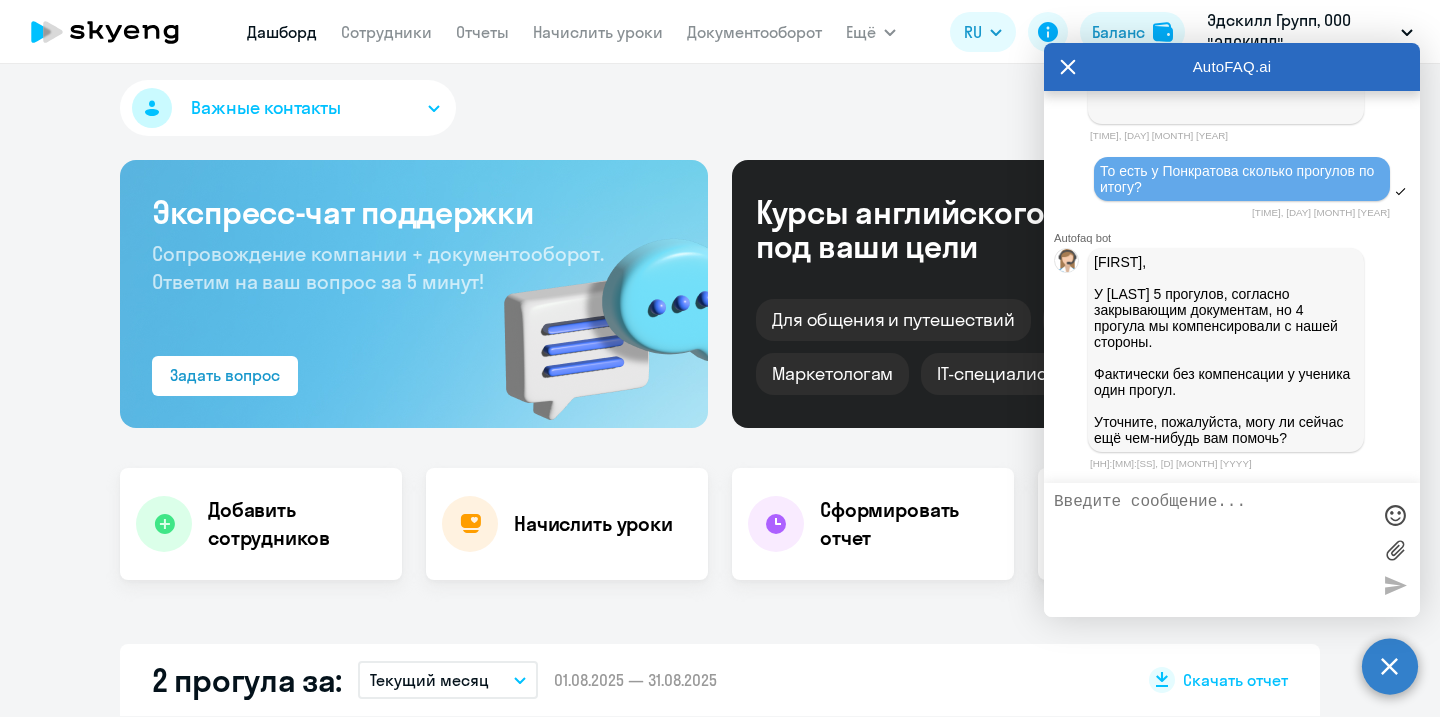 scroll, scrollTop: 12878, scrollLeft: 0, axis: vertical 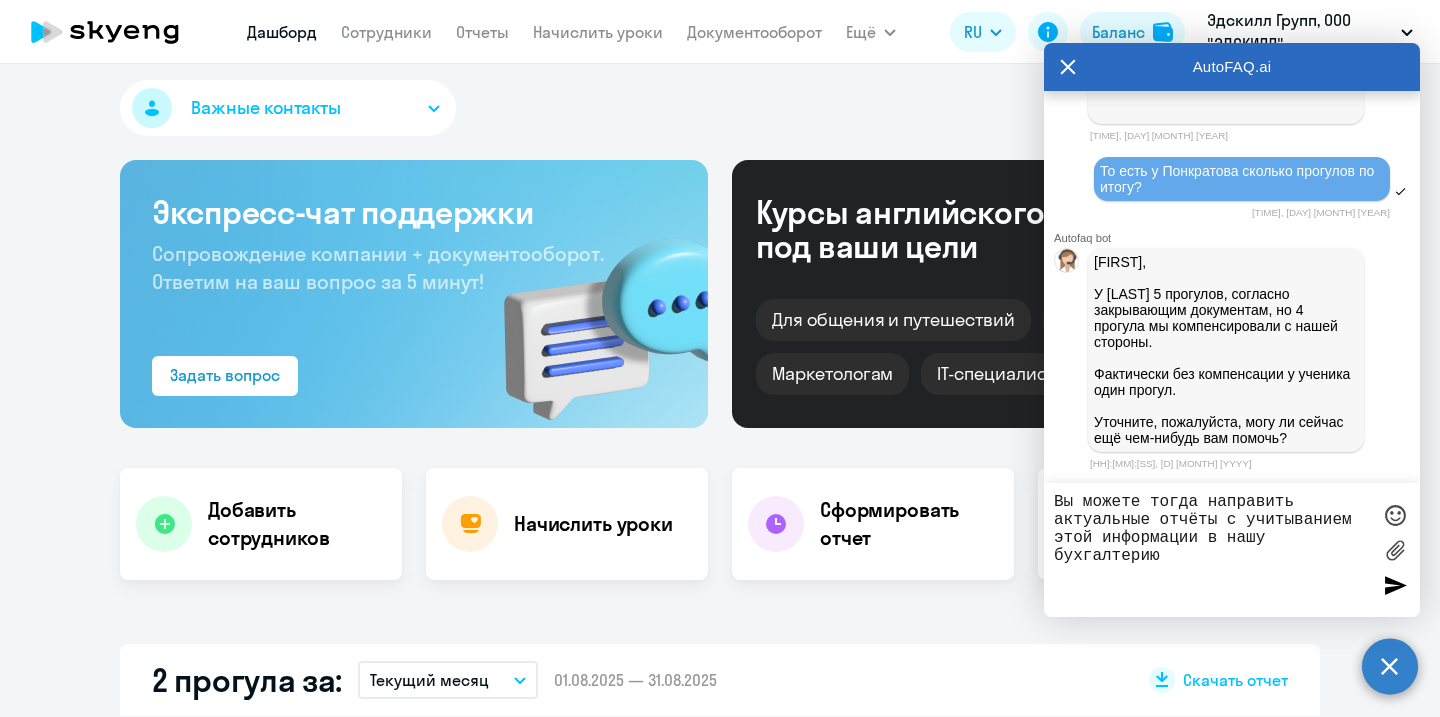 type on "Вы можете тогда направить актуальные отчёты с учитыванием этой информации в нашу бухгалтерию?" 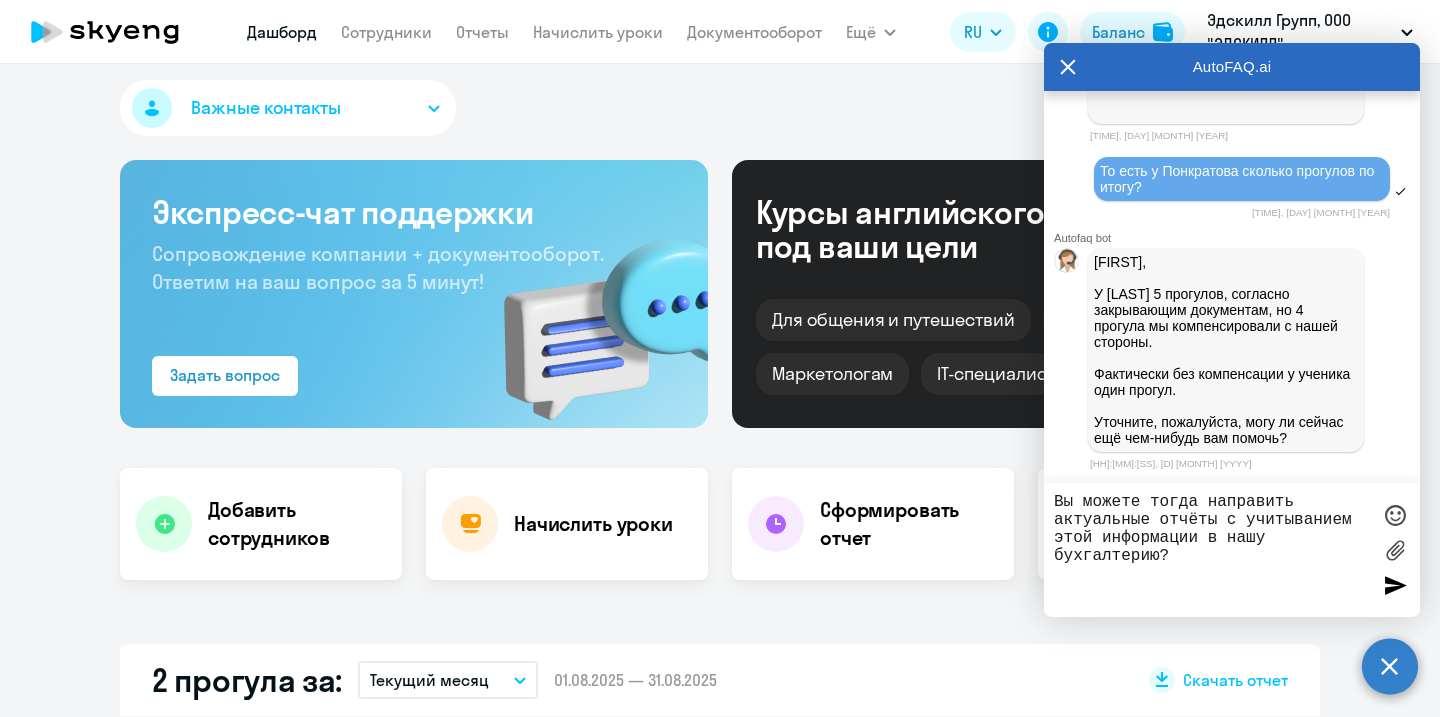 type 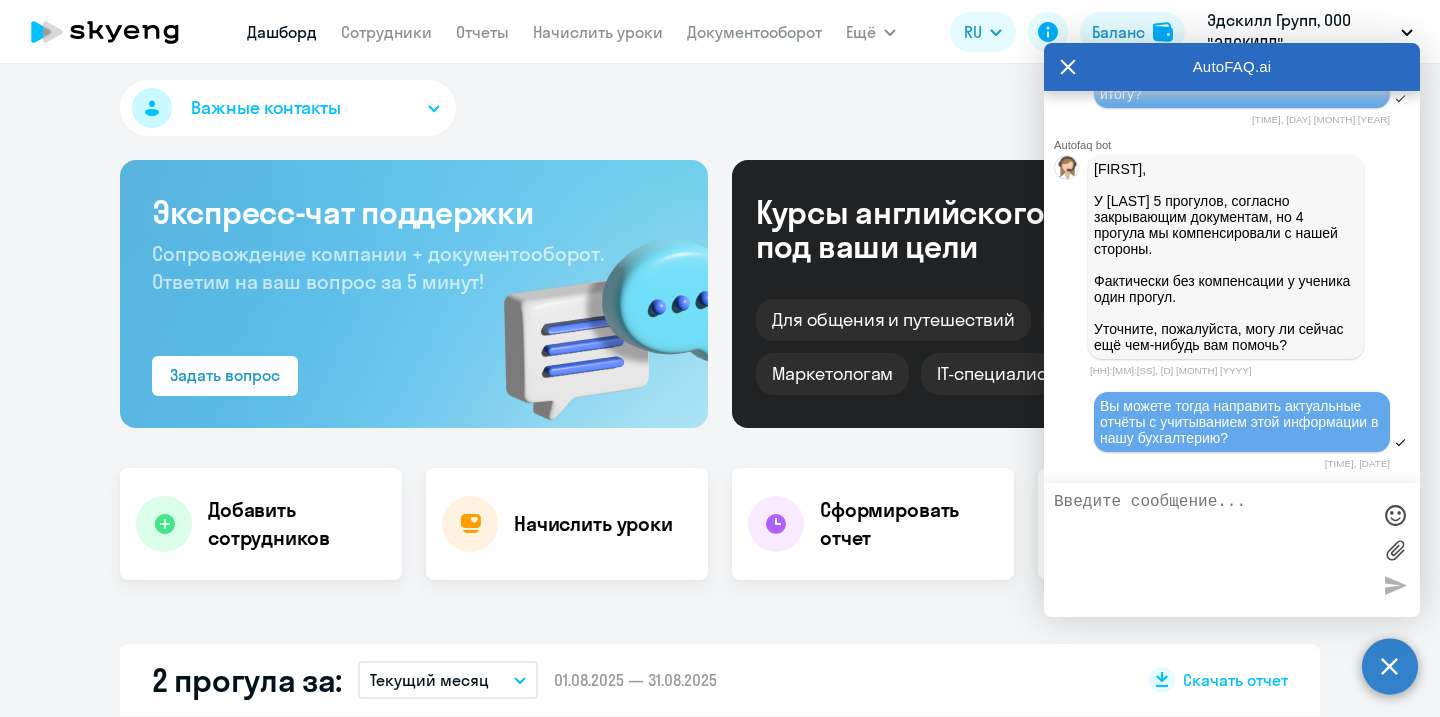 scroll, scrollTop: 12975, scrollLeft: 0, axis: vertical 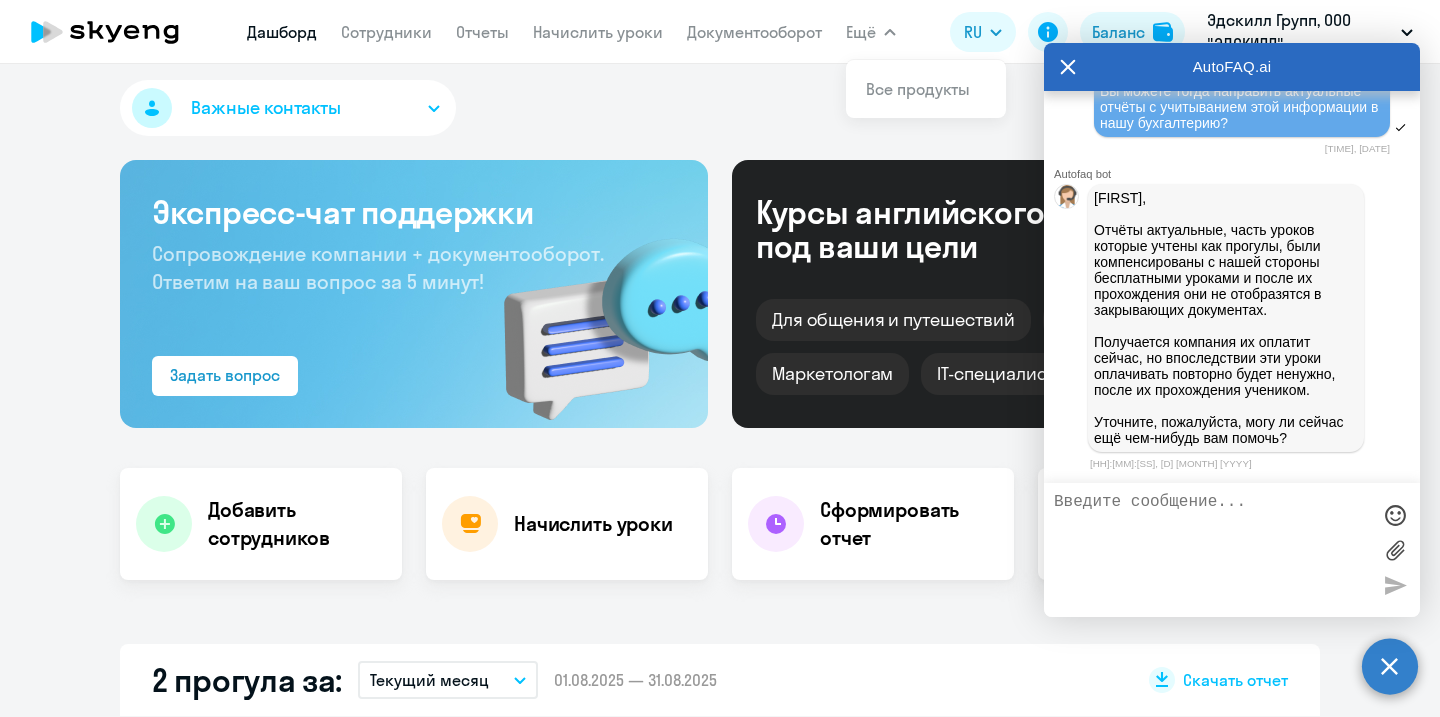 click on "[FIRST], Отчёты актуальные, часть уроков которые учтены как прогулы, были компенсированы с нашей стороны бесплатными уроками и после их прохождения они не отобразятся в закрывающих документах. Получается компания их оплатит сейчас, но впоследствии эти уроки оплачивать повторно будет ненужно, после их прохождения учеником. Уточните, пожалуйста, могу ли сейчас ещё чем-нибудь вам помочь?" at bounding box center [1232, 318] 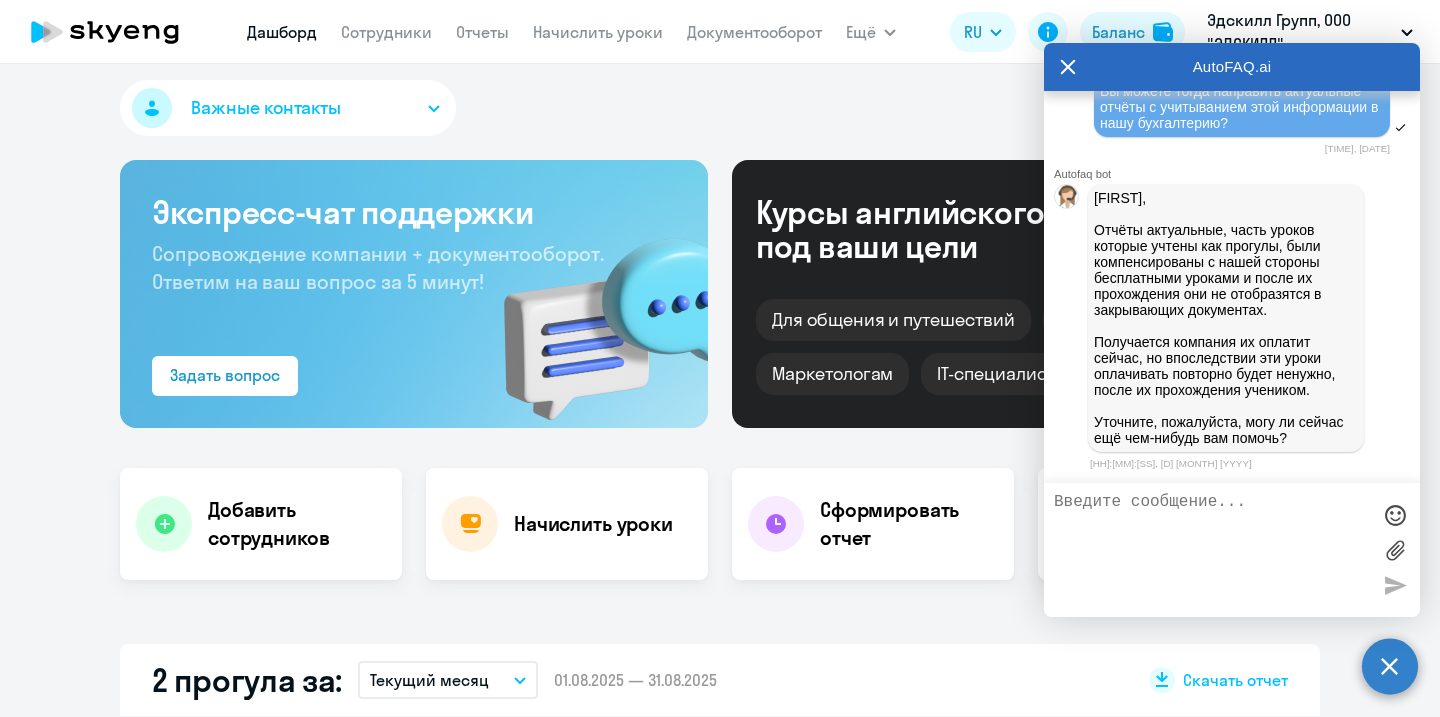 scroll, scrollTop: 13309, scrollLeft: 0, axis: vertical 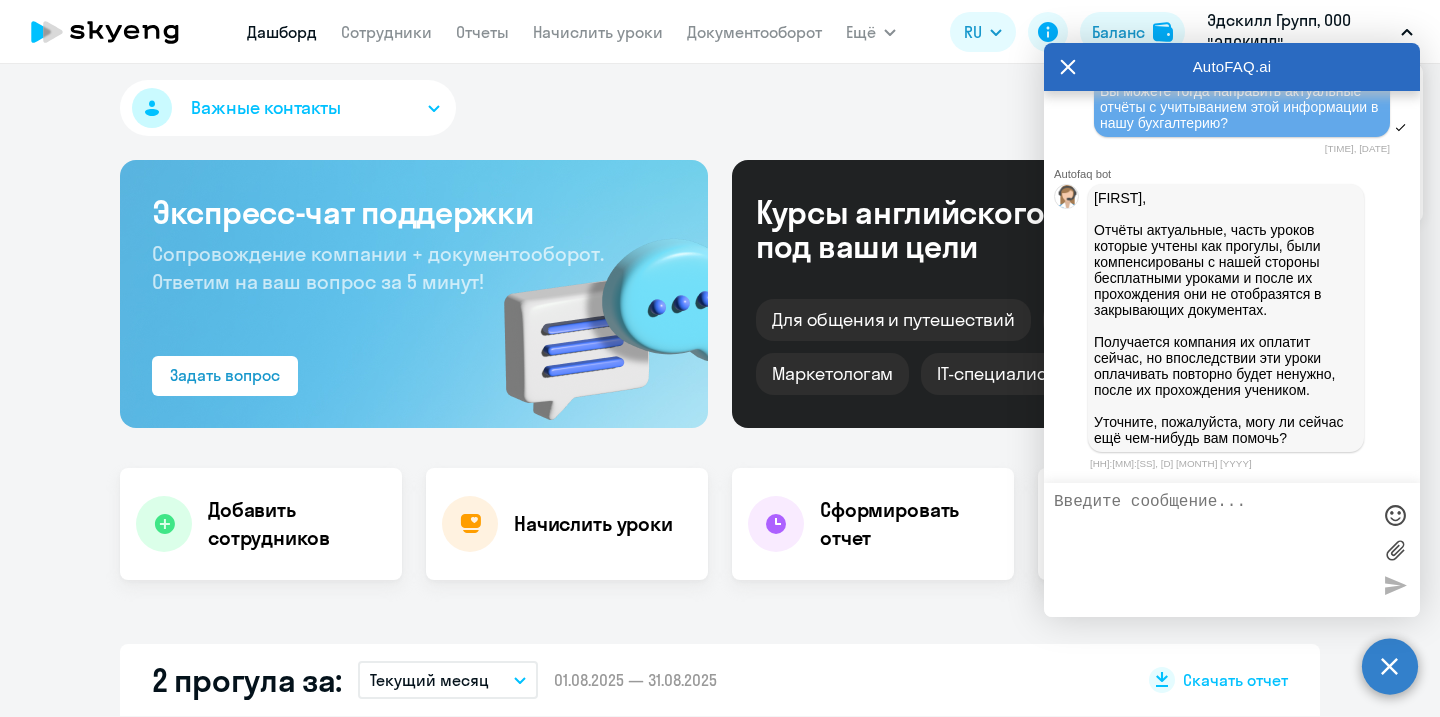 click on "Эдскилл Групп, ООО "ЭДСКИЛЛ"" at bounding box center [1300, 32] 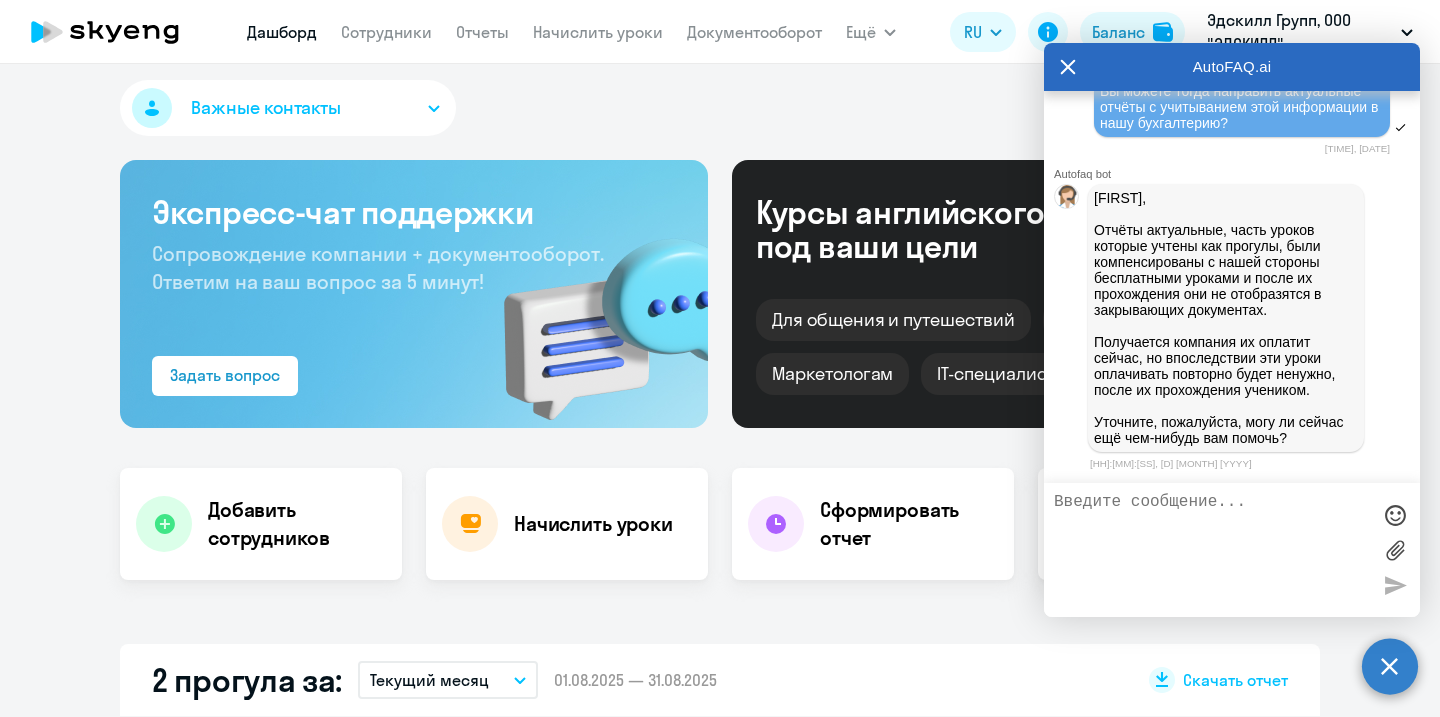 click 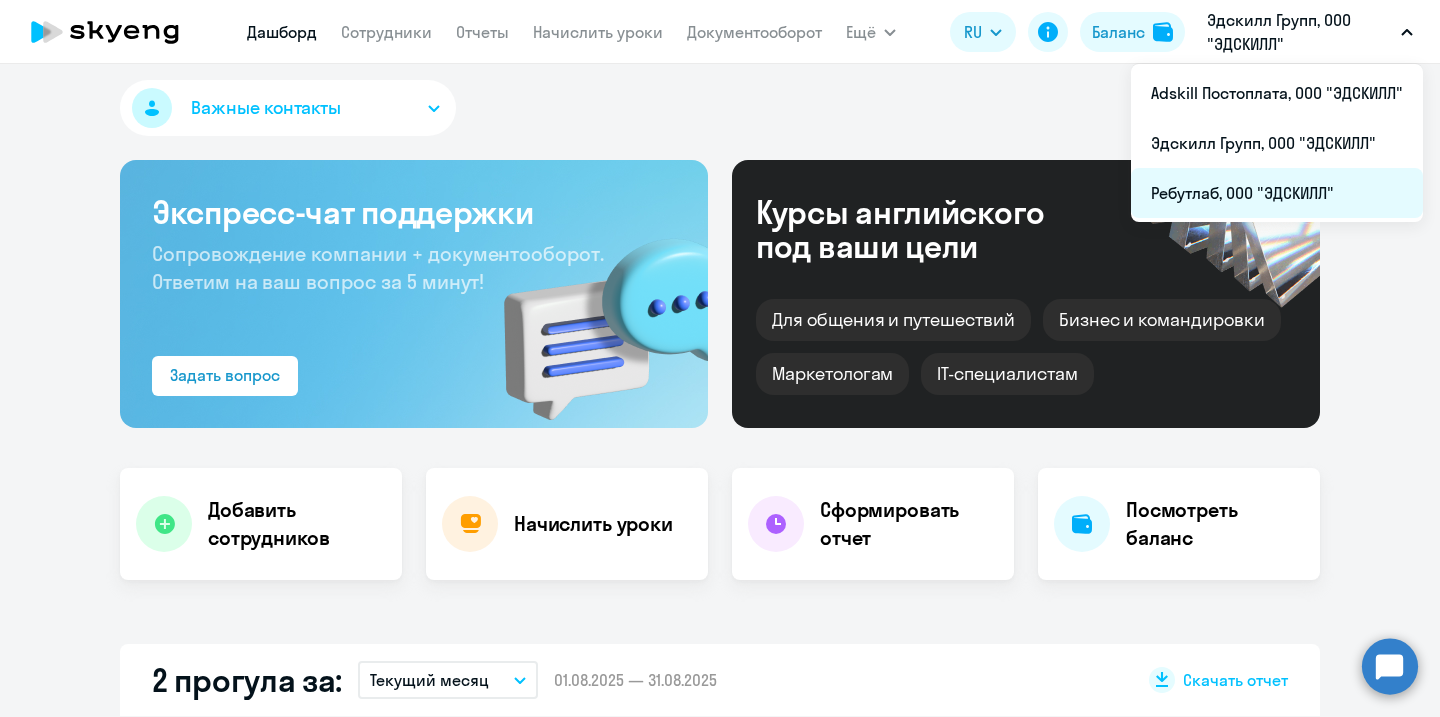 click on "Ребутлаб, ООО "ЭДСКИЛЛ"" at bounding box center (1277, 193) 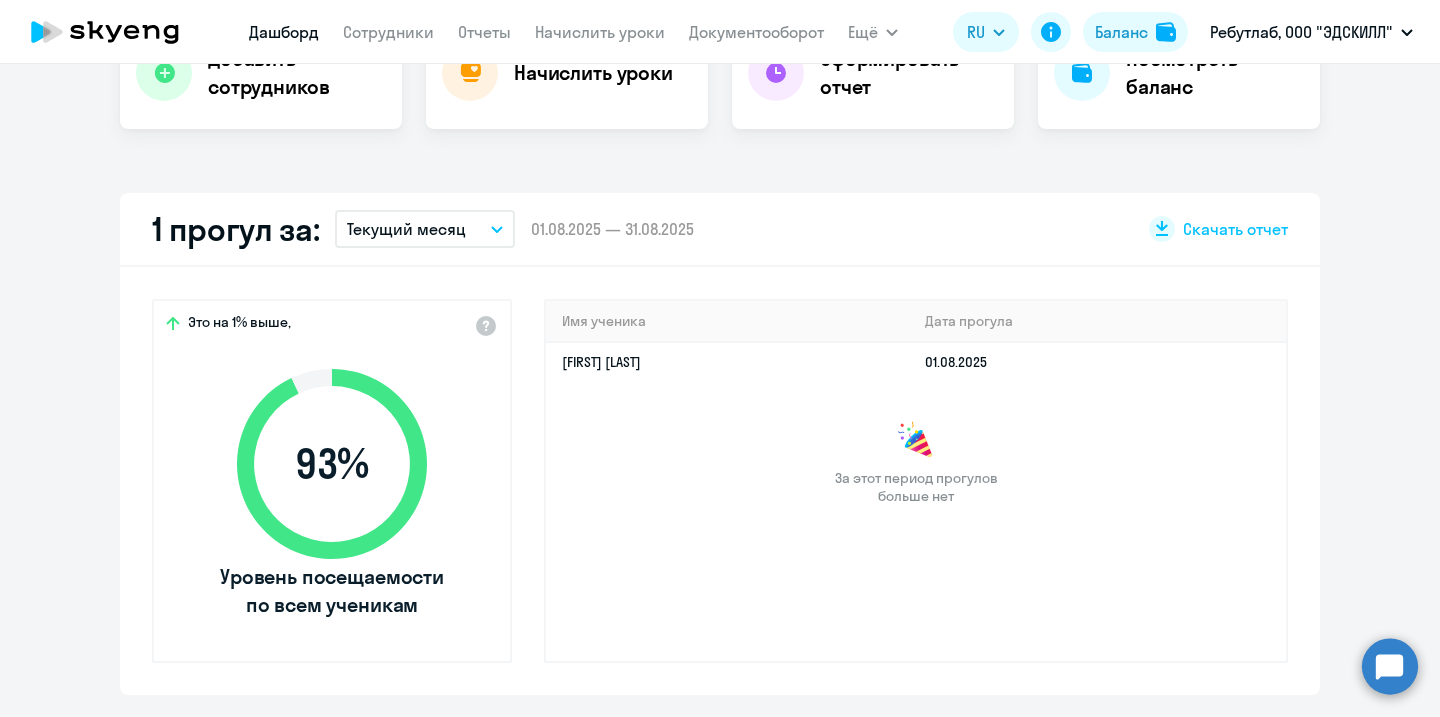 select on "30" 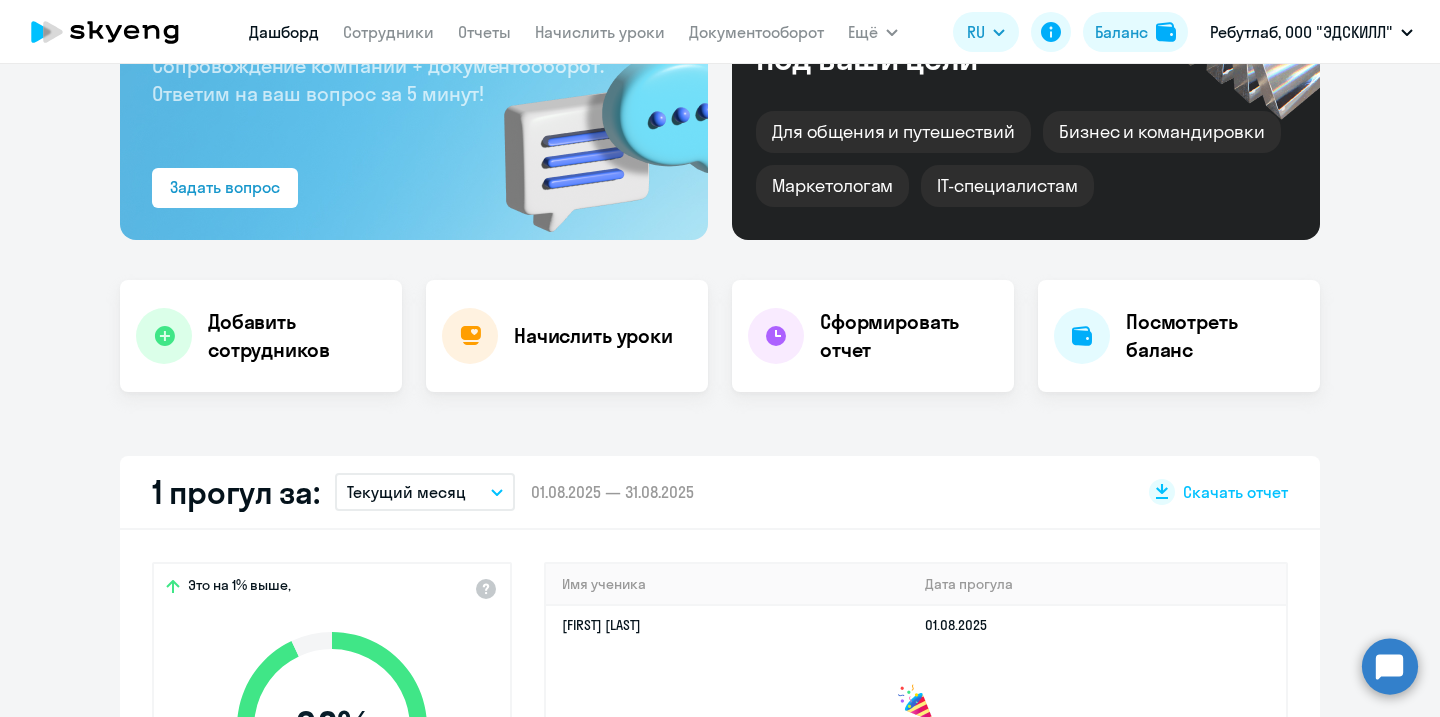 scroll, scrollTop: 0, scrollLeft: 0, axis: both 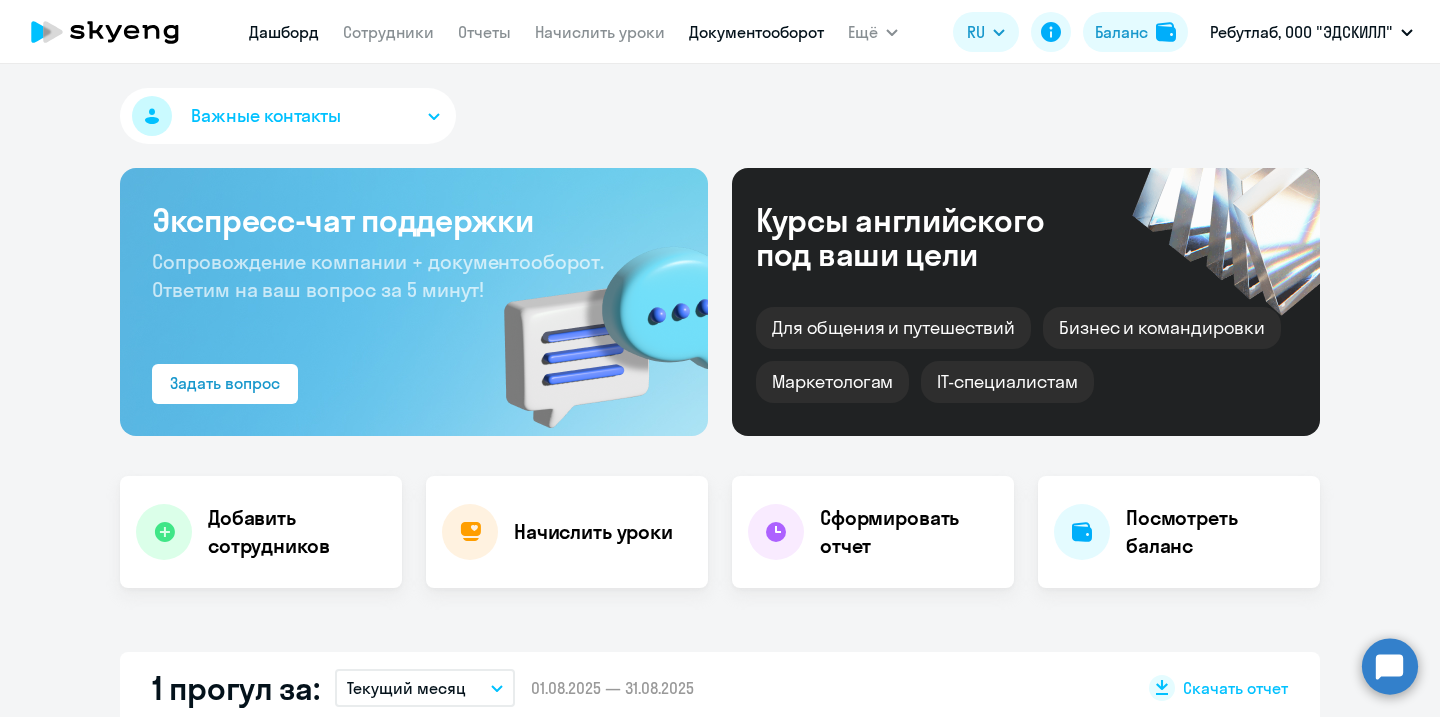 click on "Документооборот" at bounding box center [756, 32] 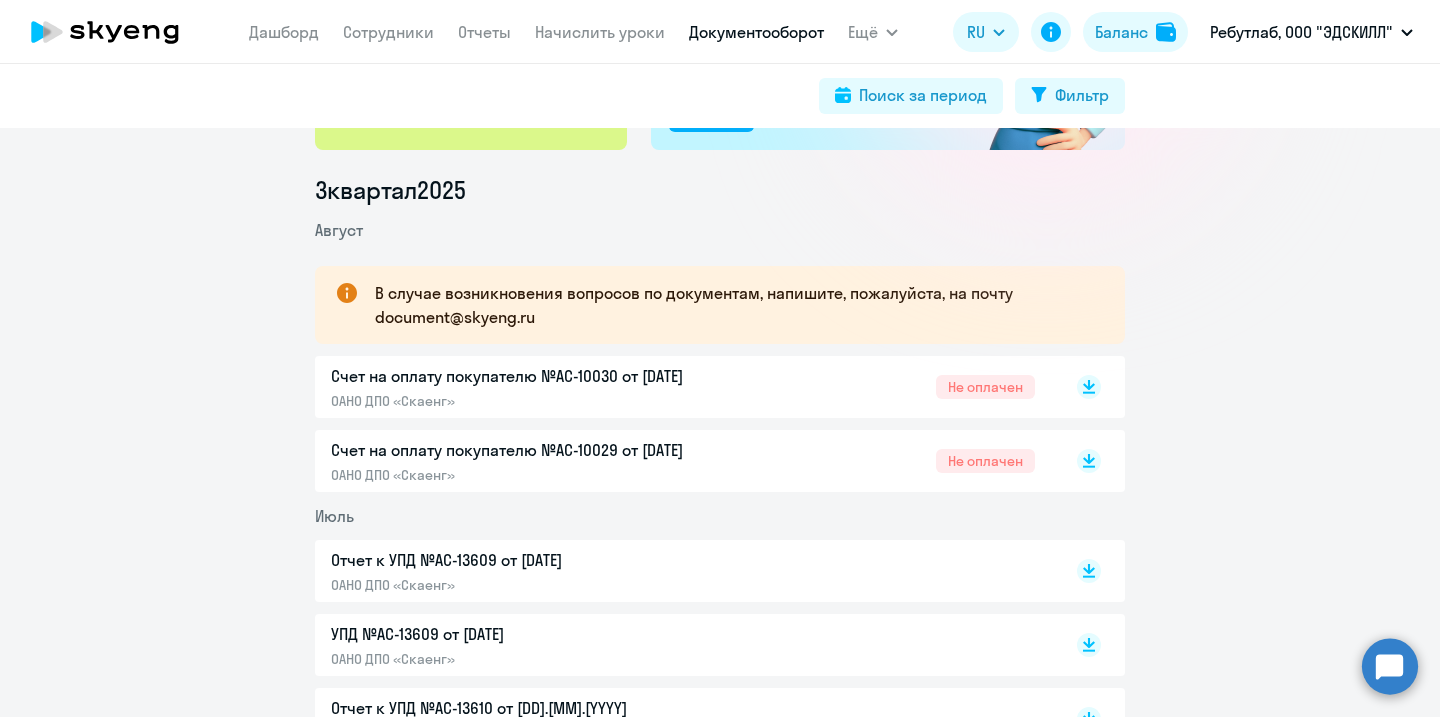 scroll, scrollTop: 232, scrollLeft: 0, axis: vertical 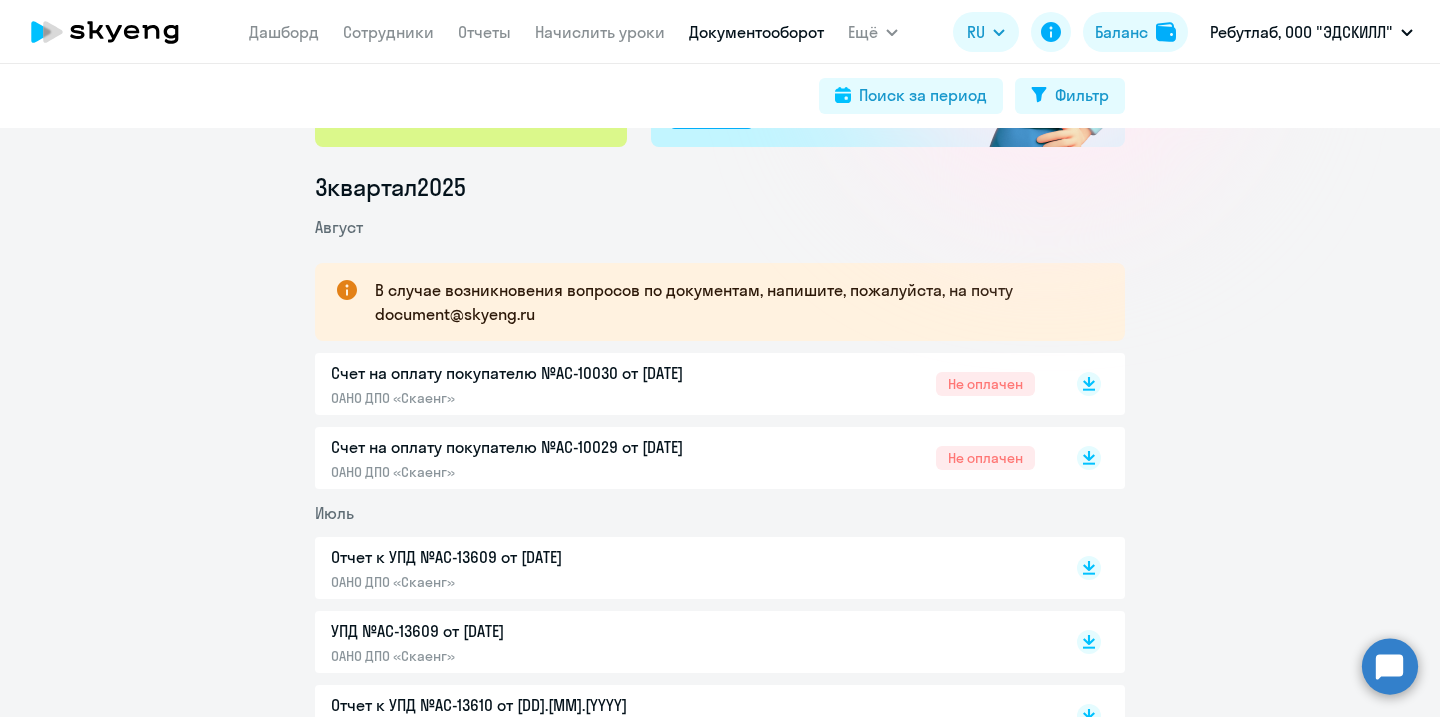click on "Счет на оплату покупателю №AC-10030 от [DATE]" 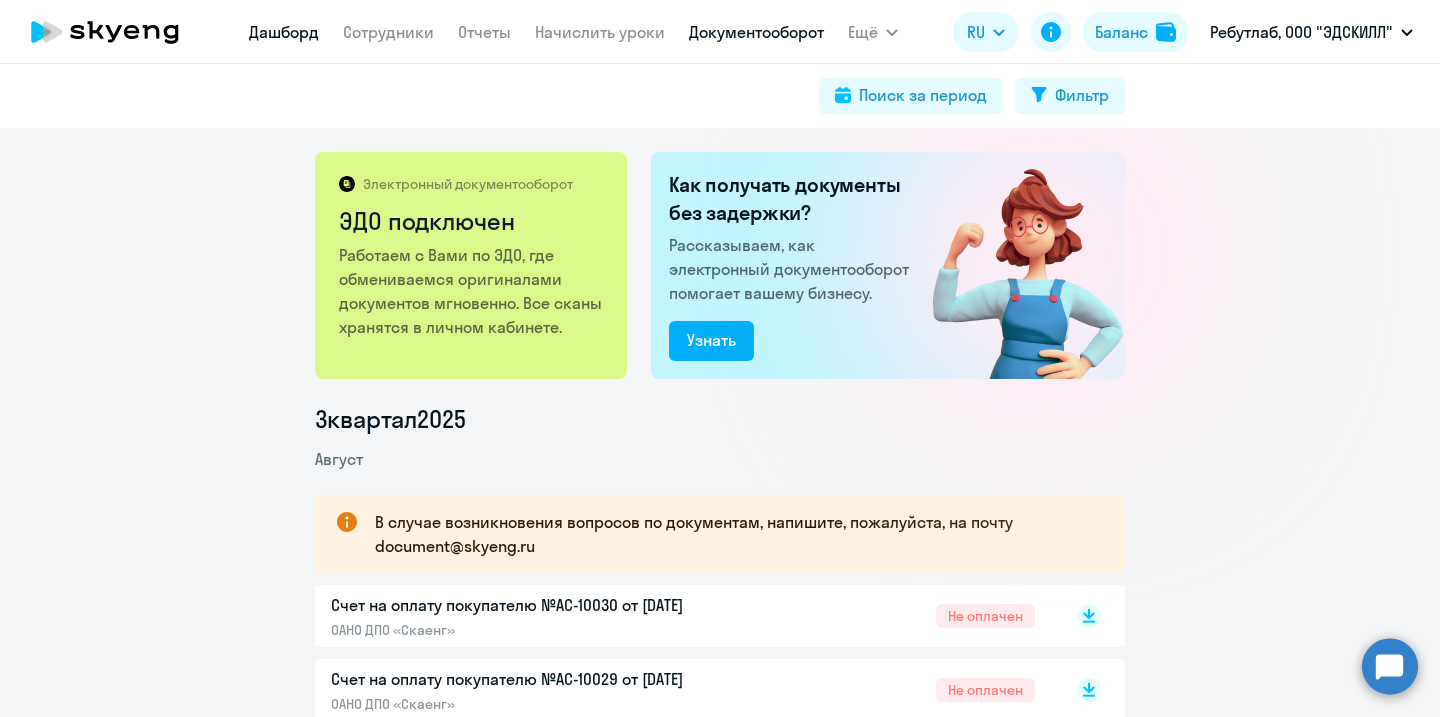 click on "Дашборд" at bounding box center [284, 32] 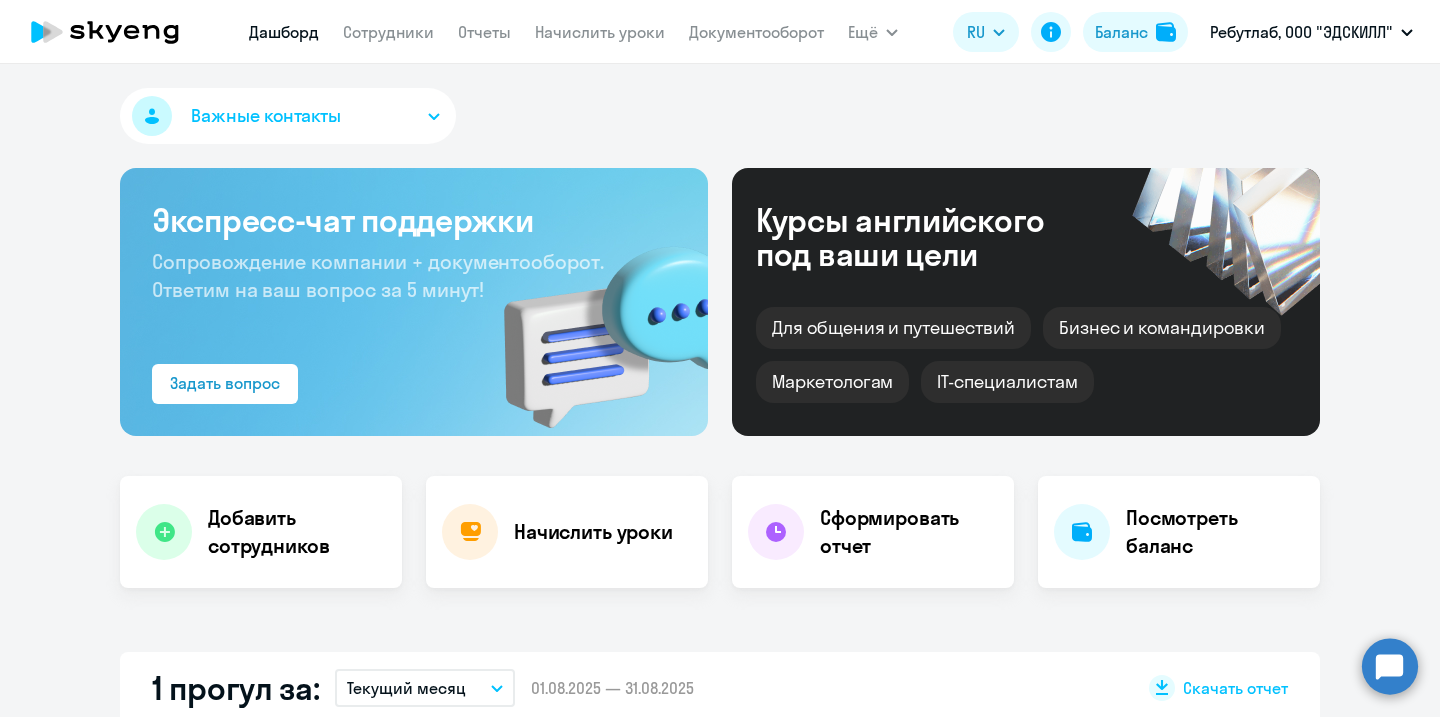 select on "30" 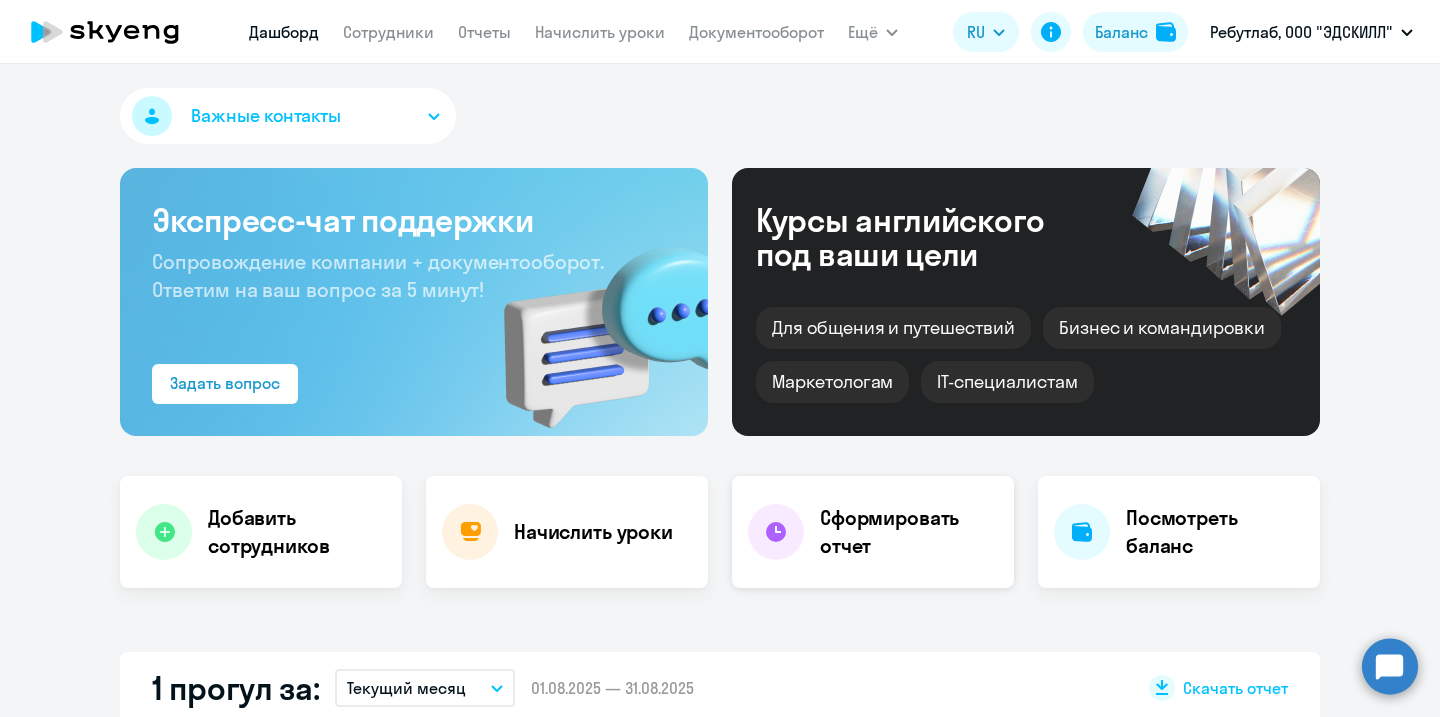 click on "Сформировать отчет" 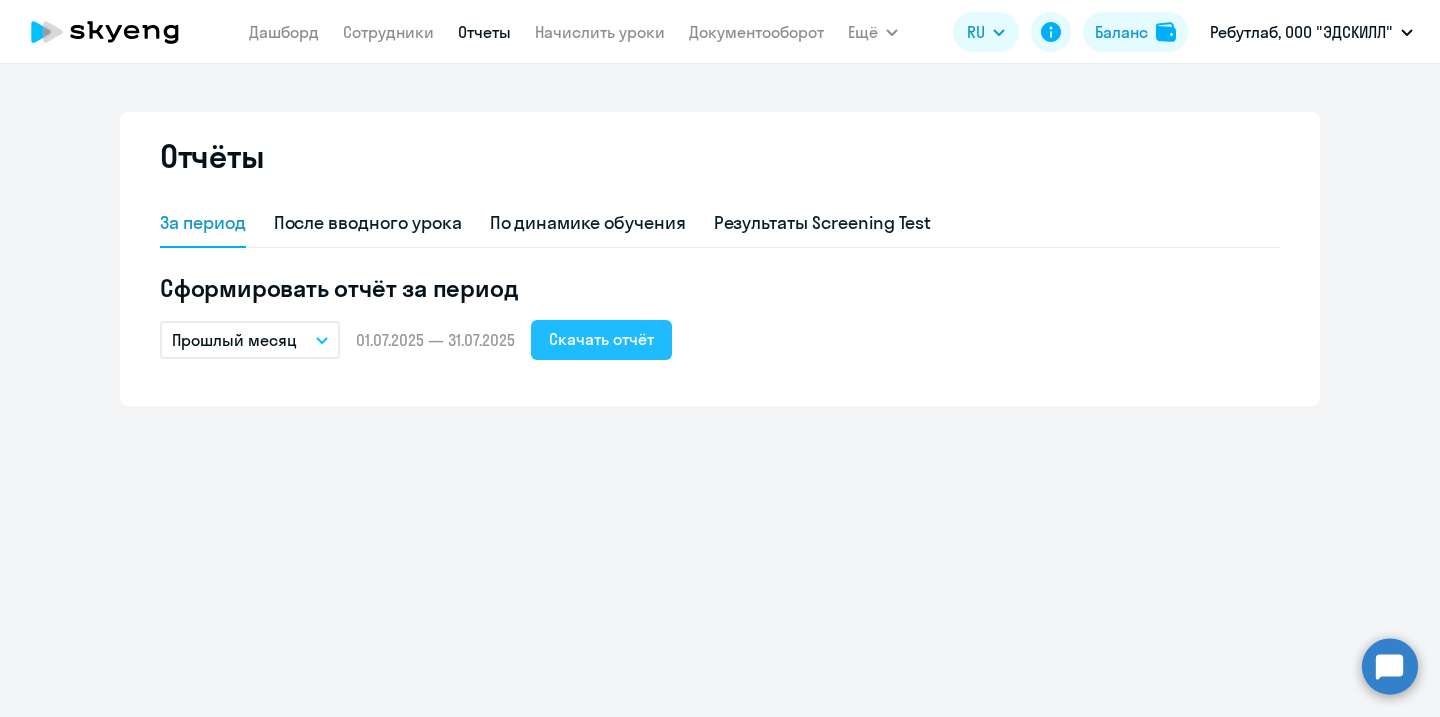 click on "Скачать отчёт" 